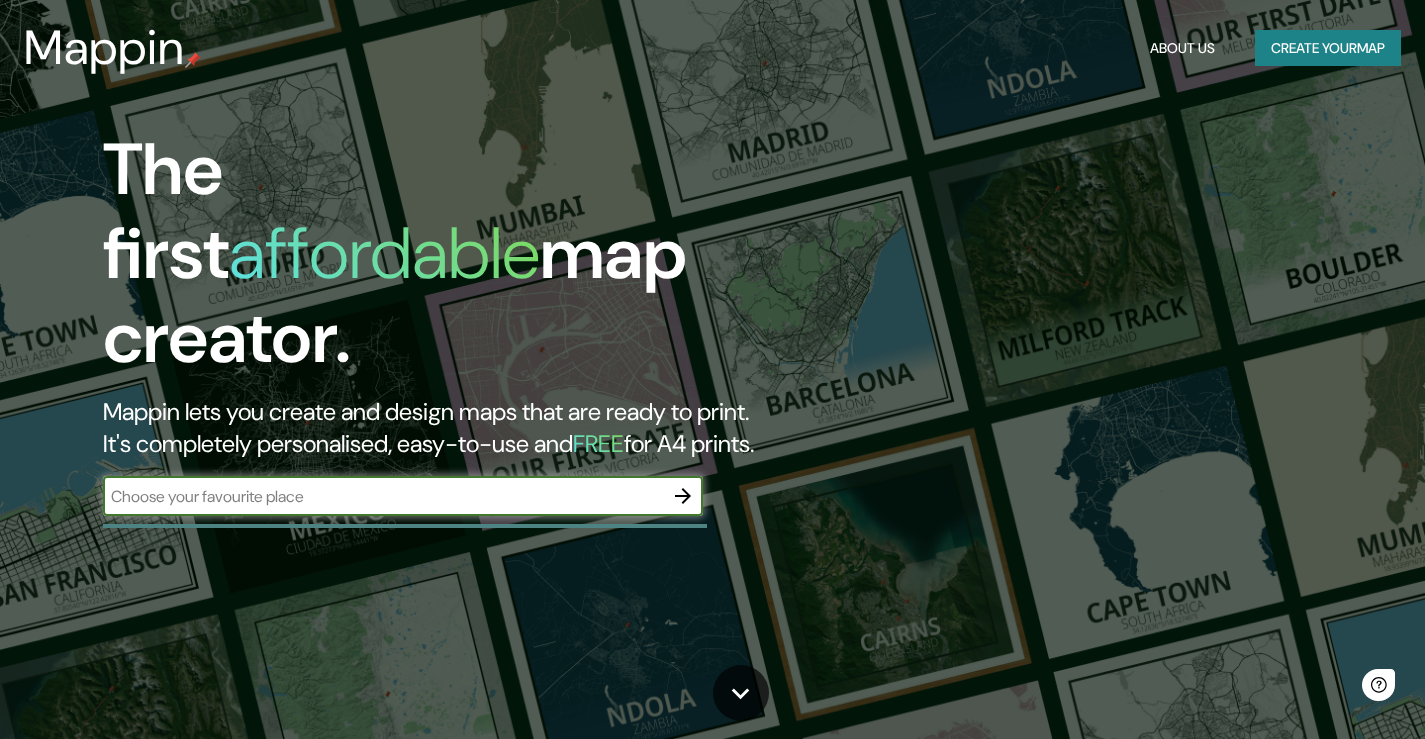scroll, scrollTop: 0, scrollLeft: 0, axis: both 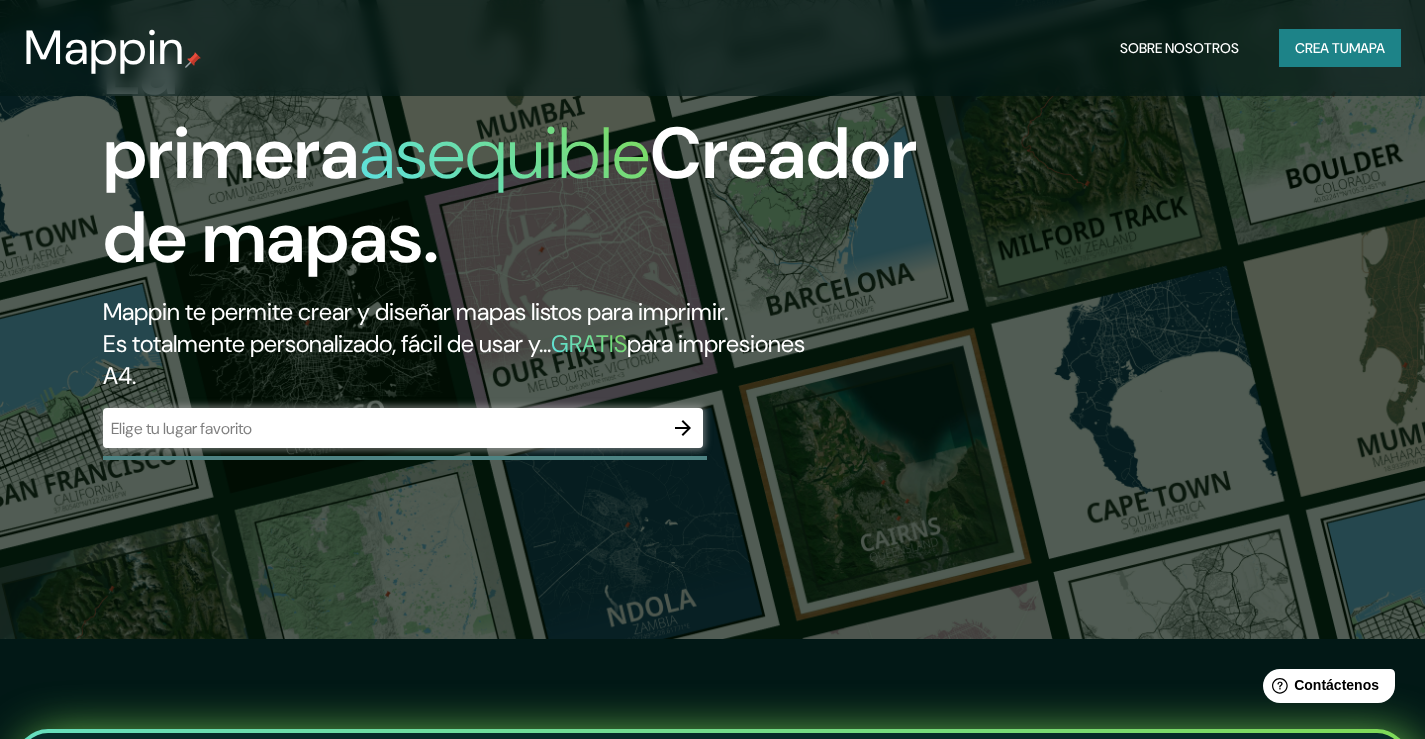 click at bounding box center [383, 428] 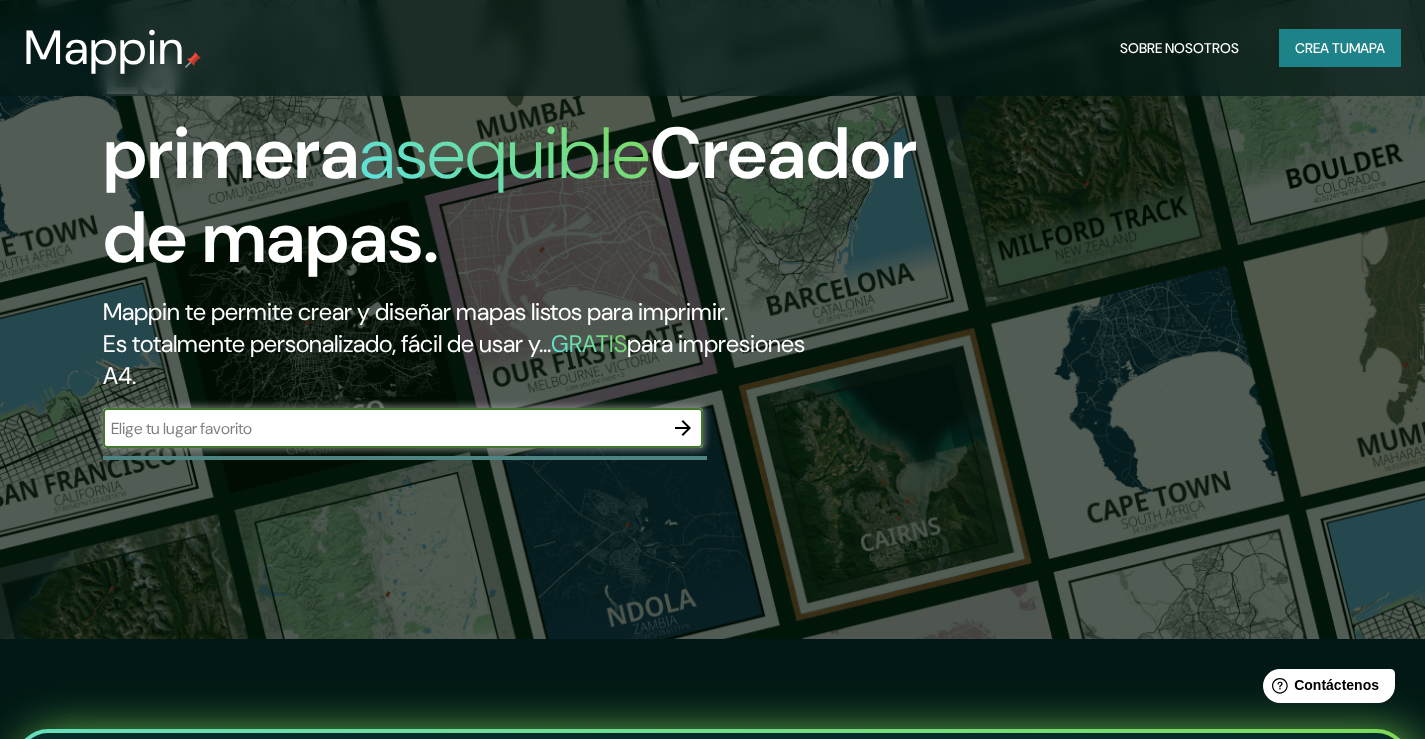 type on "venezuela" 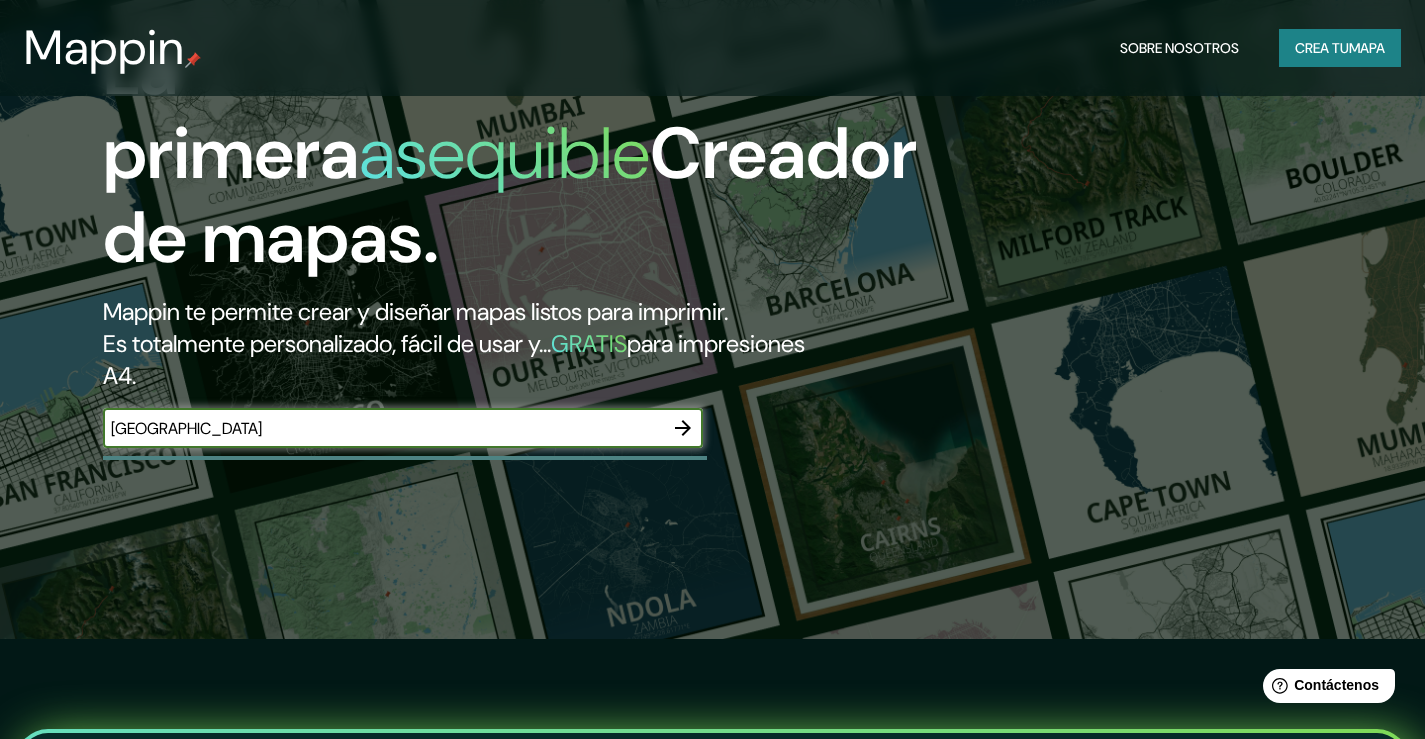 click 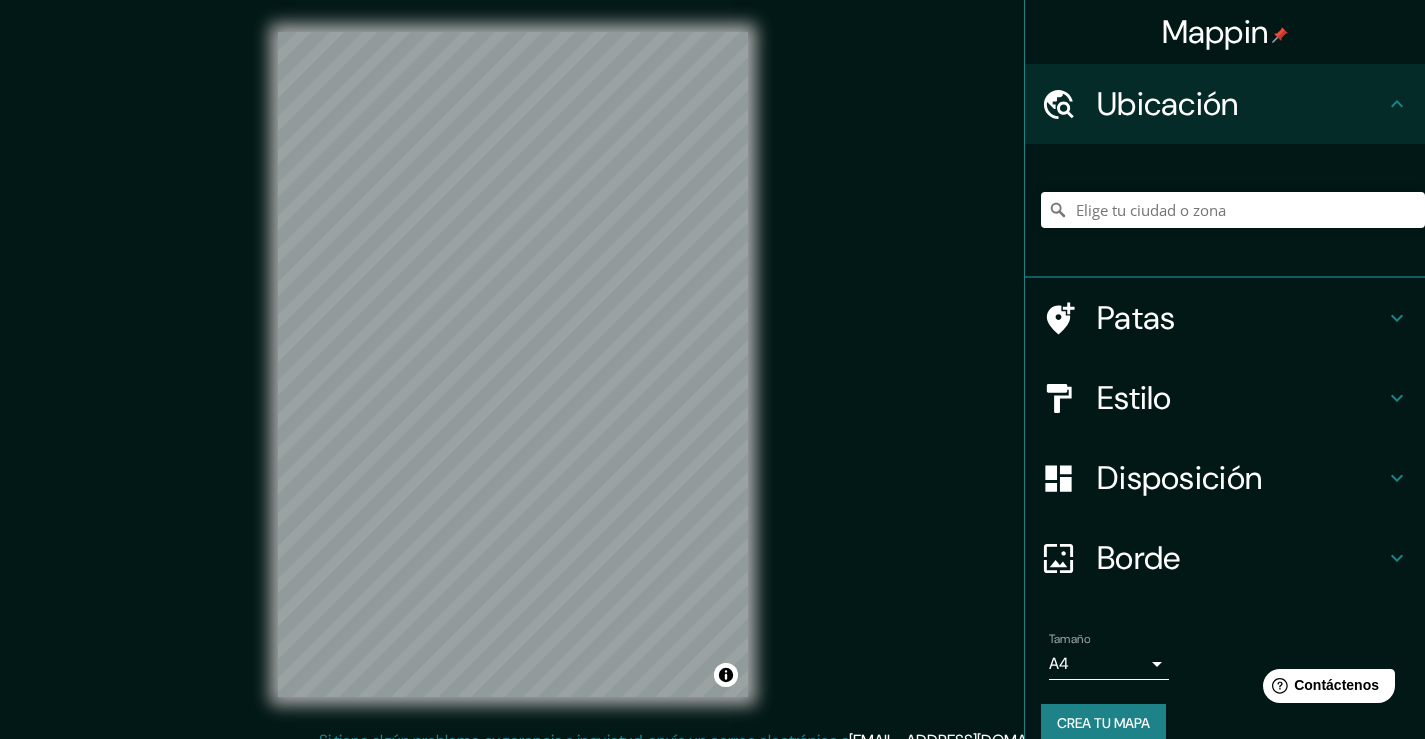scroll, scrollTop: 22, scrollLeft: 0, axis: vertical 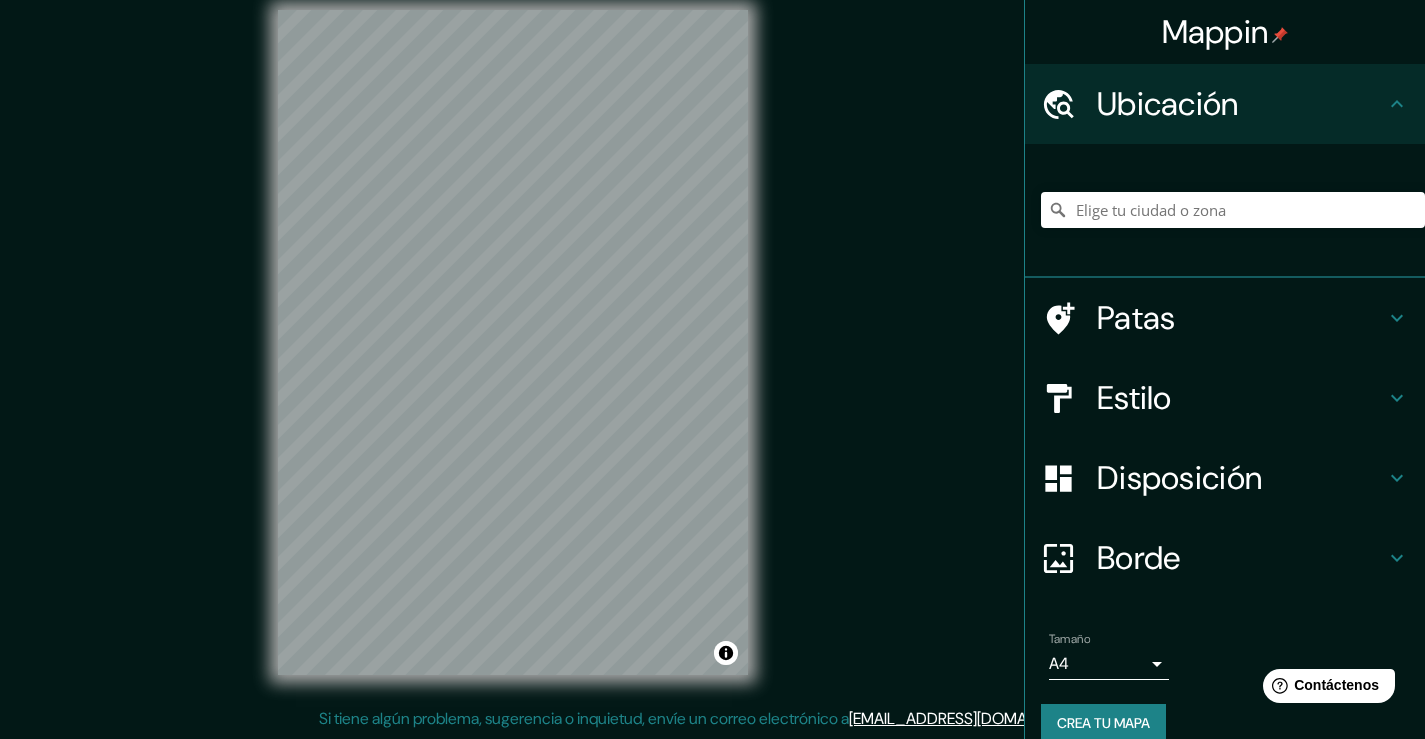 click on "Mappin Ubicación Patas Estilo Disposición Borde Elige un borde.  Consejo  : puedes opacar las capas del marco para crear efectos geniales. Ninguno Simple Transparente Elegante Tamaño A4 single Crea tu mapa © Mapbox   © OpenStreetMap   Improve this map Si tiene algún problema, sugerencia o inquietud, envíe un correo electrónico a  help@mappin.pro  .   . . Texto original Valora esta traducción Tu opinión servirá para ayudar a mejorar el Traductor de Google" at bounding box center [712, 347] 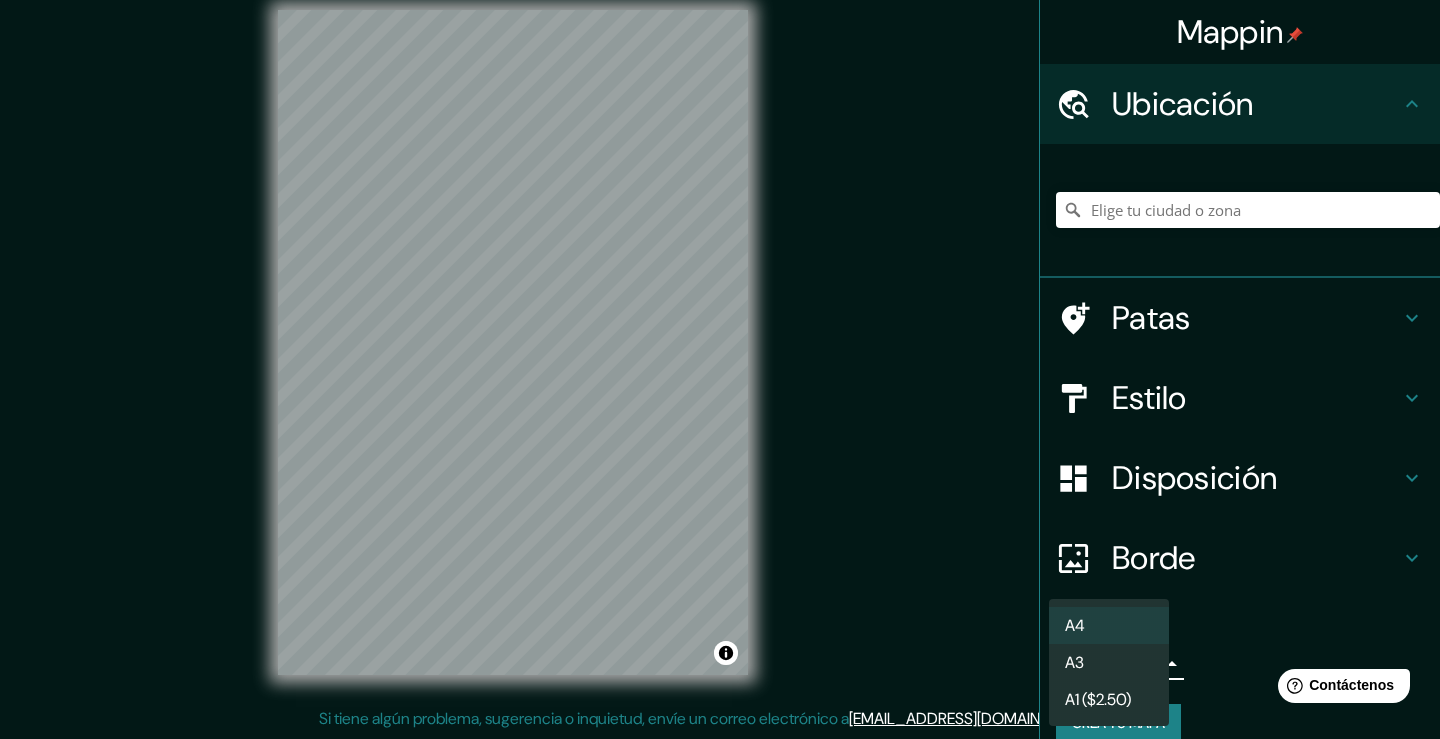 click on "A4" at bounding box center [1109, 625] 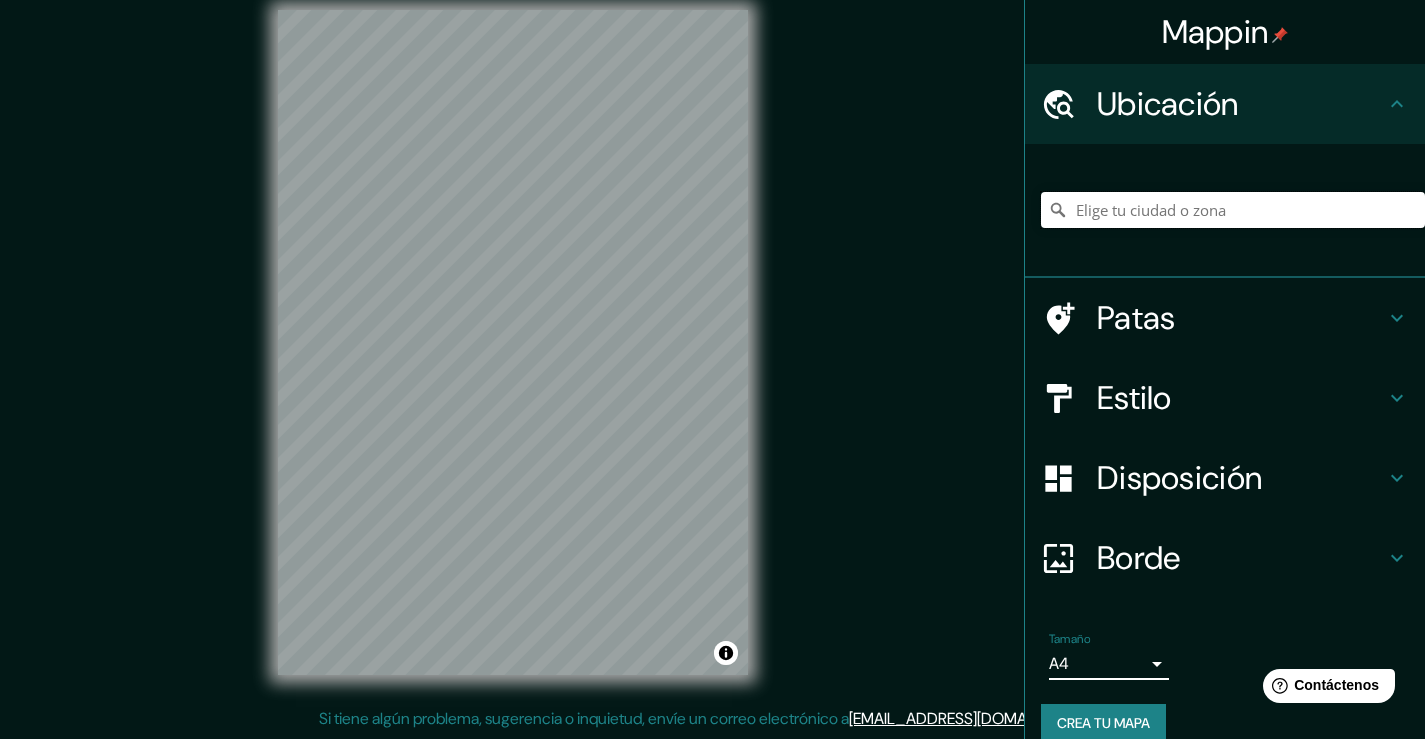 click at bounding box center [1233, 210] 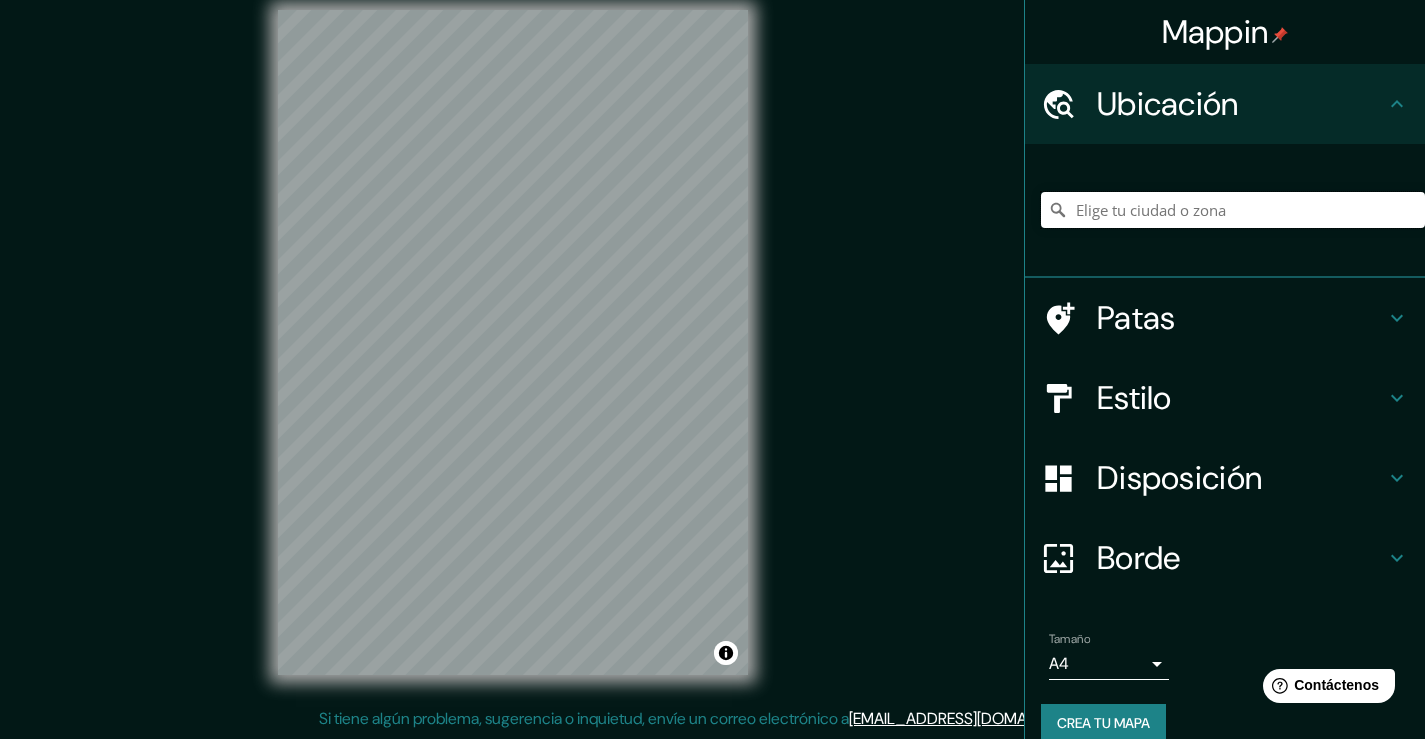 click at bounding box center (1233, 210) 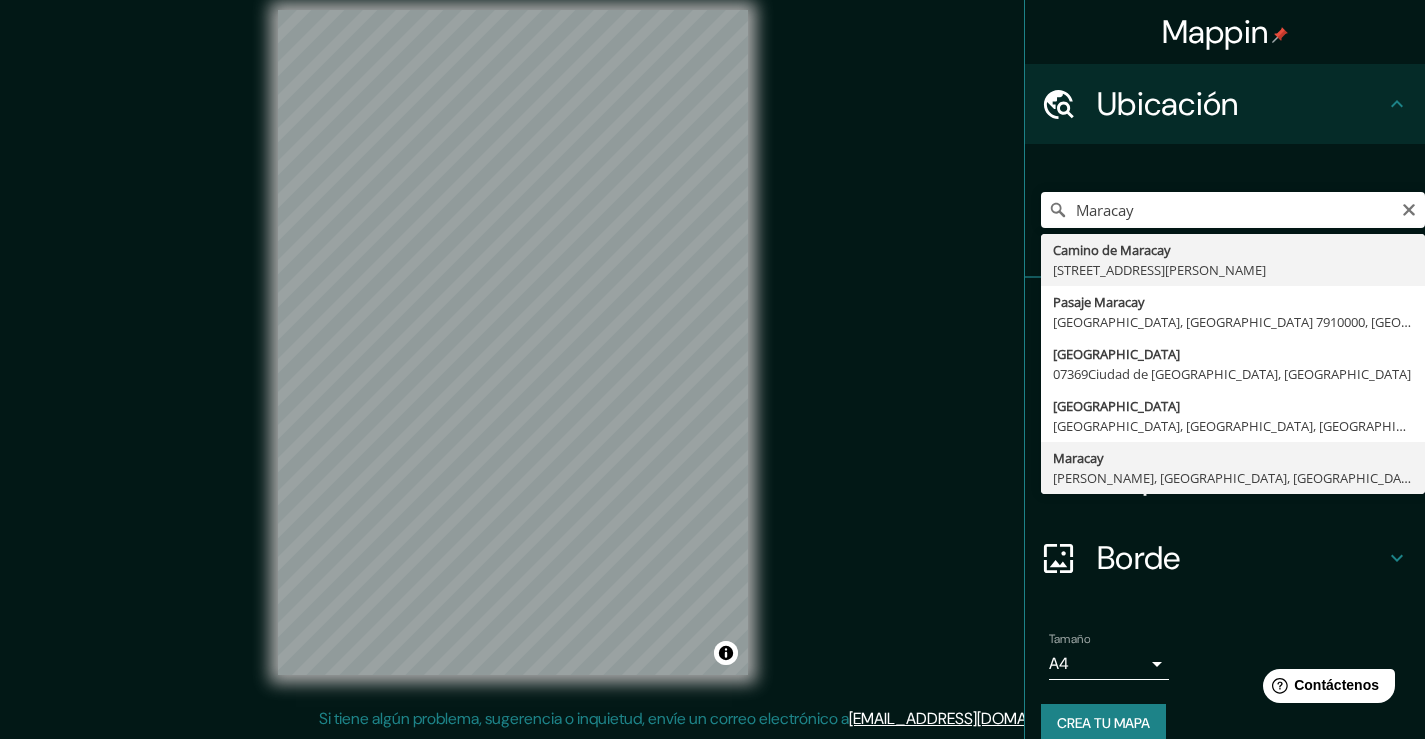 type on "Maracay, [PERSON_NAME], [GEOGRAPHIC_DATA], [GEOGRAPHIC_DATA]" 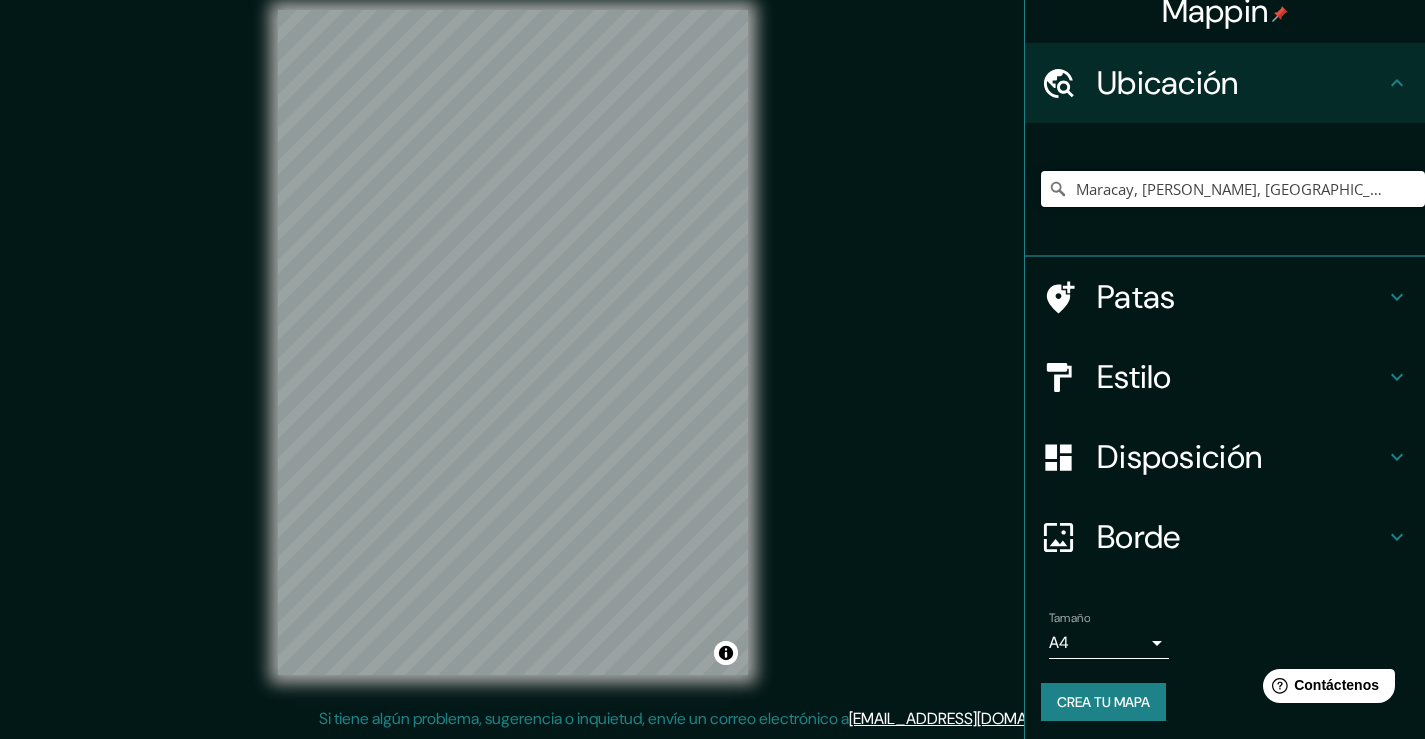 scroll, scrollTop: 27, scrollLeft: 0, axis: vertical 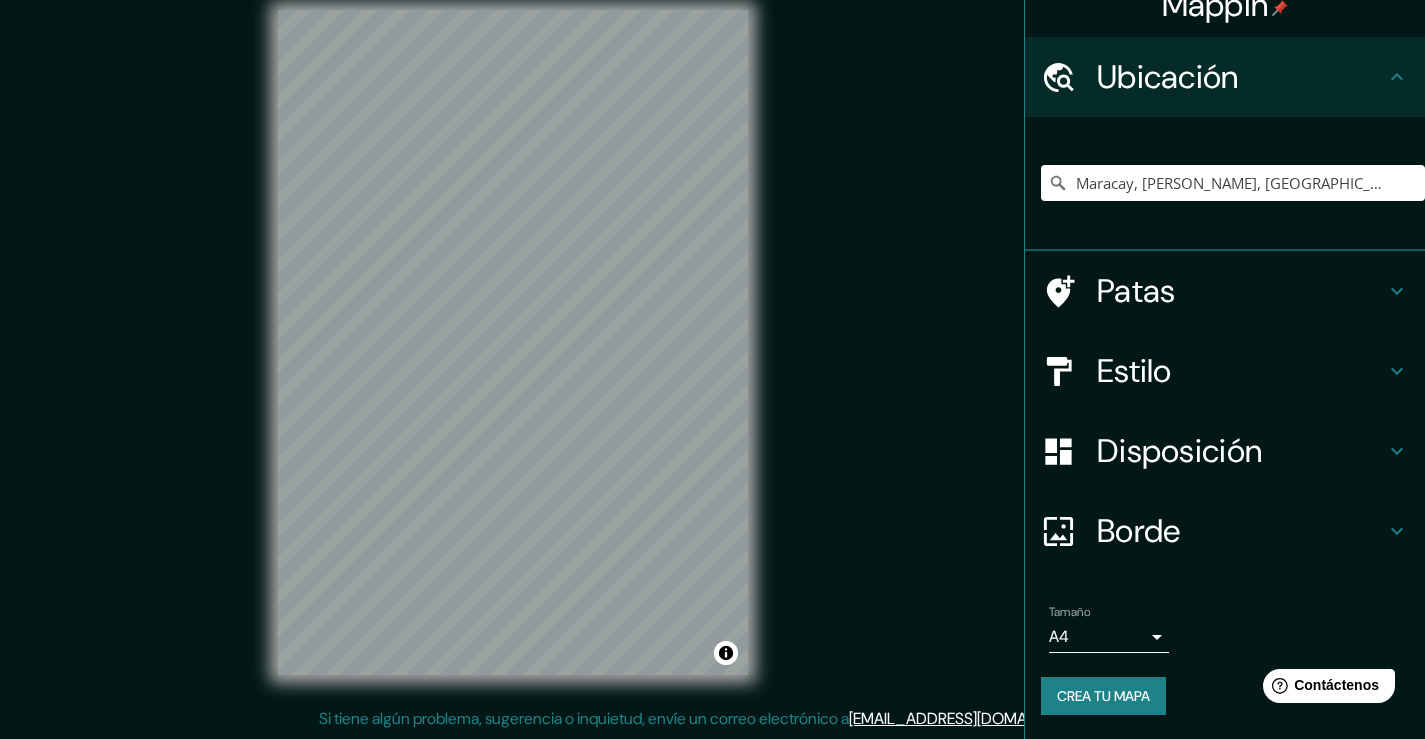 click on "Disposición" at bounding box center [1241, 451] 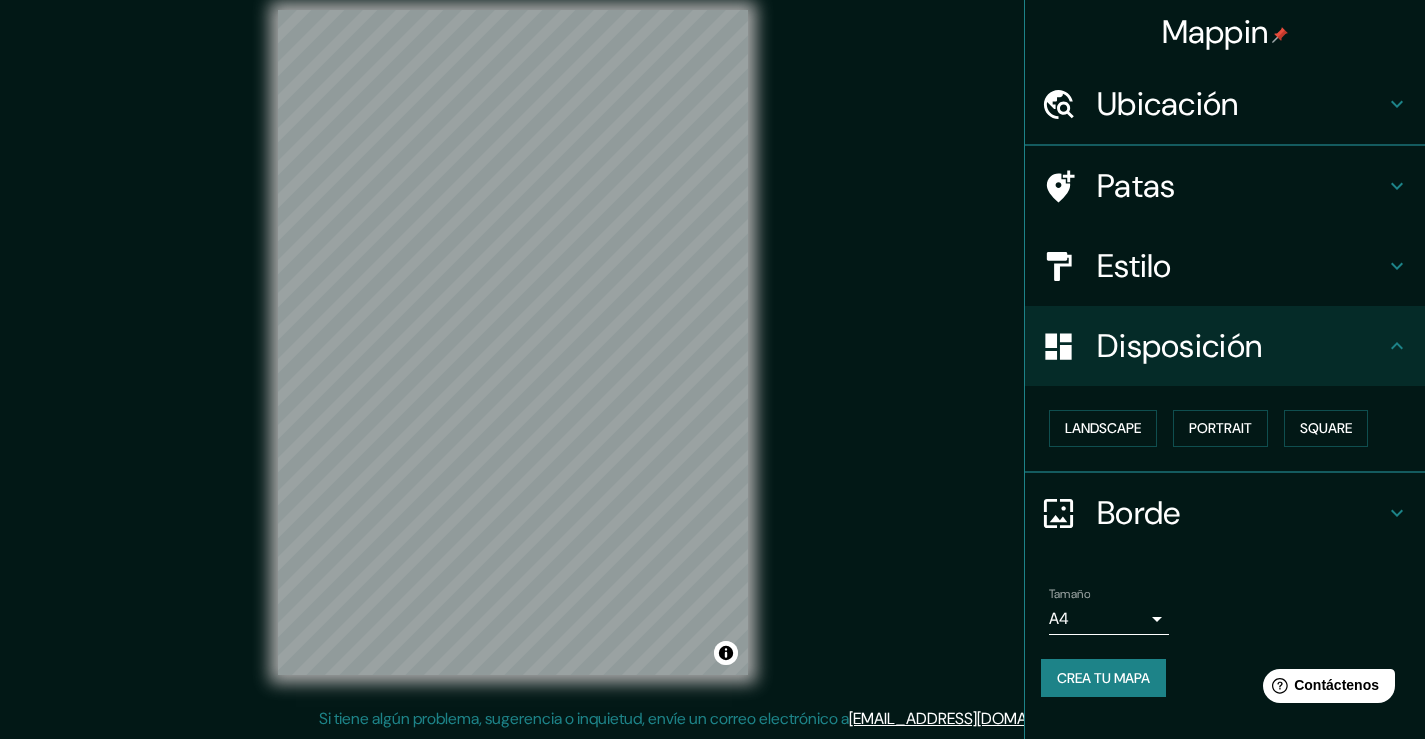 scroll, scrollTop: 0, scrollLeft: 0, axis: both 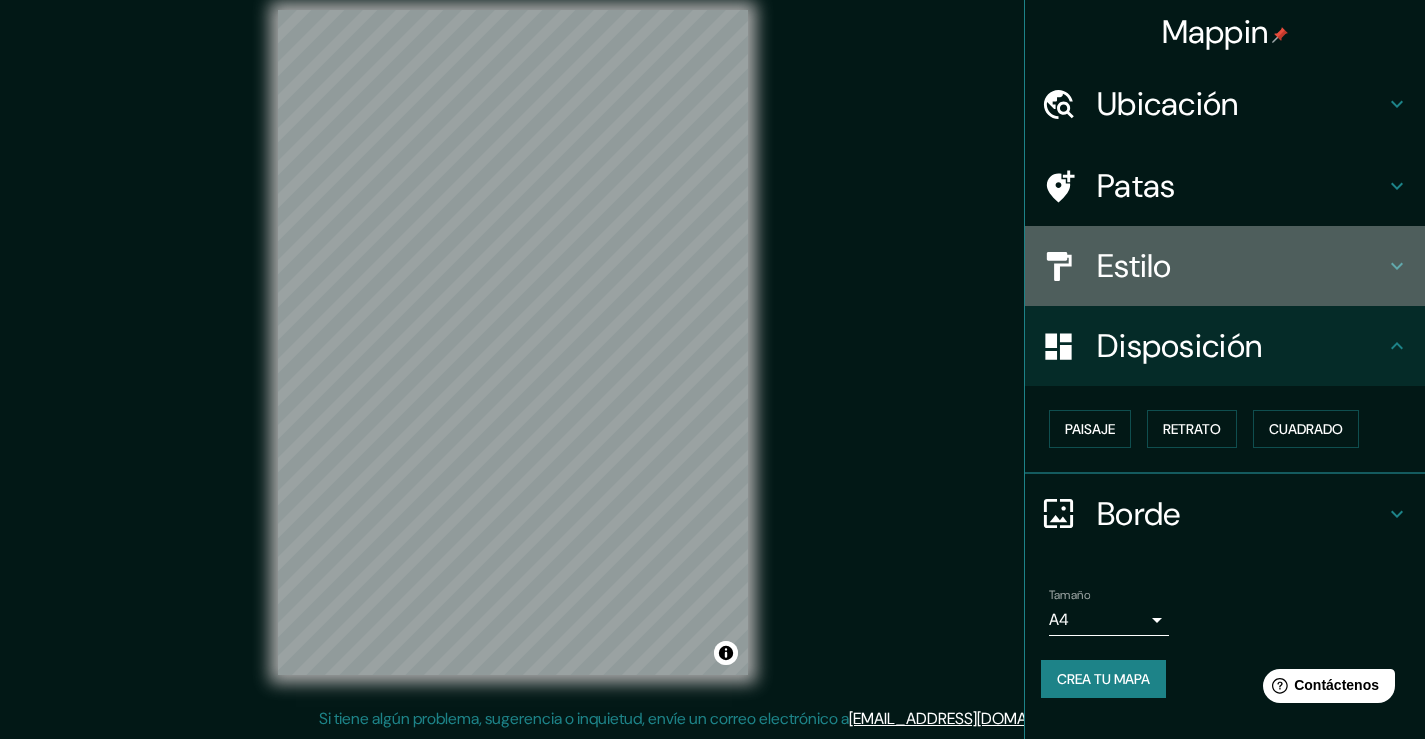 click on "Estilo" at bounding box center [1225, 266] 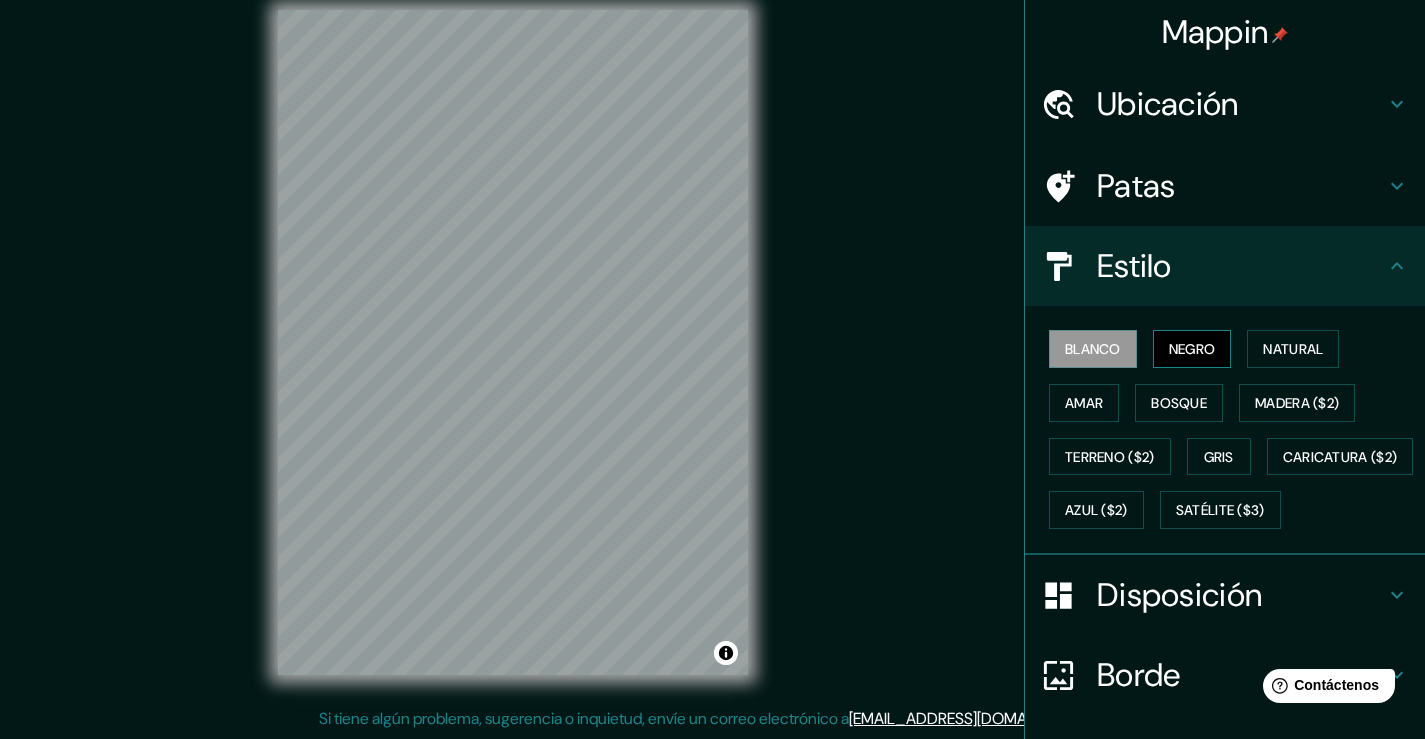 click on "Negro" at bounding box center (1192, 349) 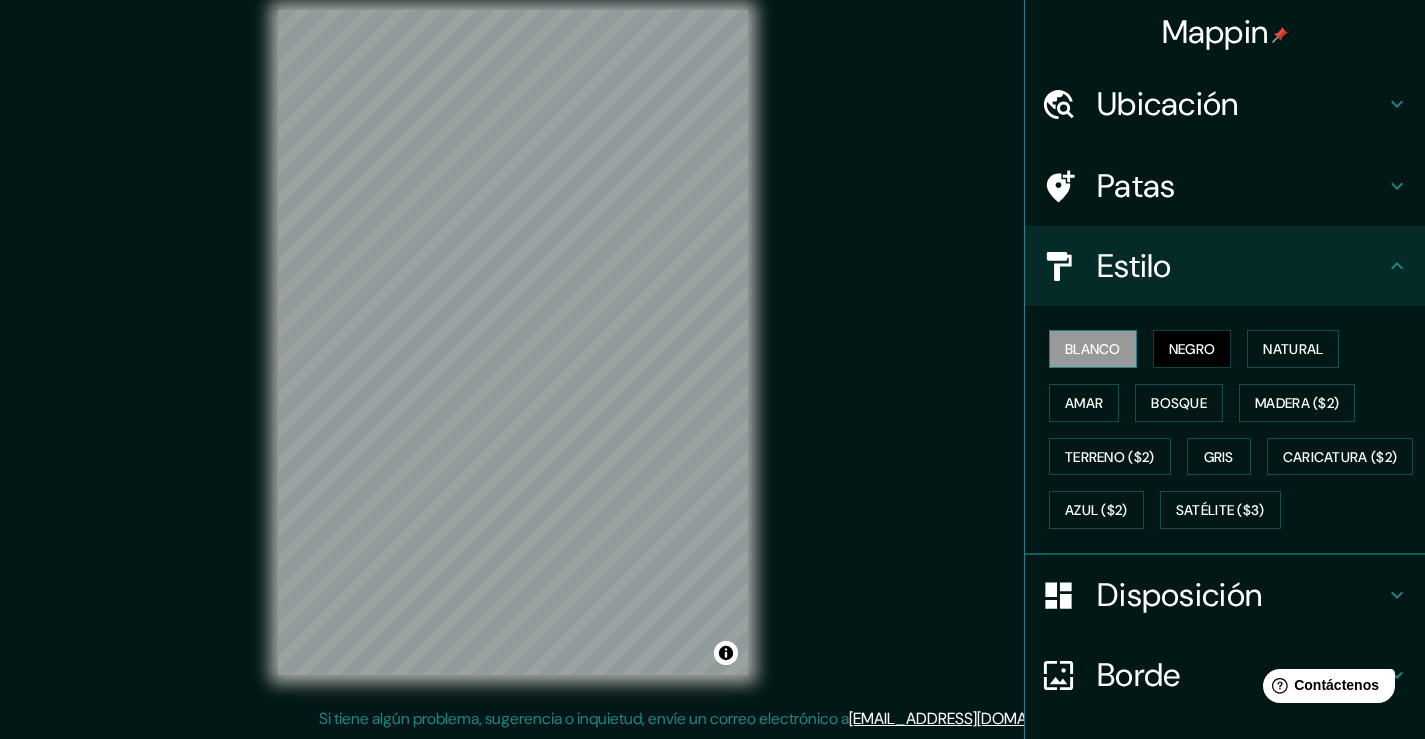 click on "Blanco" at bounding box center [1093, 349] 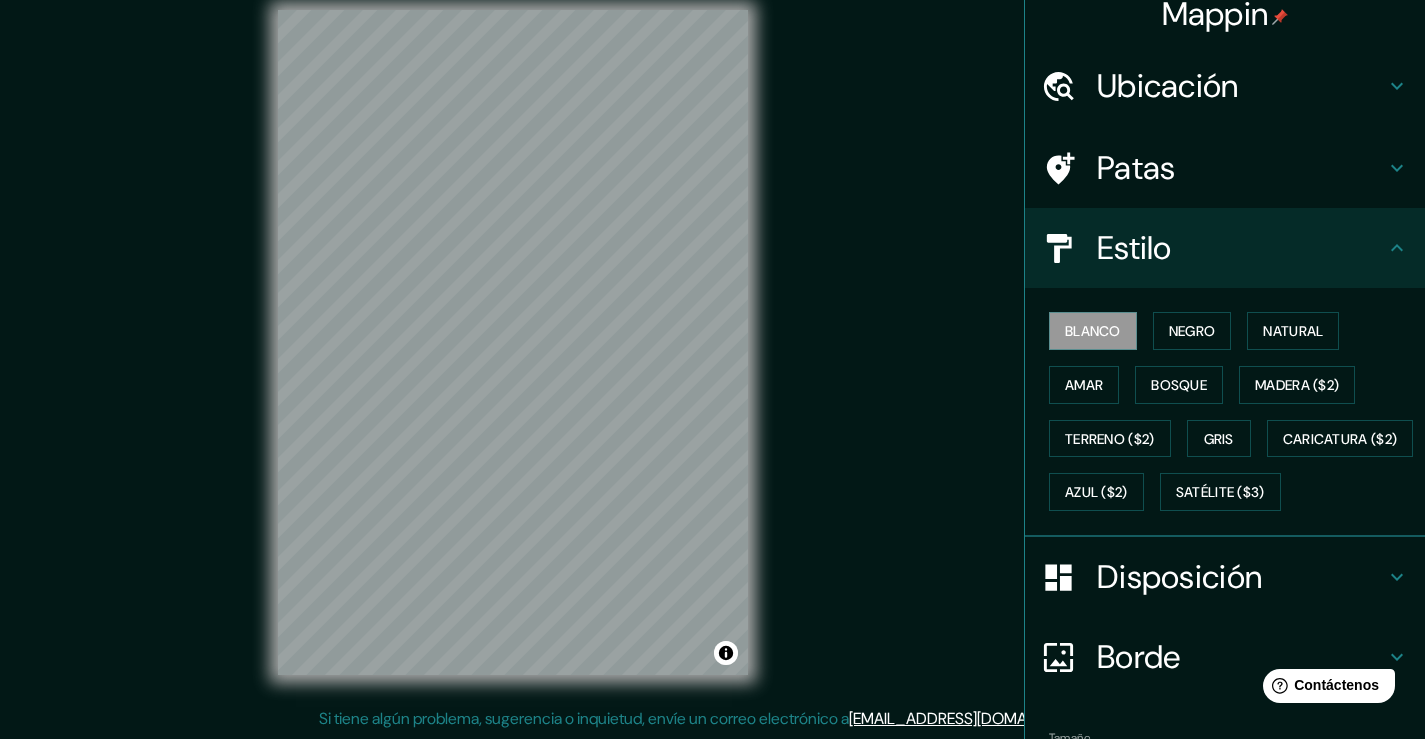 scroll, scrollTop: 0, scrollLeft: 0, axis: both 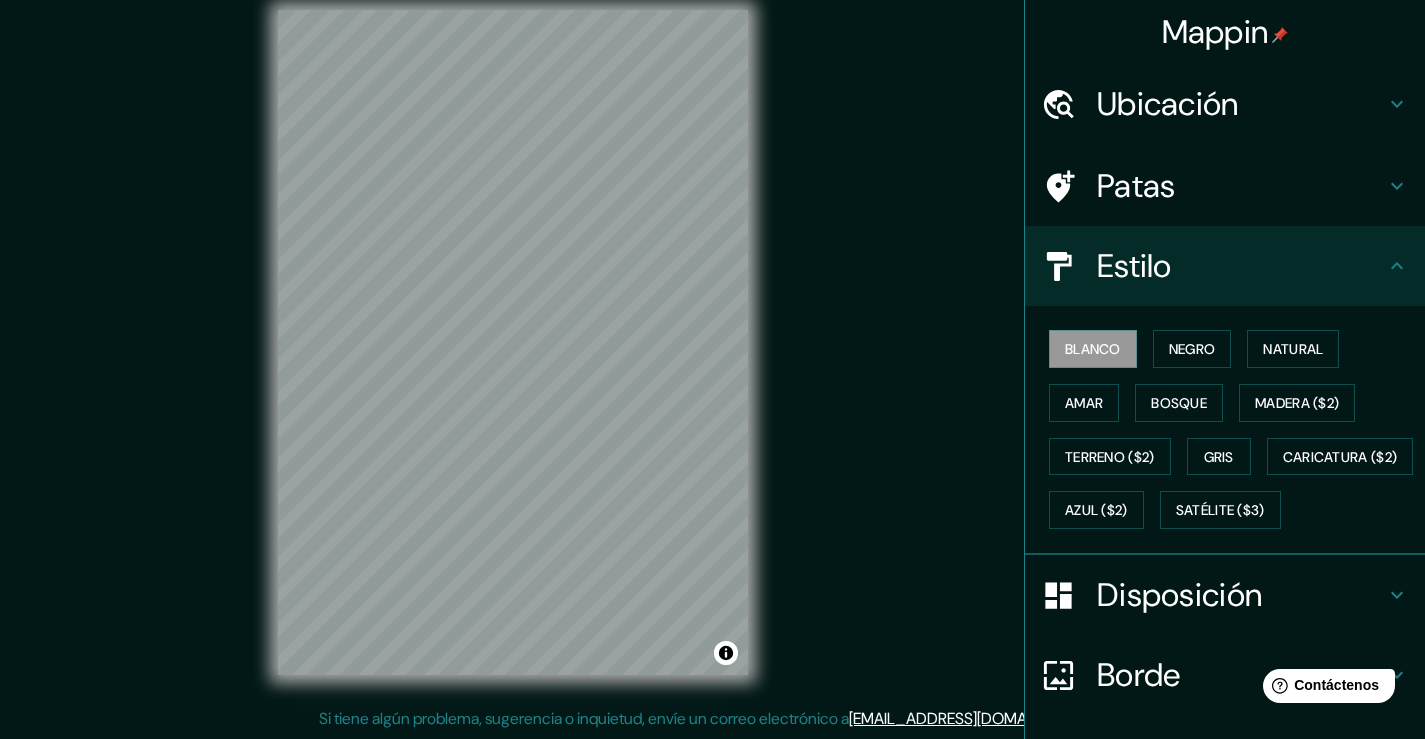 click on "Patas" at bounding box center (1241, 186) 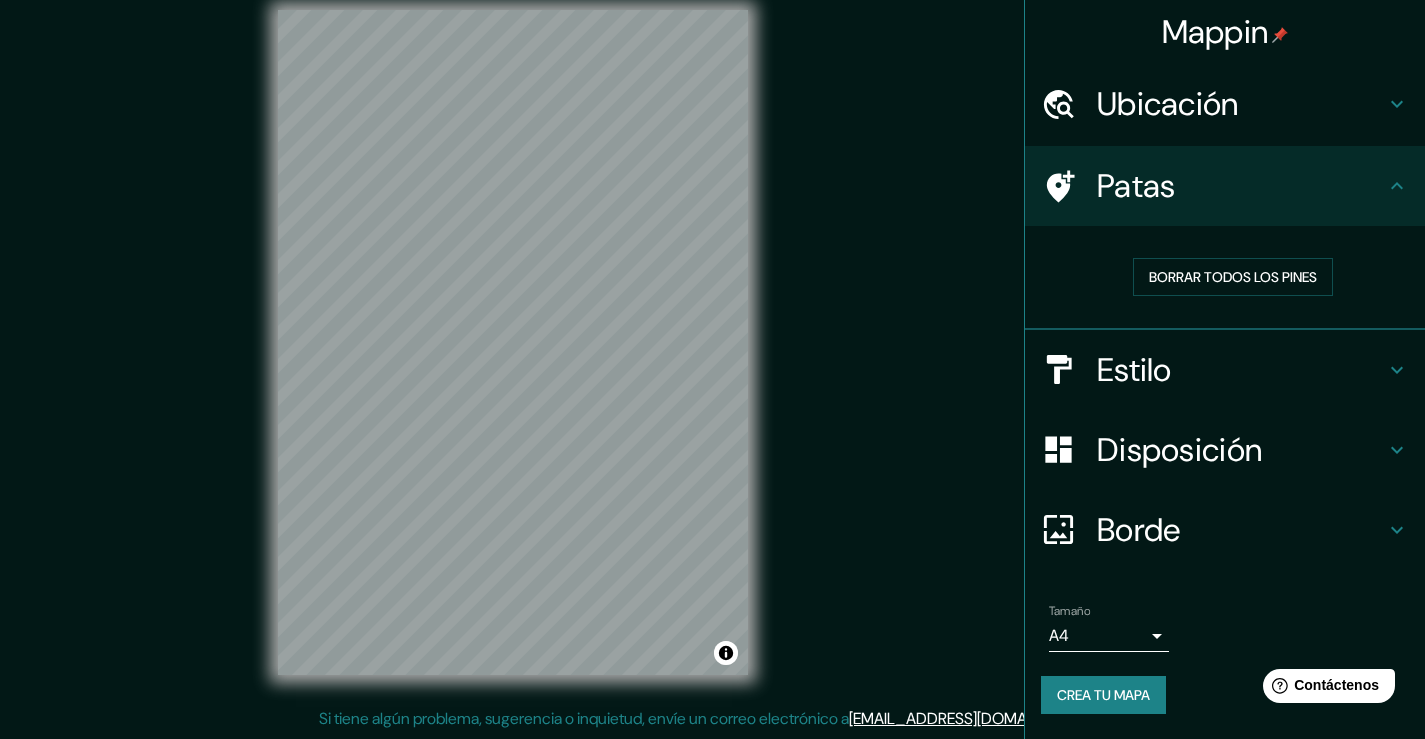 click on "Patas" at bounding box center [1241, 186] 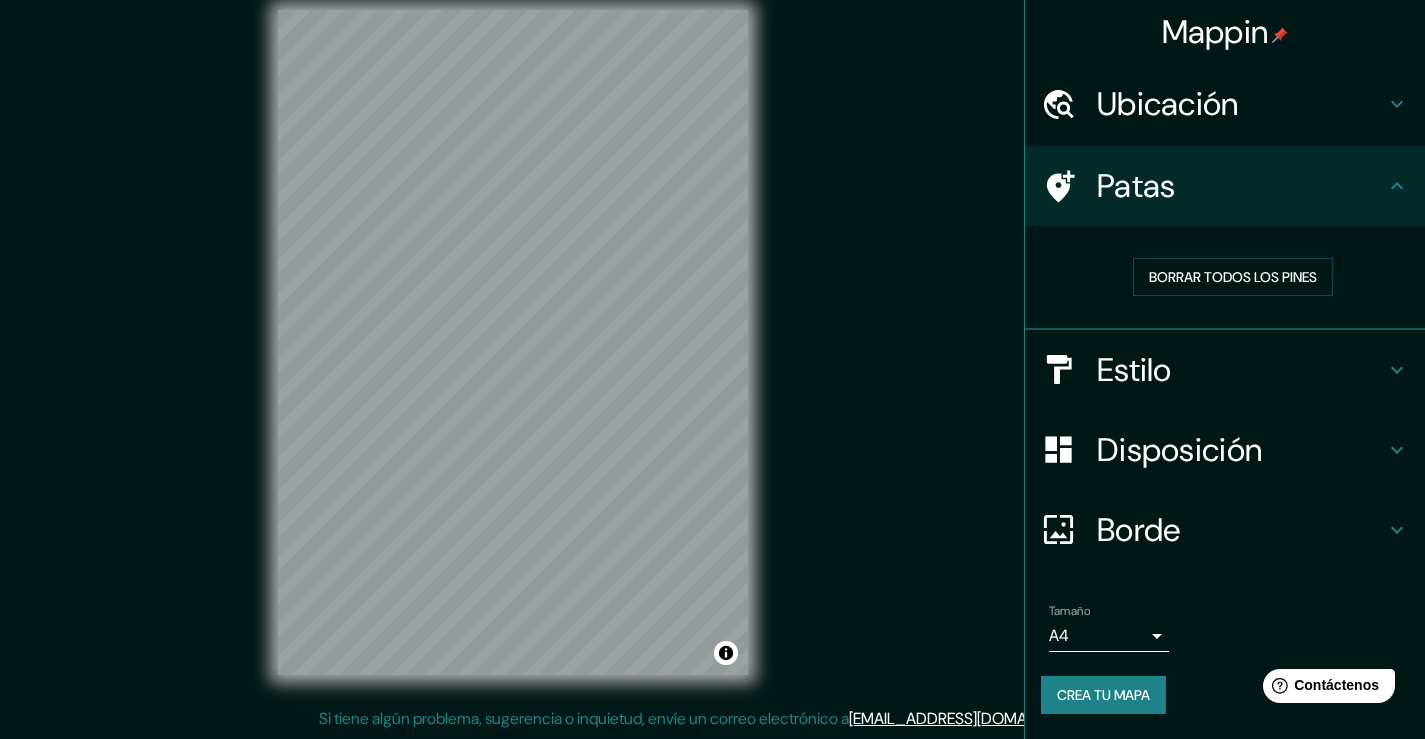 click 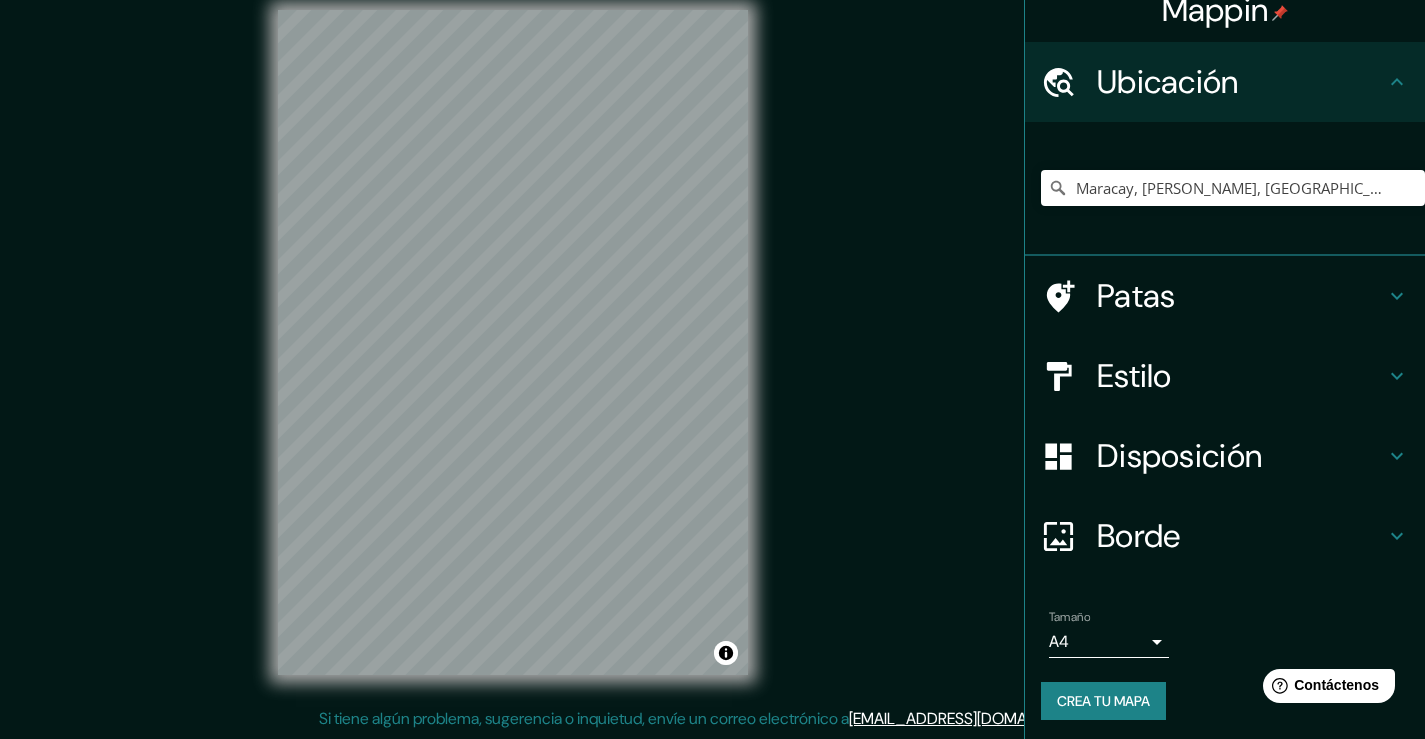 scroll, scrollTop: 27, scrollLeft: 0, axis: vertical 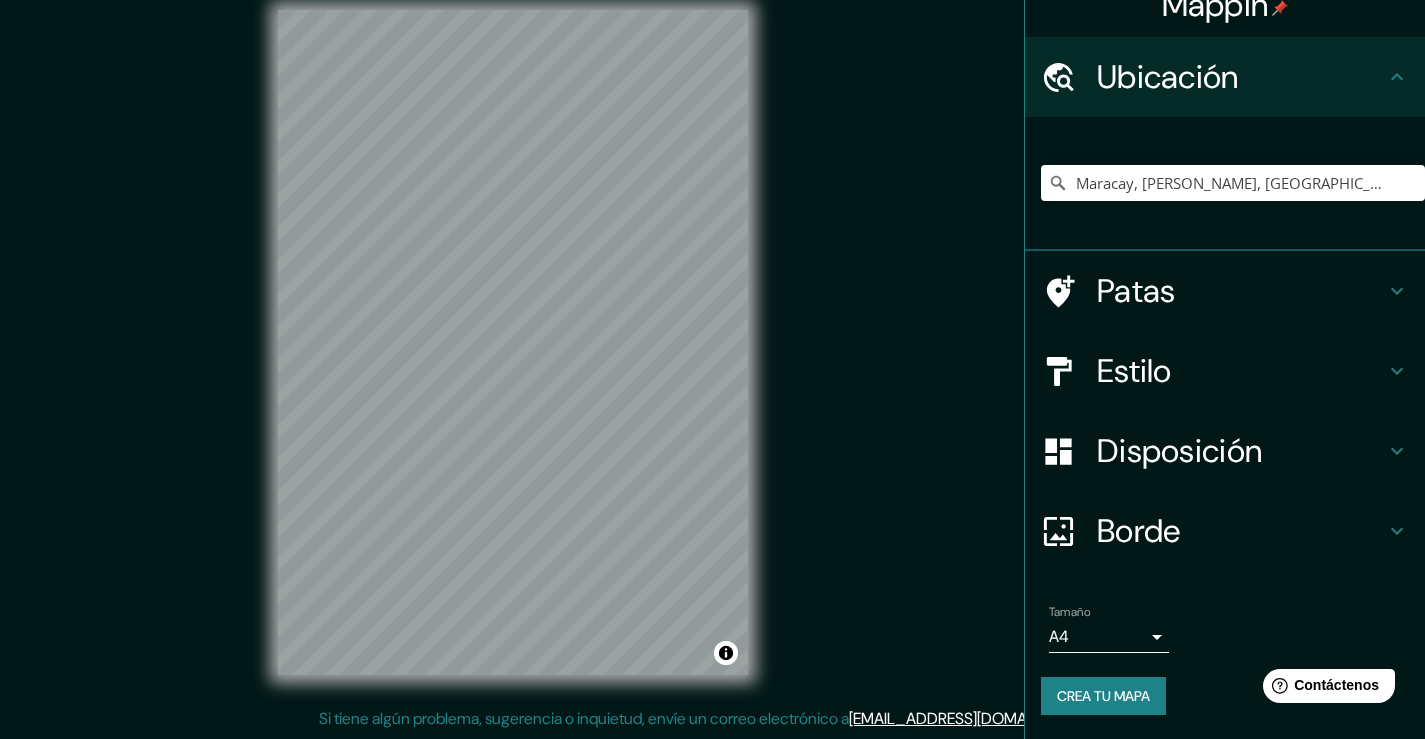 click on "Borde" at bounding box center [1241, 531] 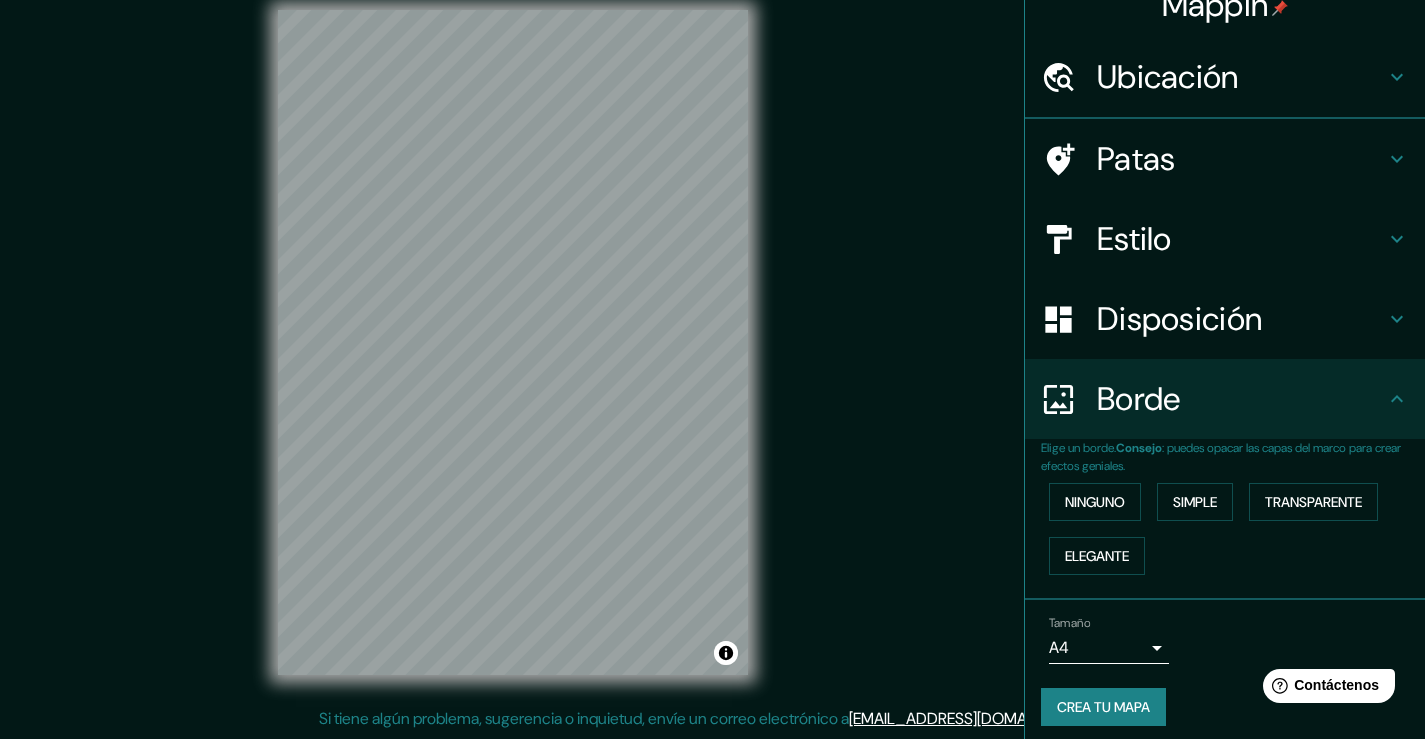 scroll, scrollTop: 0, scrollLeft: 0, axis: both 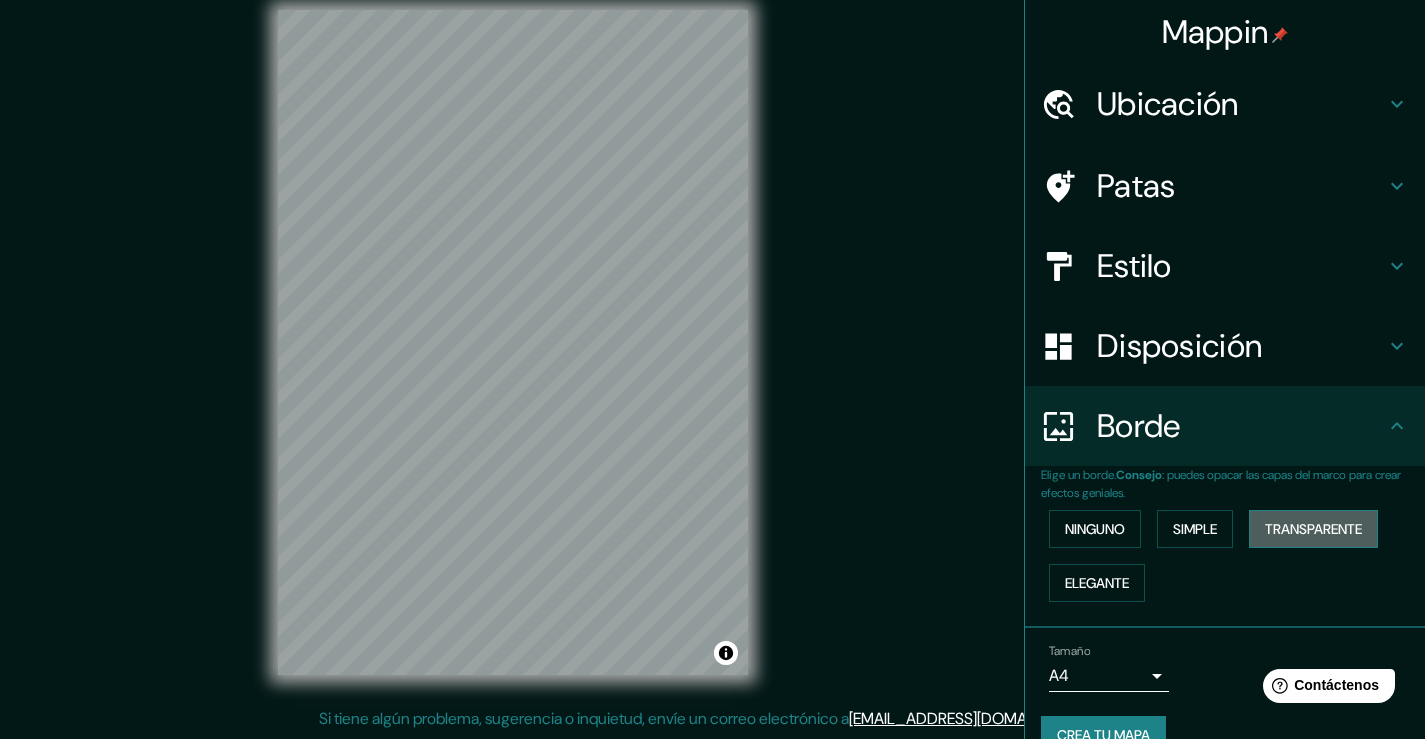click on "Transparente" at bounding box center (1313, 529) 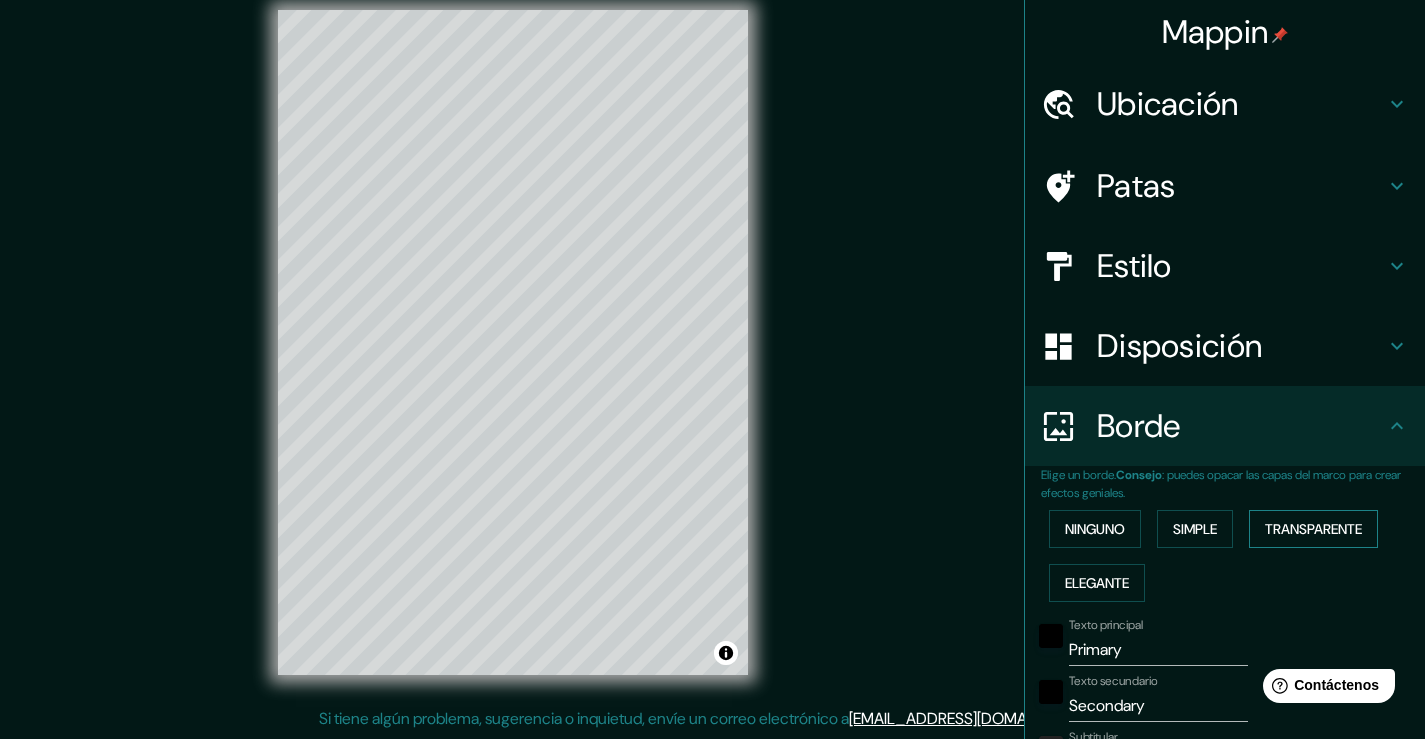 click on "Transparente" at bounding box center (1313, 529) 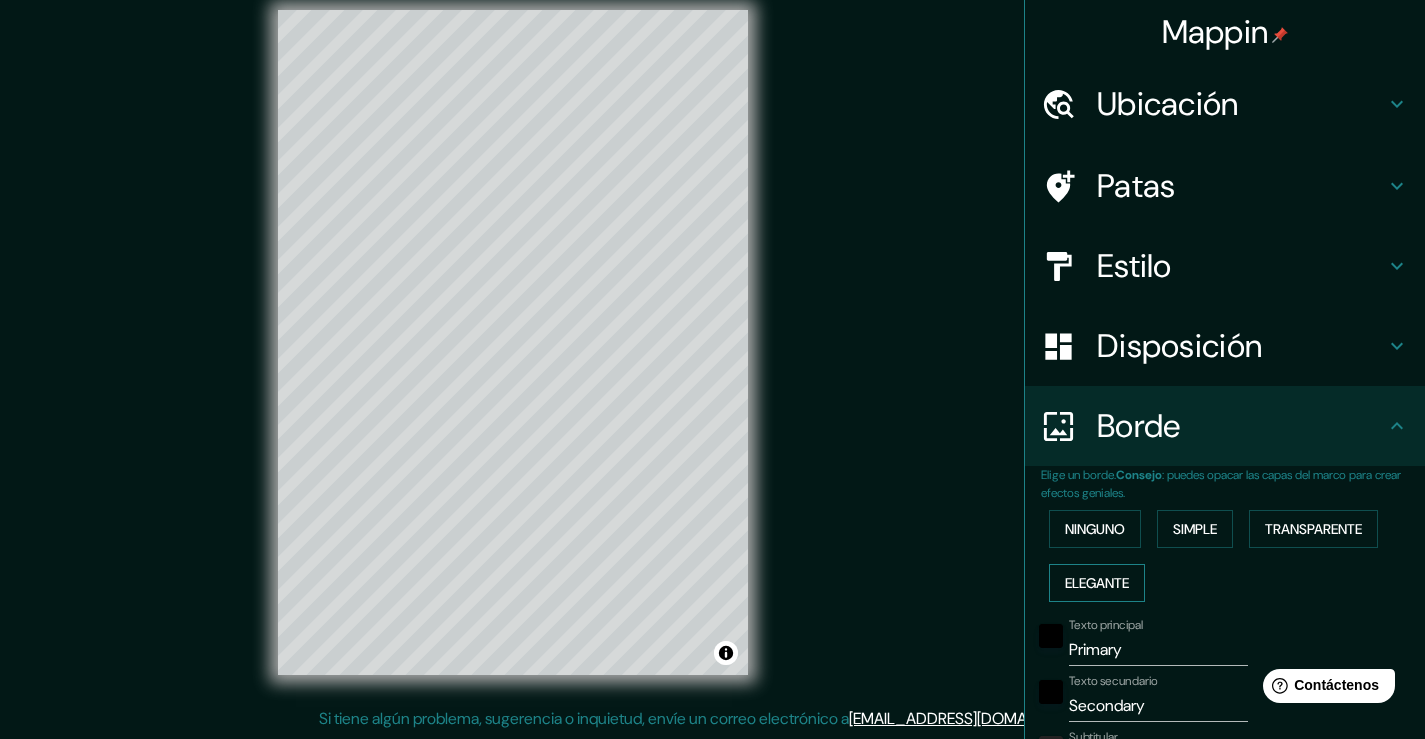 click on "Elegante" at bounding box center (1097, 583) 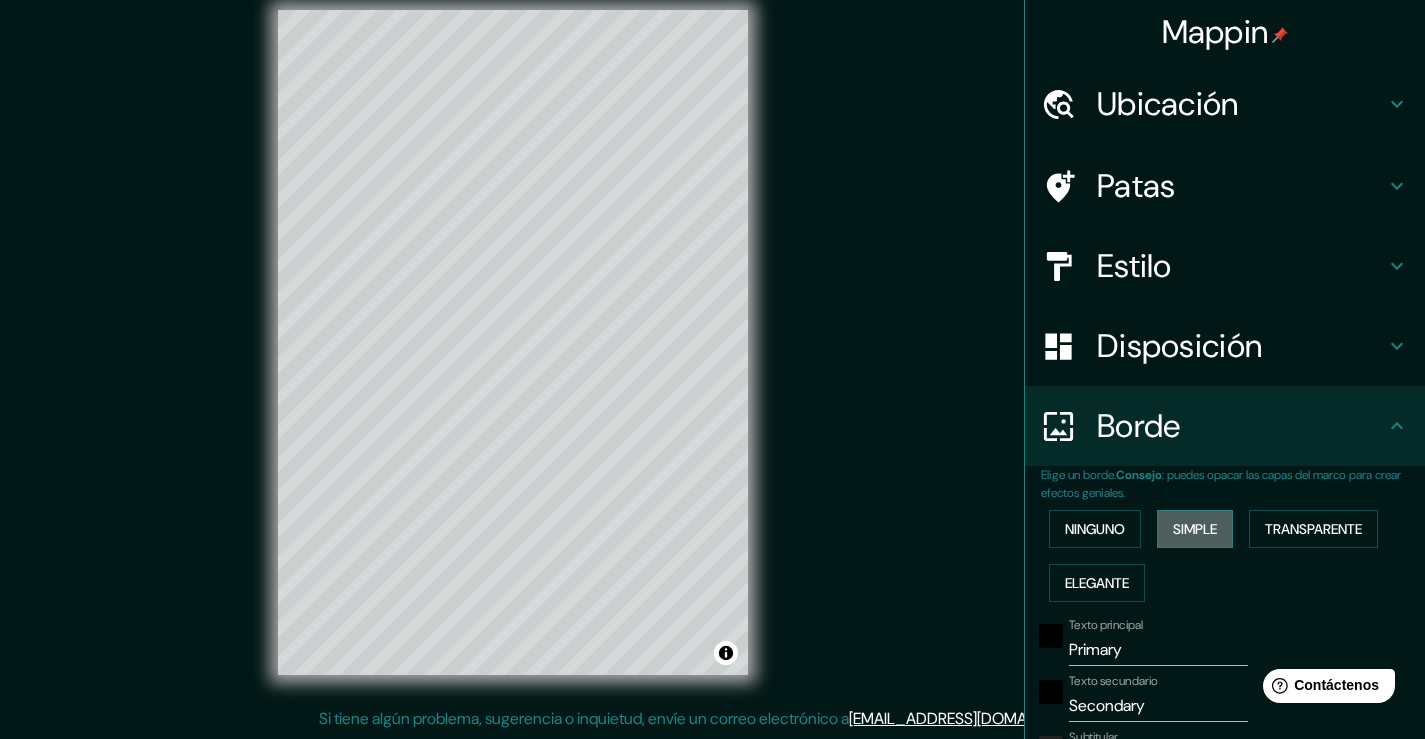click on "Simple" at bounding box center [1195, 529] 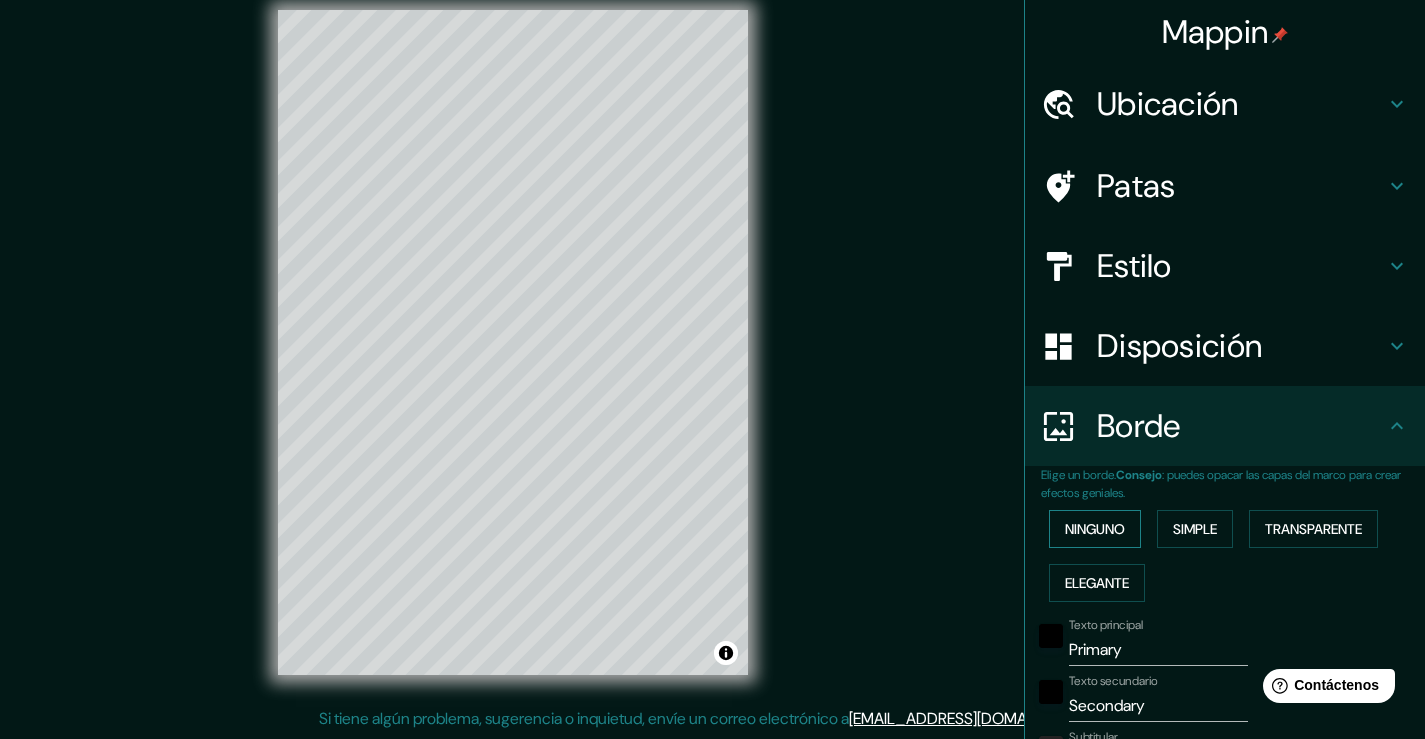 click on "Ninguno" at bounding box center (1095, 529) 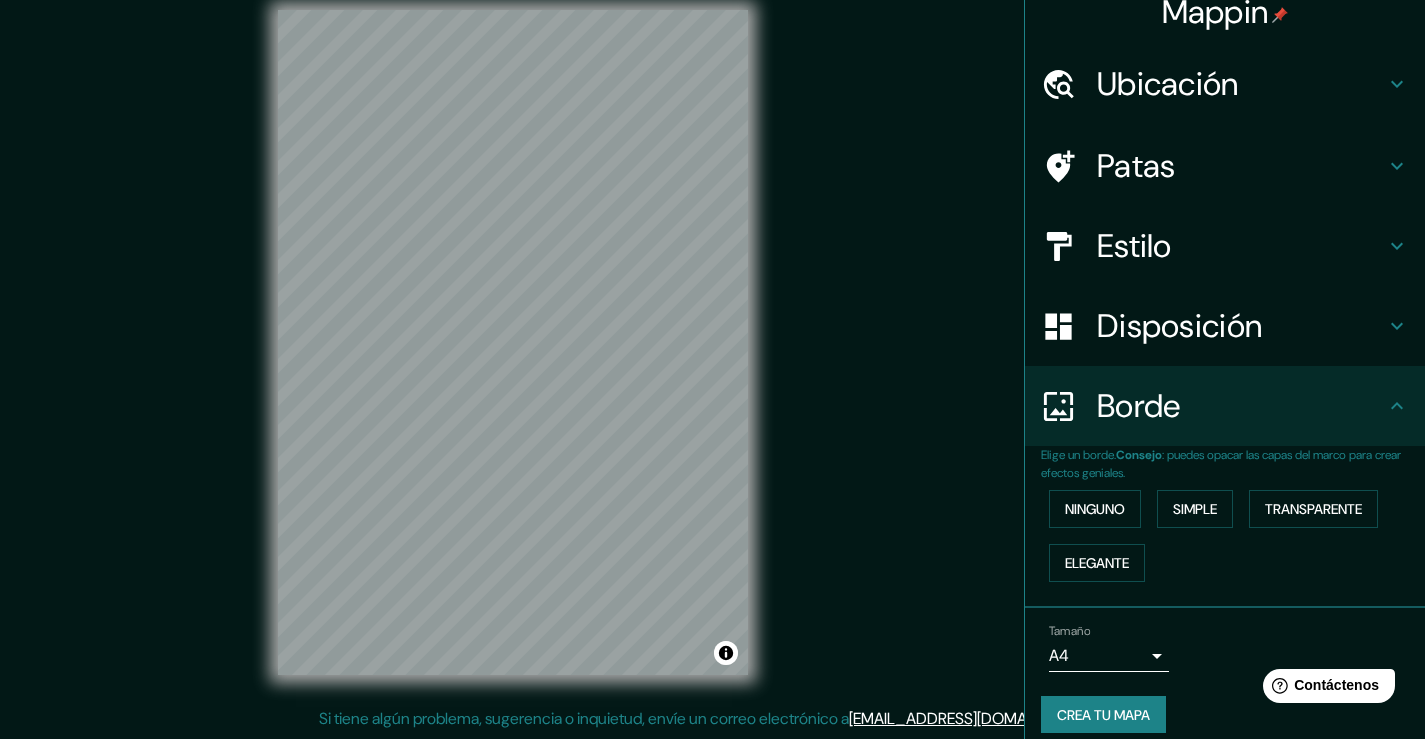 scroll, scrollTop: 38, scrollLeft: 0, axis: vertical 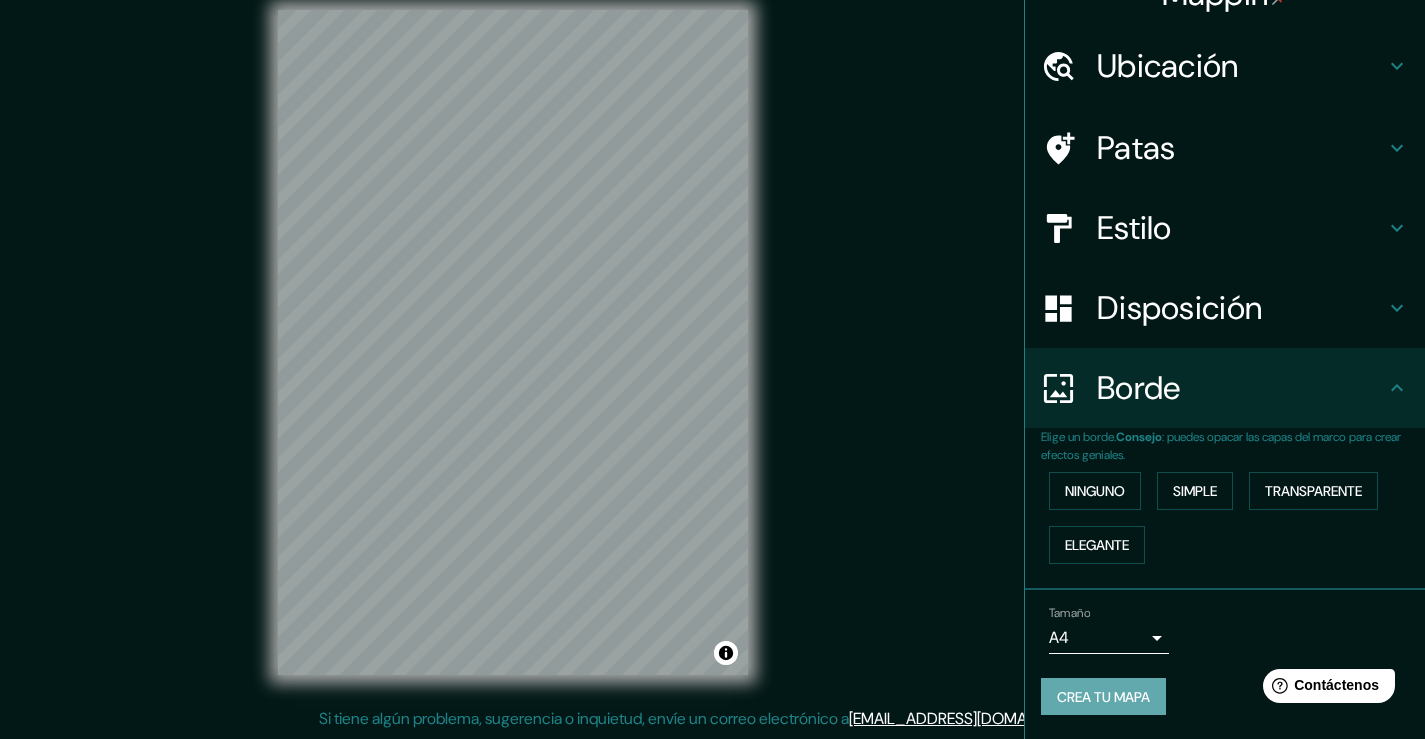 click on "Crea tu mapa" at bounding box center [1103, 697] 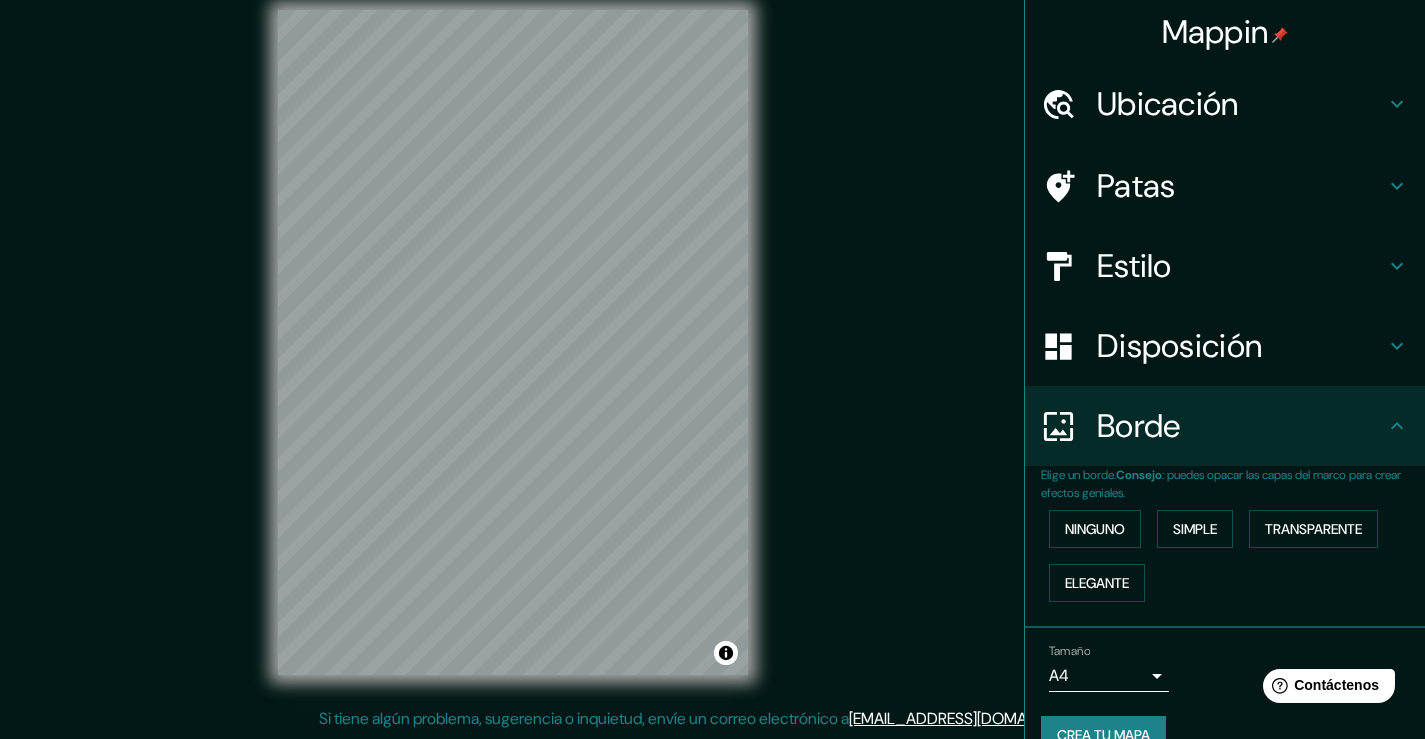 scroll, scrollTop: 38, scrollLeft: 0, axis: vertical 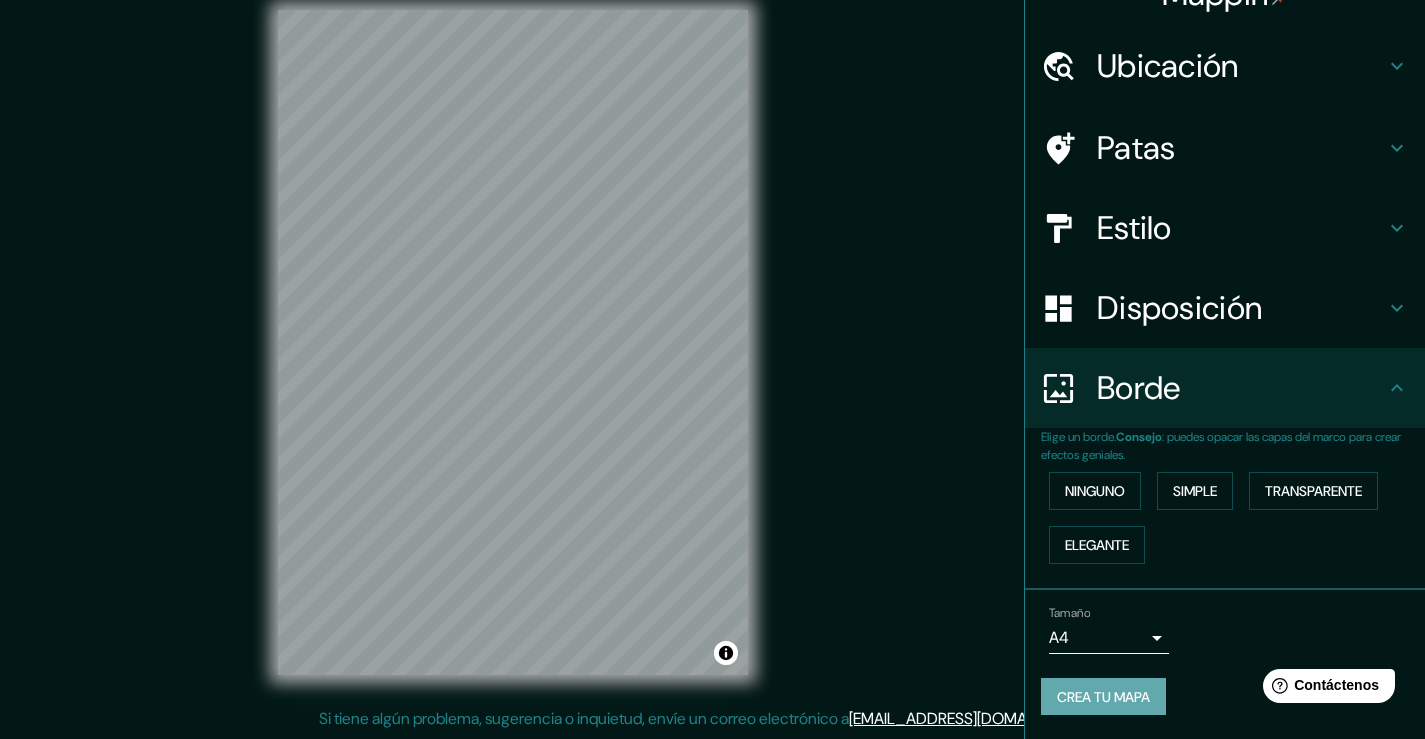 click on "Crea tu mapa" at bounding box center (1103, 697) 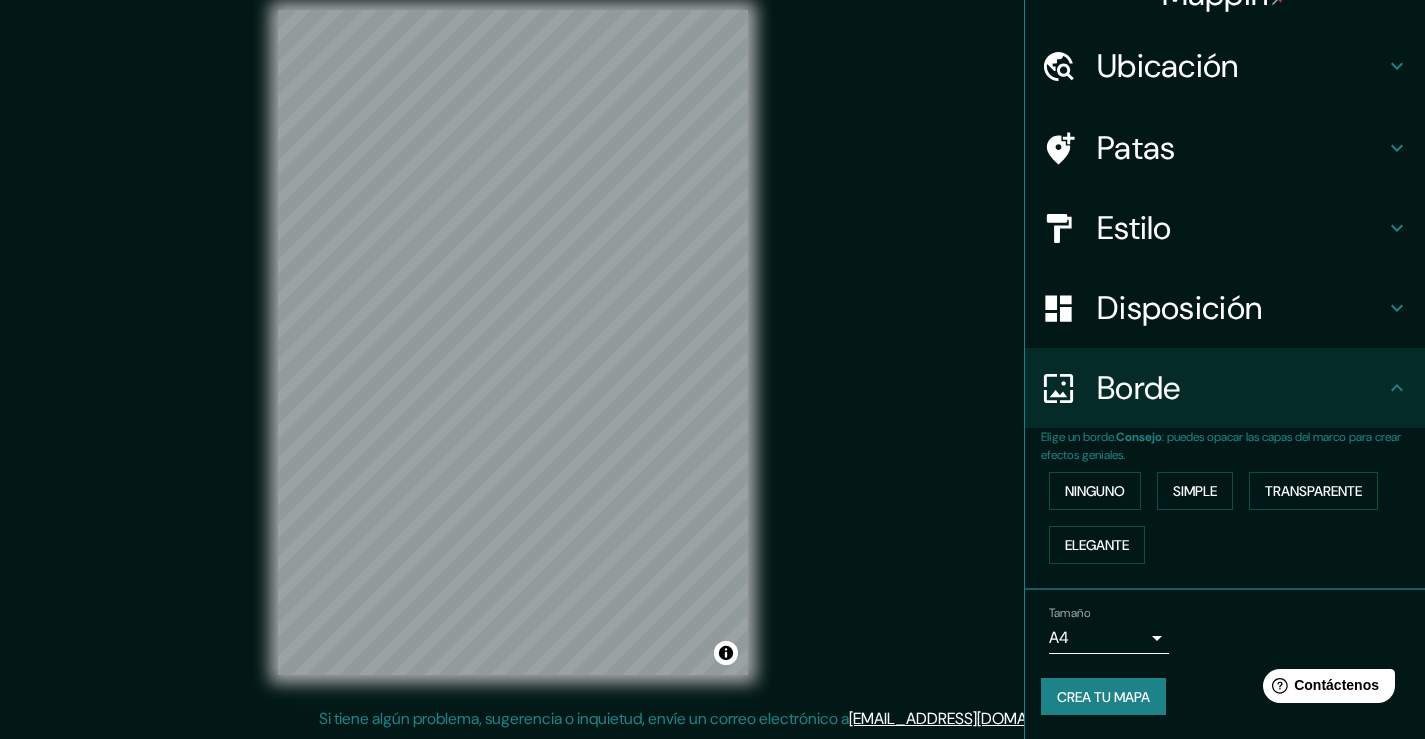 click on "Mappin Ubicación Maracay, Girardot, Aragua, Venezuela Patas Estilo Disposición Borde Elige un borde.  Consejo  : puedes opacar las capas del marco para crear efectos geniales. Ninguno Simple Transparente Elegante Tamaño A4 single Crea tu mapa © Mapbox   © OpenStreetMap   Improve this map Si tiene algún problema, sugerencia o inquietud, envíe un correo electrónico a  help@mappin.pro  .   . . Texto original Valora esta traducción Tu opinión servirá para ayudar a mejorar el Traductor de Google" at bounding box center (712, 347) 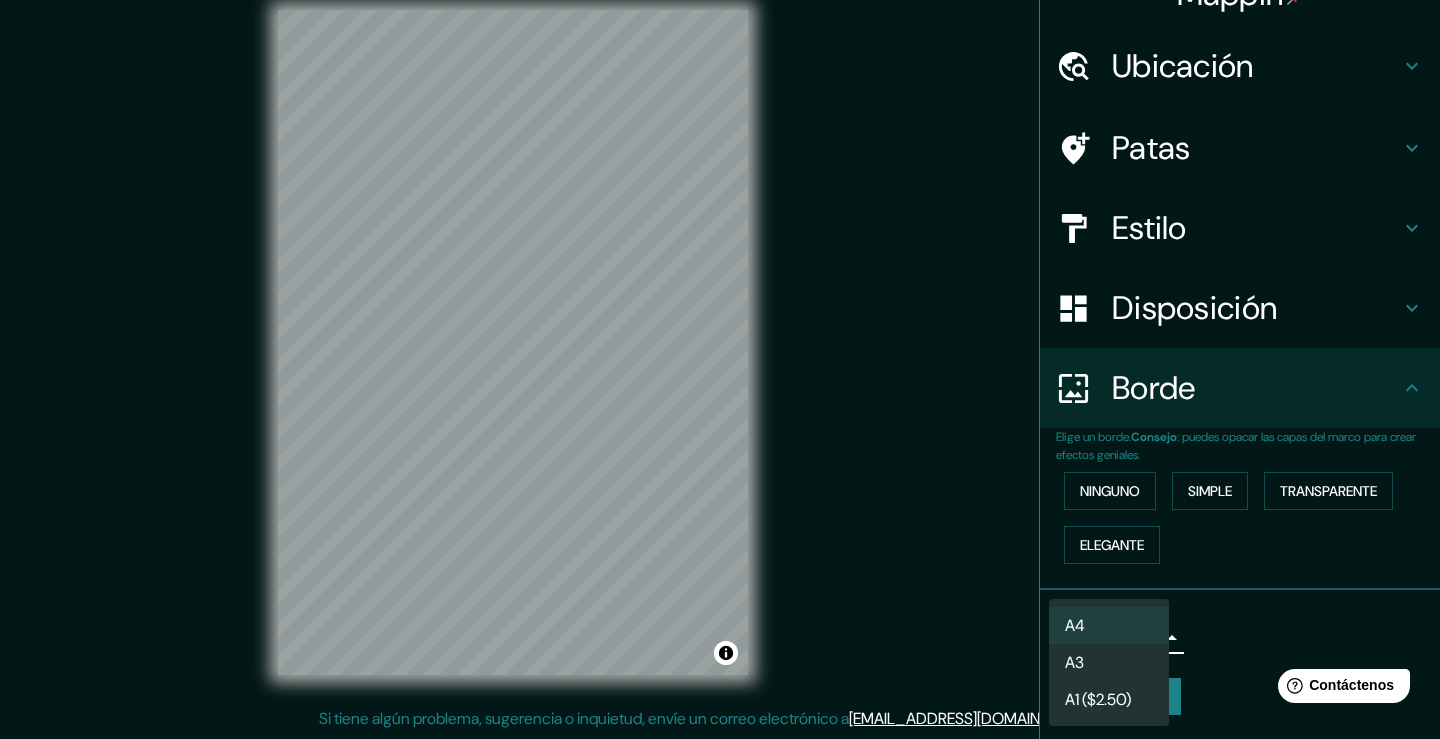 click on "A4" at bounding box center [1109, 625] 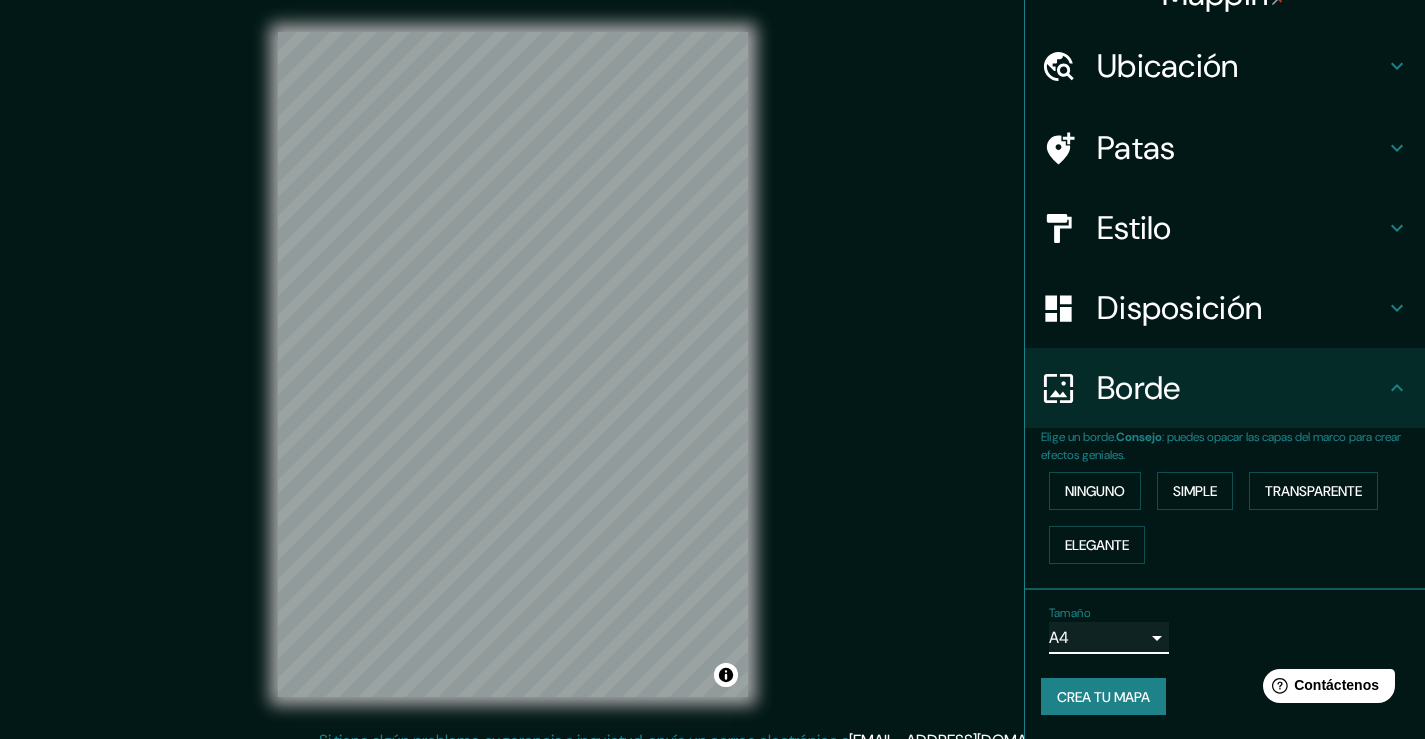 scroll, scrollTop: 22, scrollLeft: 0, axis: vertical 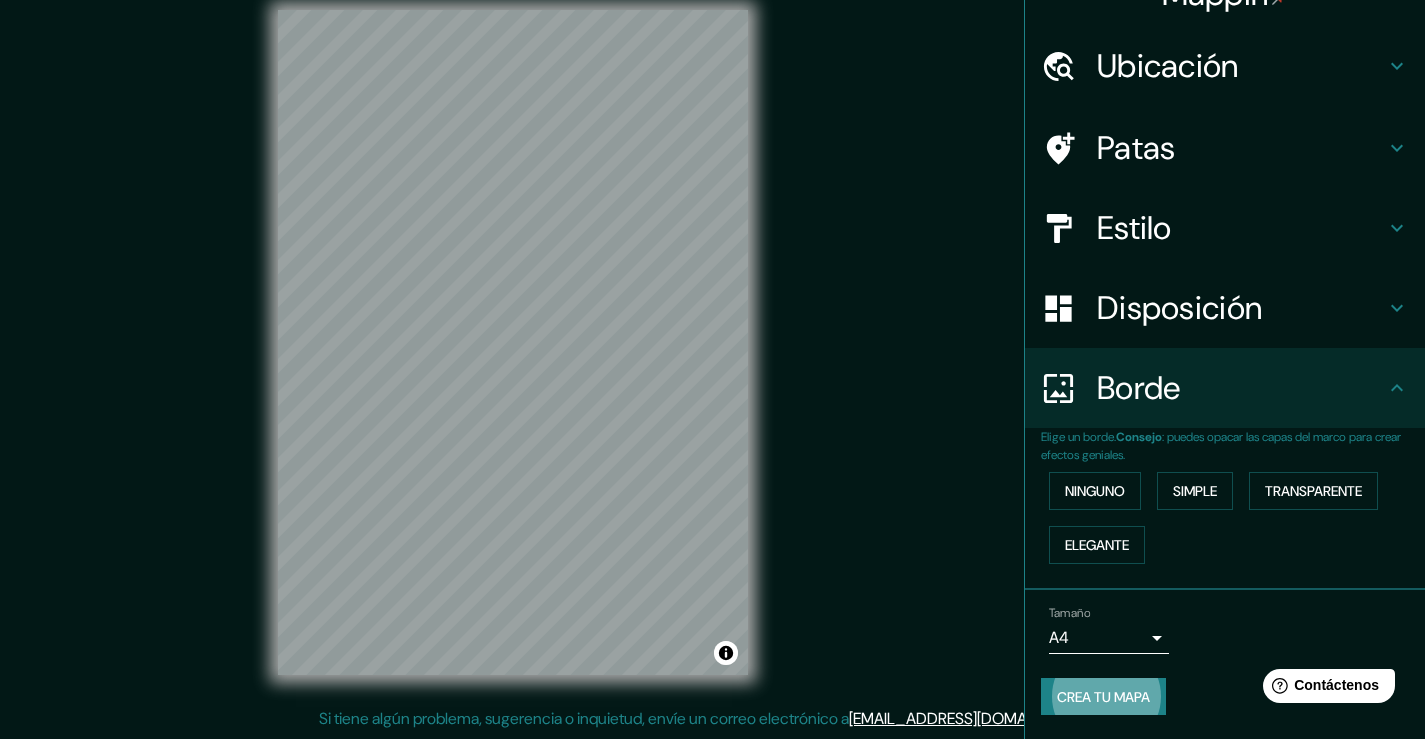 type 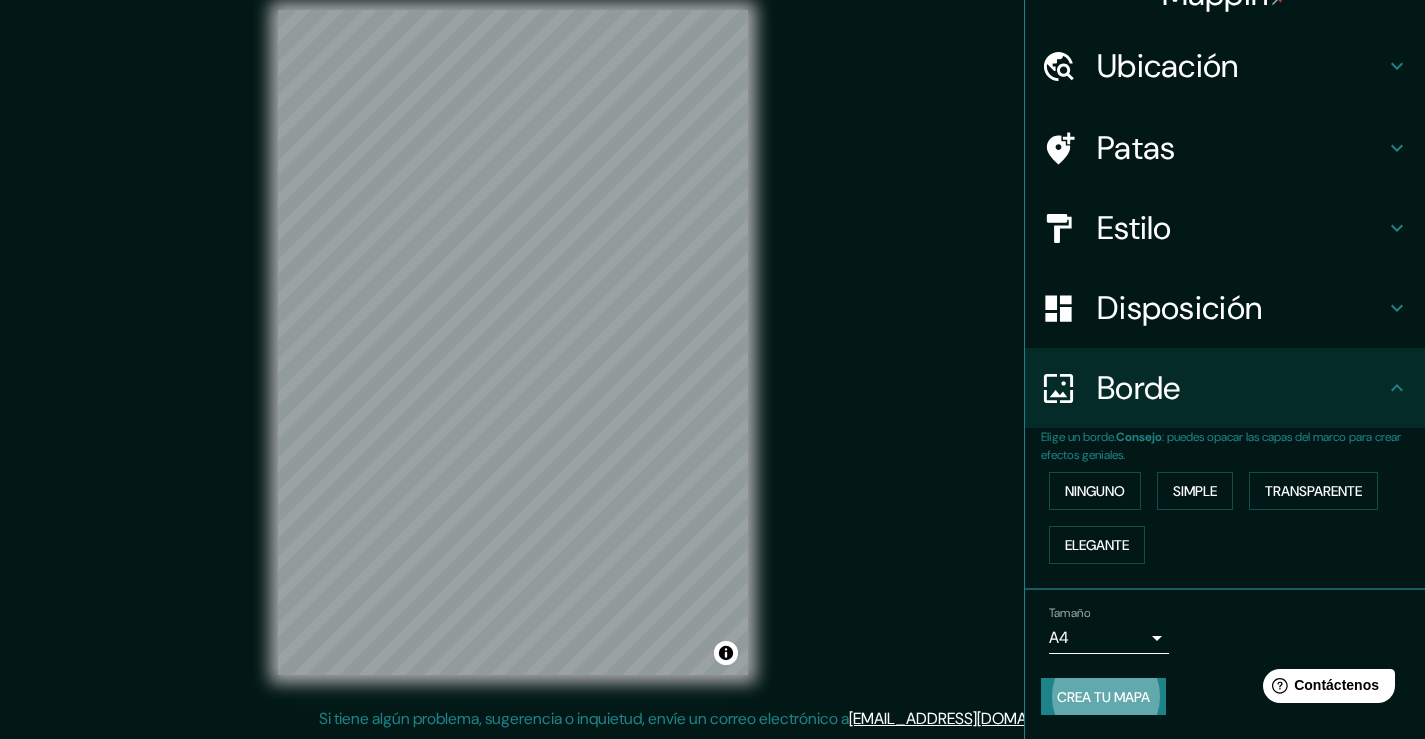 click on "Crea tu mapa" at bounding box center [1103, 697] 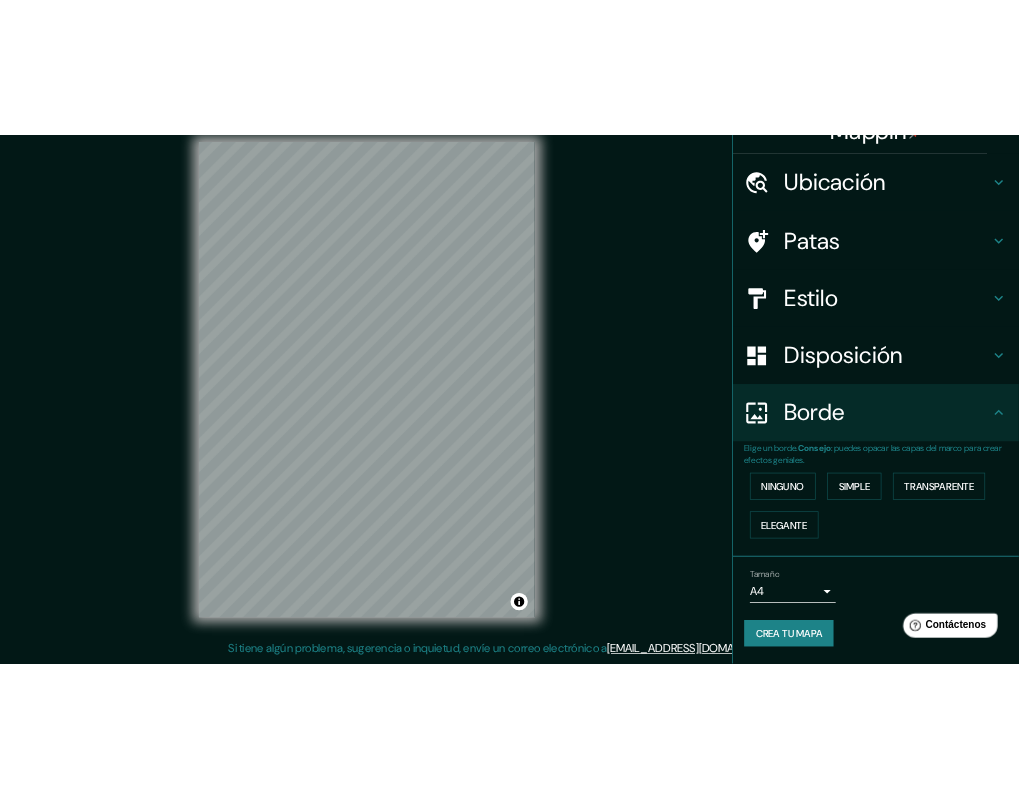 scroll, scrollTop: 16, scrollLeft: 0, axis: vertical 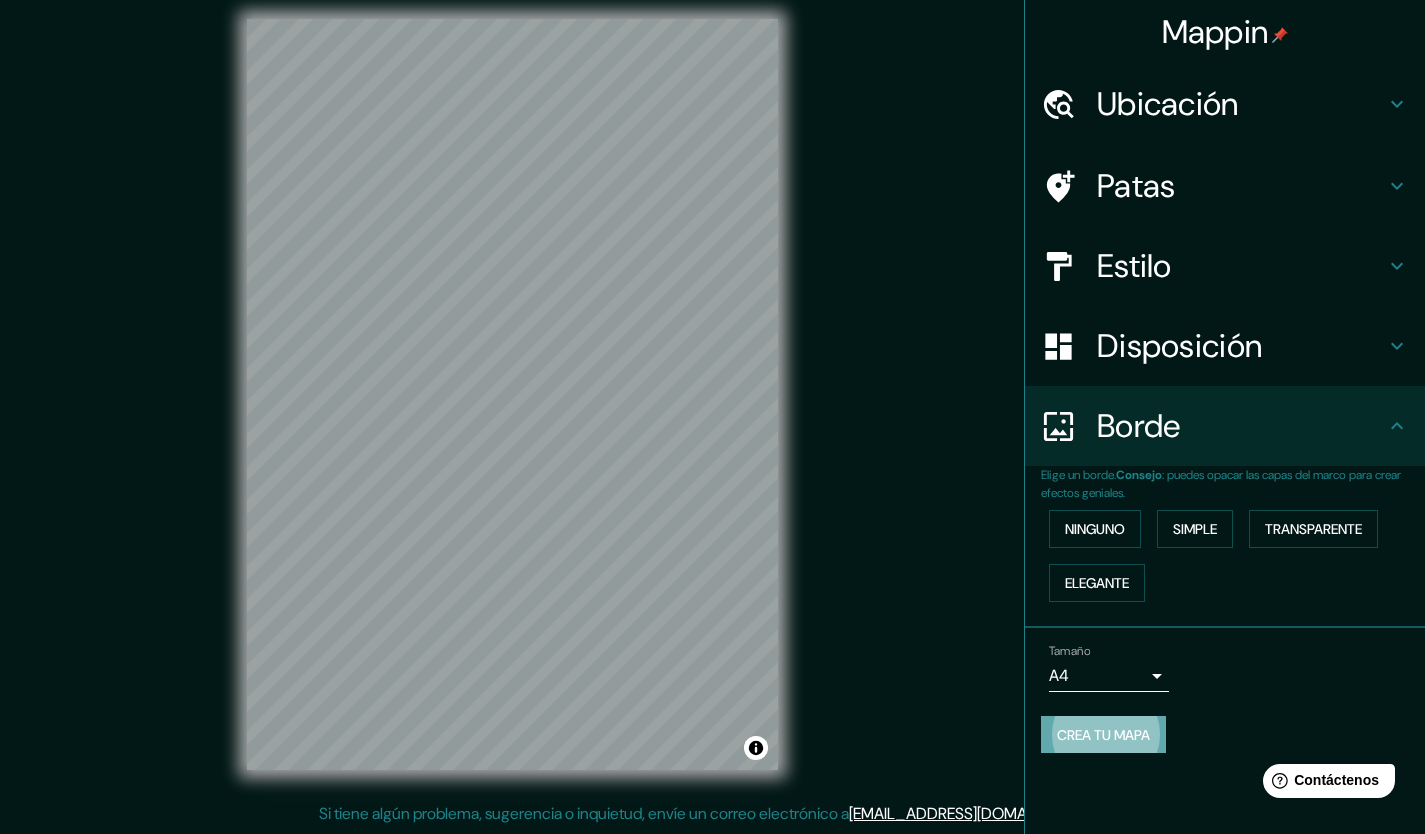 click on "Crea tu mapa" at bounding box center [1103, 735] 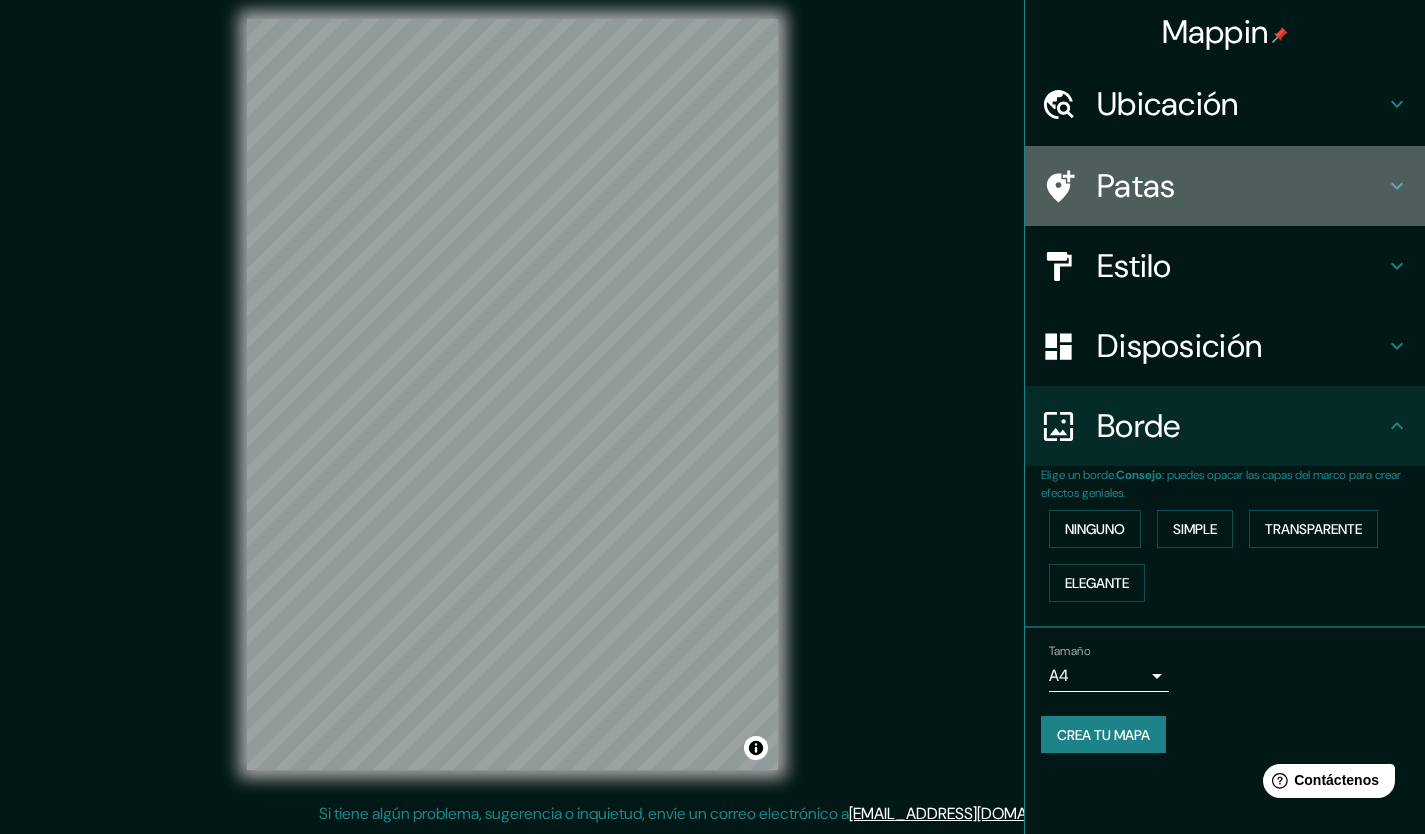 click on "Patas" at bounding box center (1241, 186) 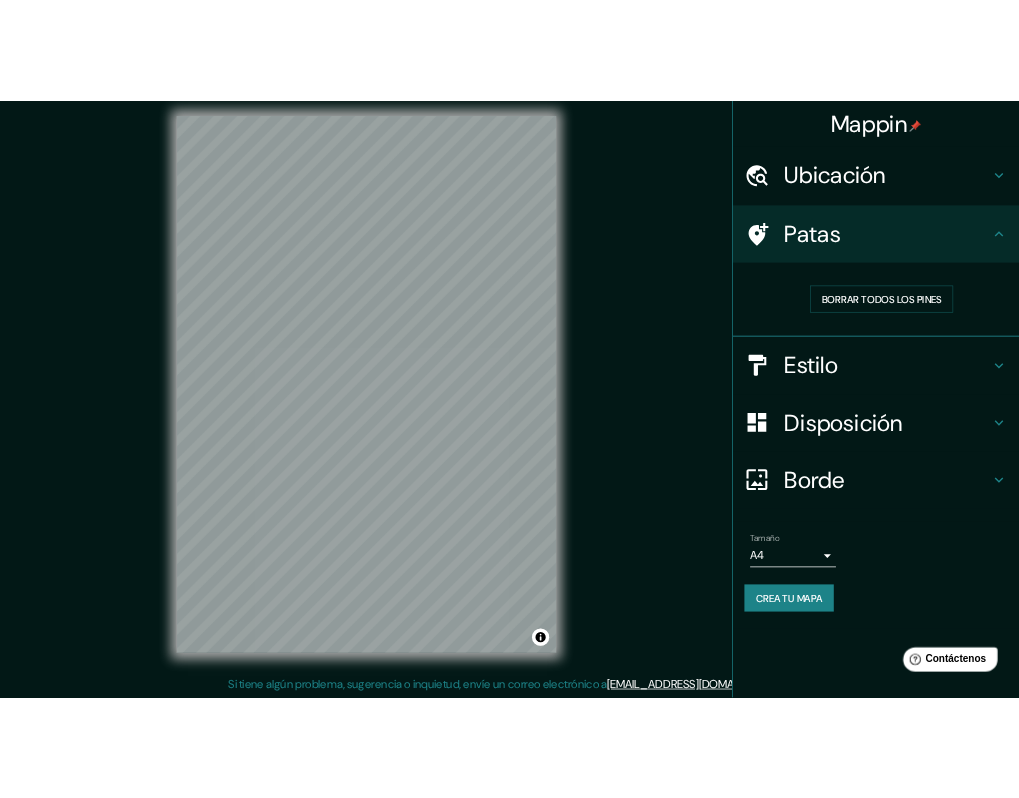 scroll, scrollTop: 13, scrollLeft: 0, axis: vertical 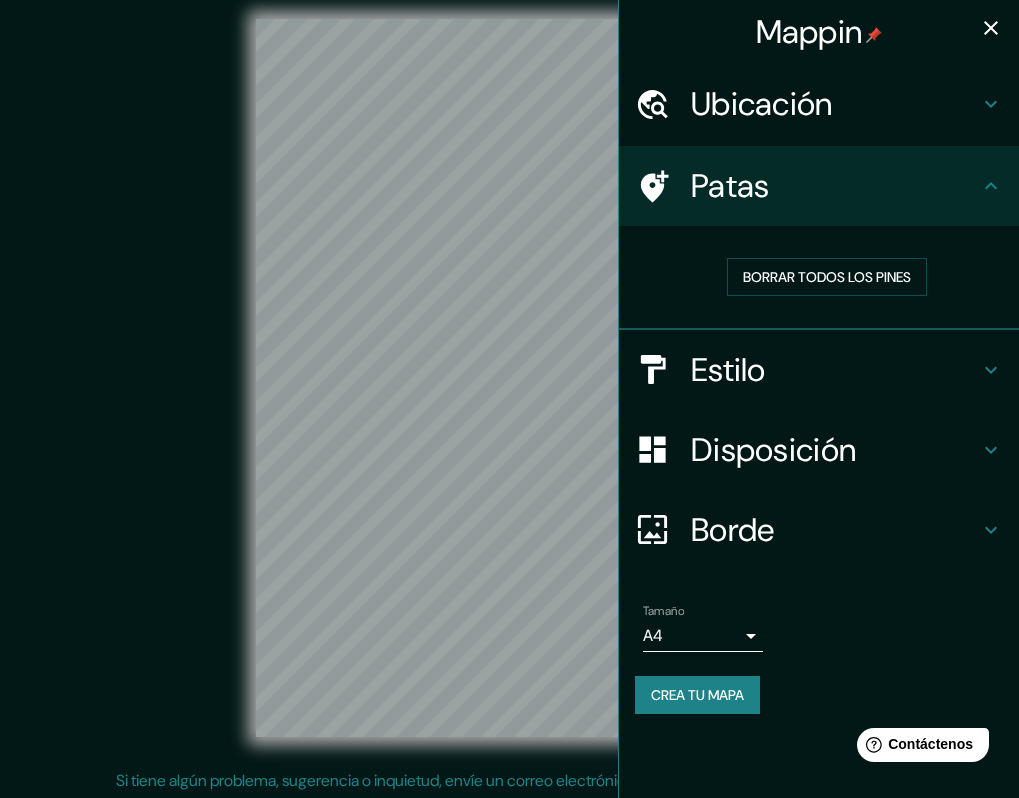click 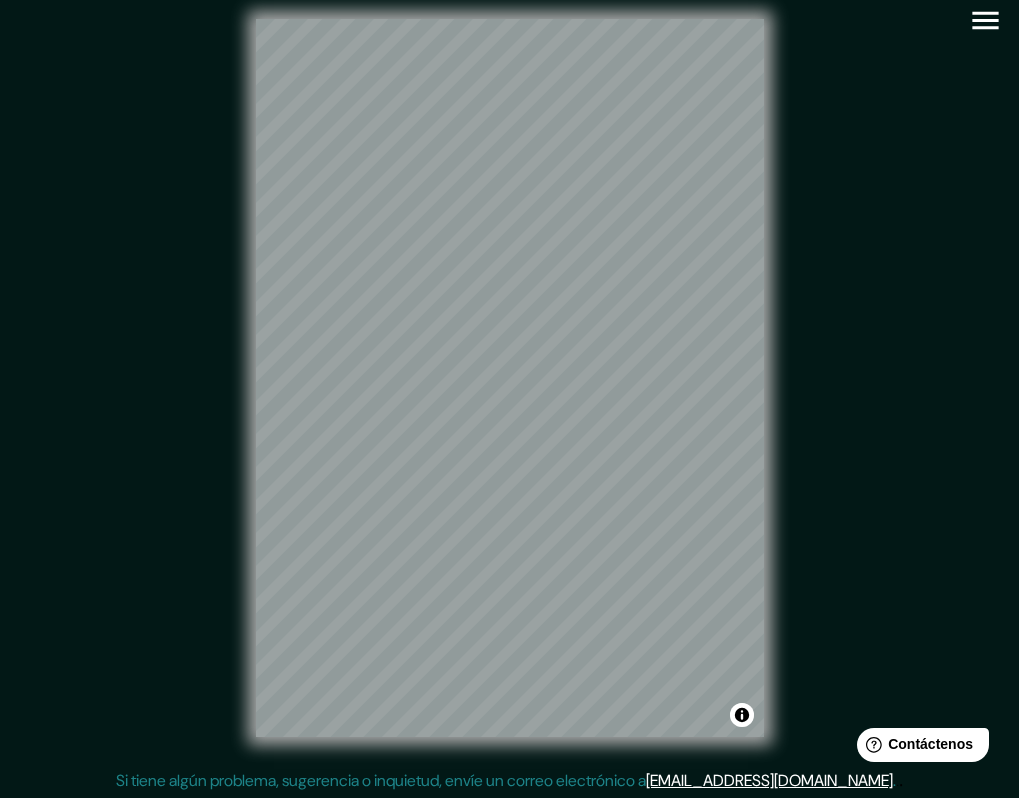 click 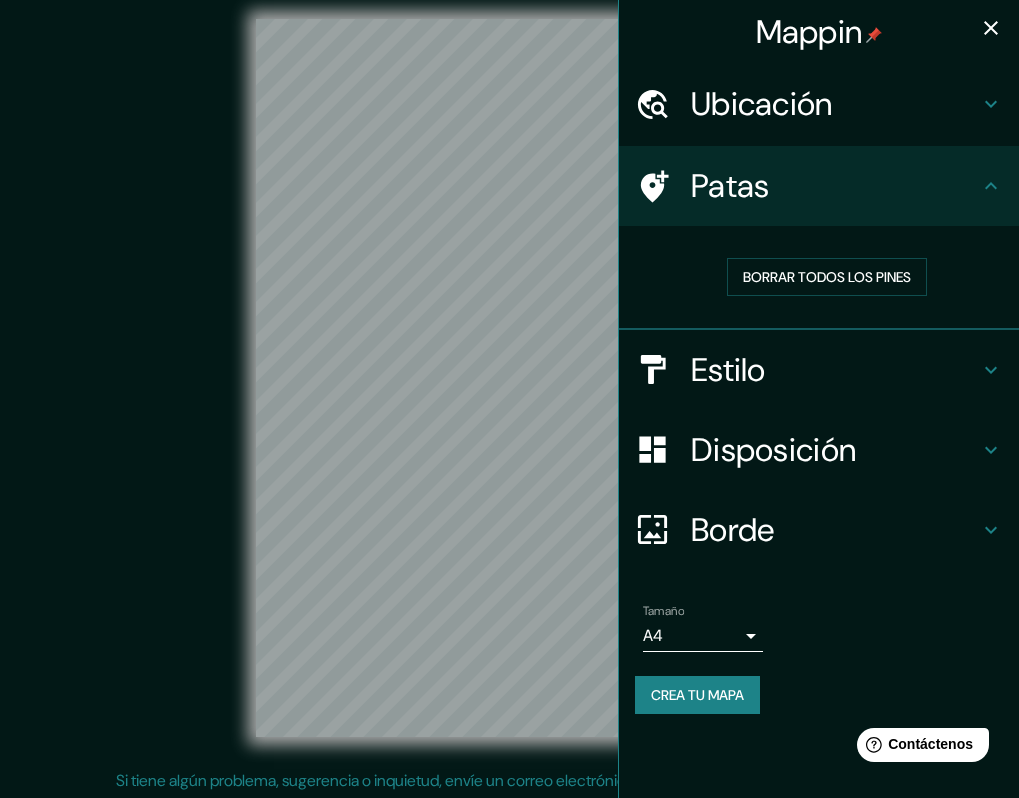 scroll, scrollTop: 16, scrollLeft: 0, axis: vertical 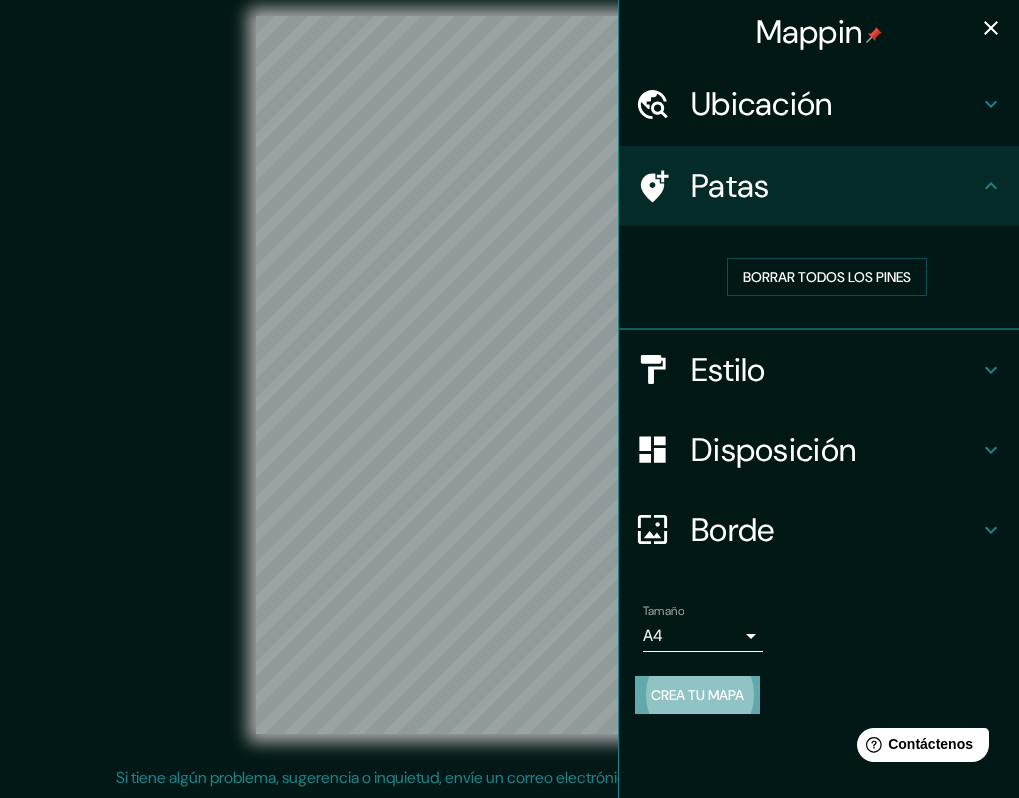 click on "Crea tu mapa" at bounding box center [697, 695] 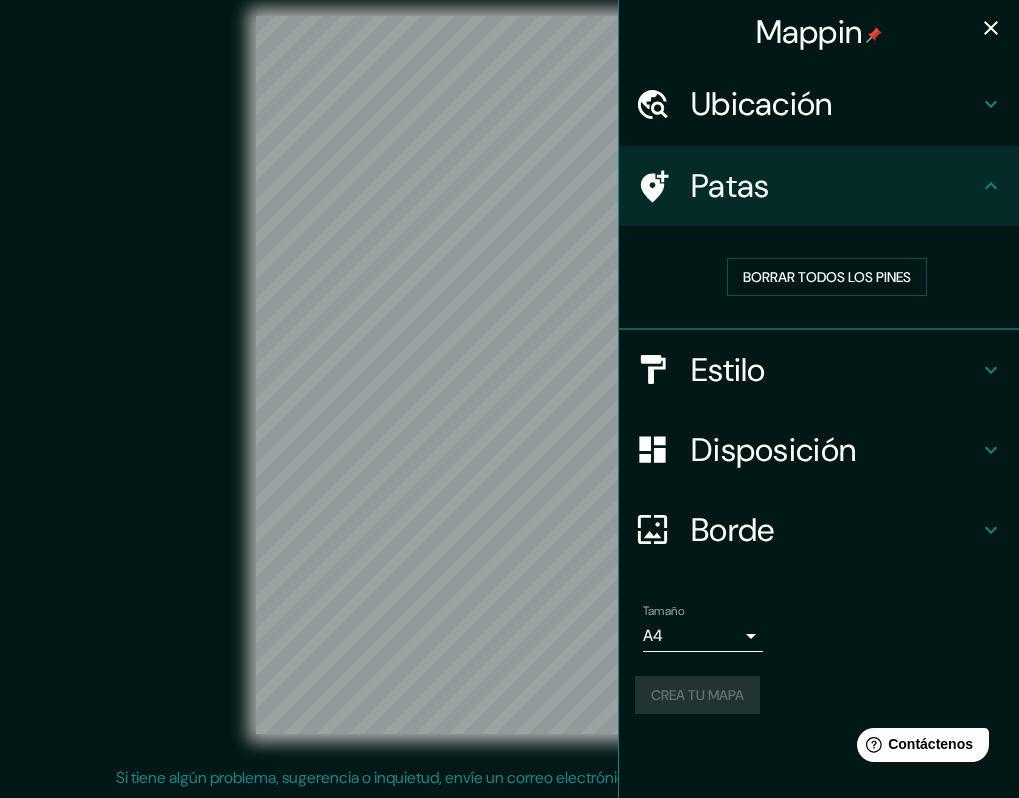 click on "Estilo" at bounding box center [835, 370] 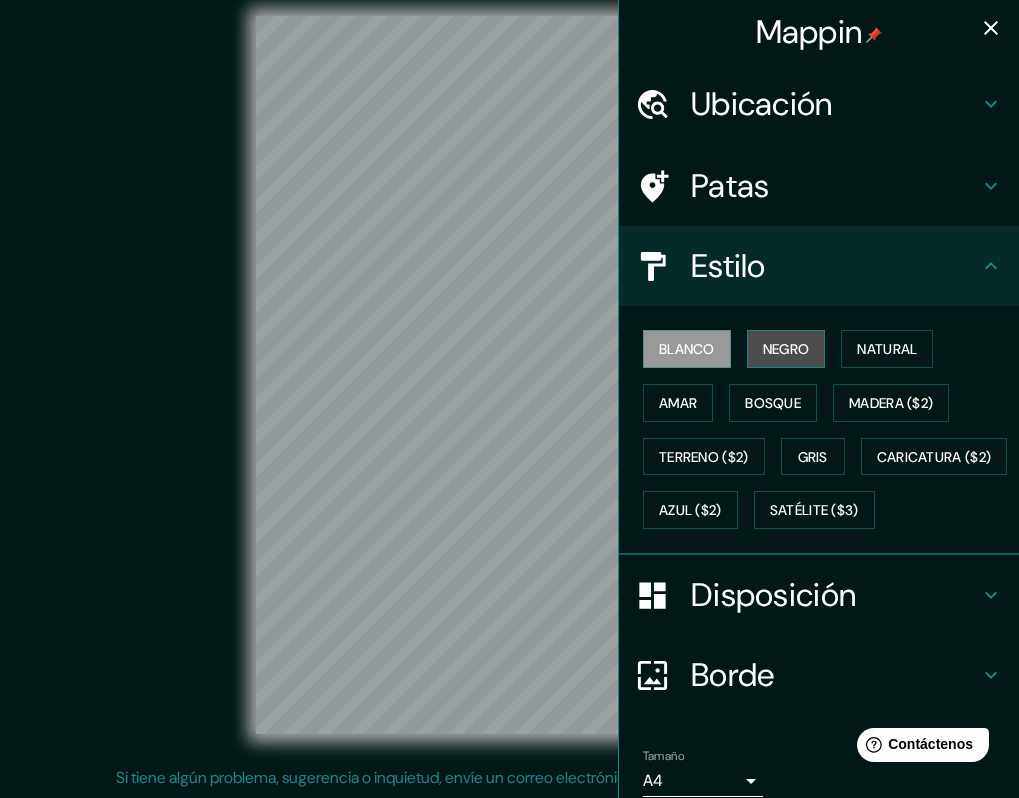 click on "Negro" at bounding box center (786, 349) 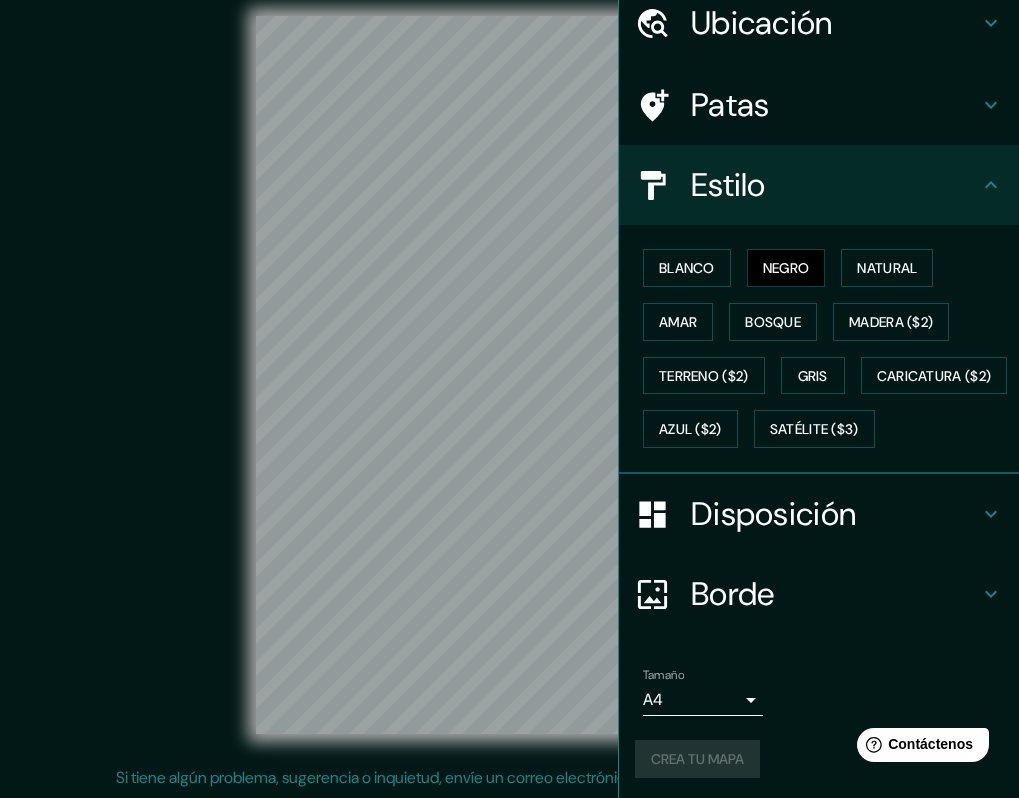 scroll, scrollTop: 138, scrollLeft: 0, axis: vertical 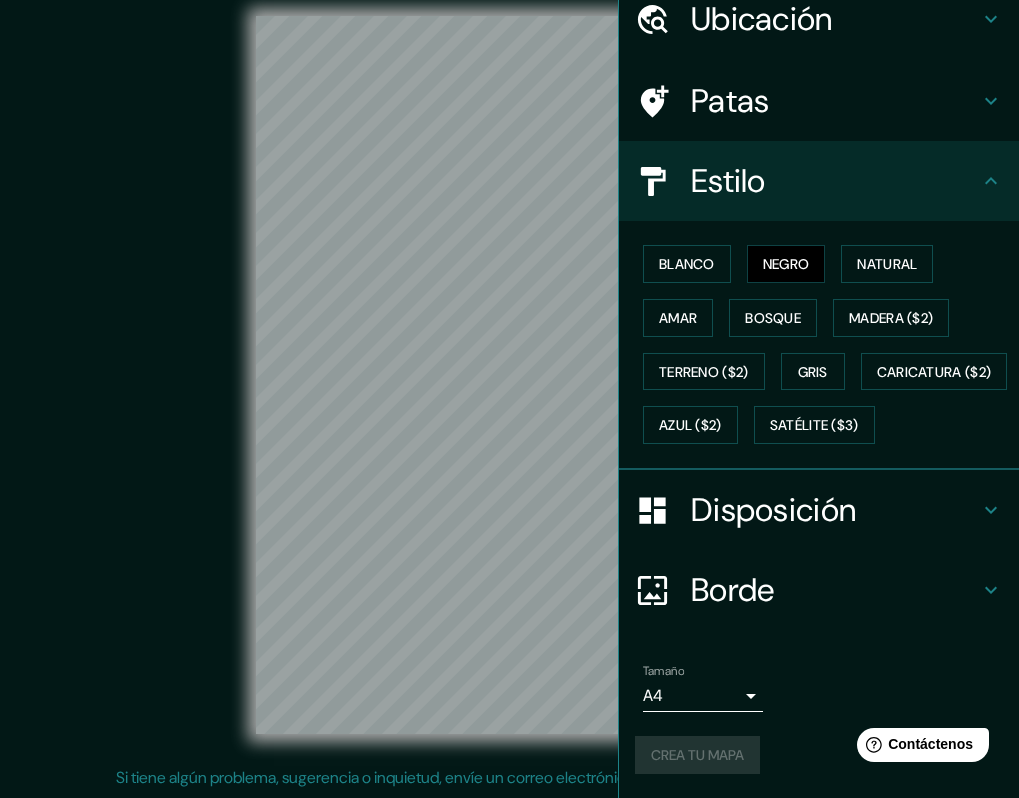 click on "Mappin Ubicación Maracay, [GEOGRAPHIC_DATA], [GEOGRAPHIC_DATA], [GEOGRAPHIC_DATA] Patas Estilo Blanco Negro Natural [PERSON_NAME] ($2) Terreno ($2) Gris Caricatura ($2) Azul ($2) Satélite ($3) Disposición Borde Elige un borde.  Consejo  : puedes opacar las capas del marco para crear efectos geniales. Ninguno Simple Transparente Elegante Tamaño A4 single Crea tu mapa © Mapbox   © OpenStreetMap   Improve this map Si tiene algún problema, sugerencia o inquietud, envíe un correo electrónico a  [EMAIL_ADDRESS][DOMAIN_NAME]  .   . . Texto original Valora esta traducción Tu opinión servirá para ayudar a mejorar el Traductor de Google" at bounding box center (509, 383) 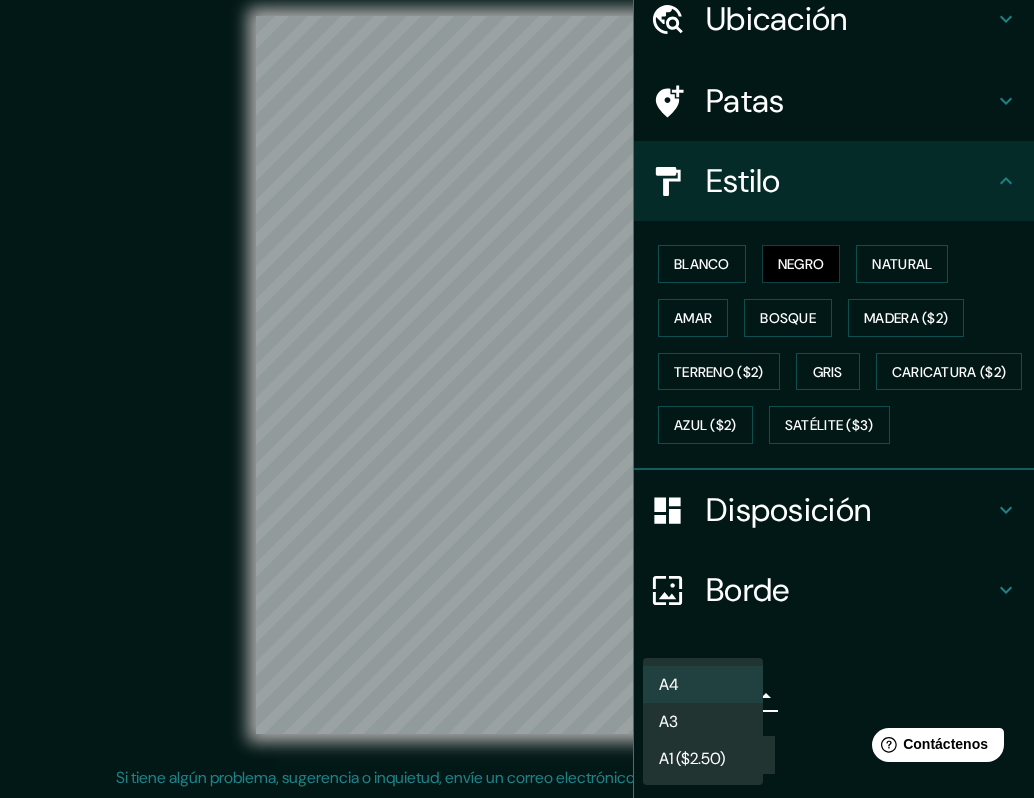 click on "A4" at bounding box center [703, 684] 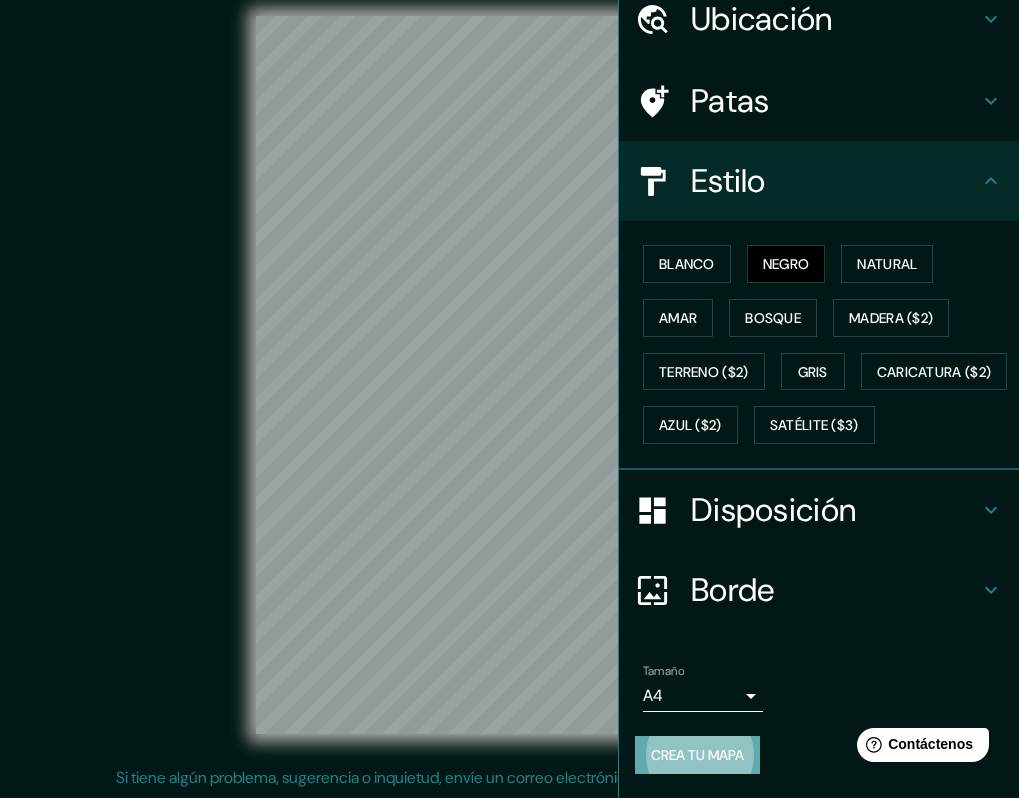 click on "Crea tu mapa" at bounding box center (697, 755) 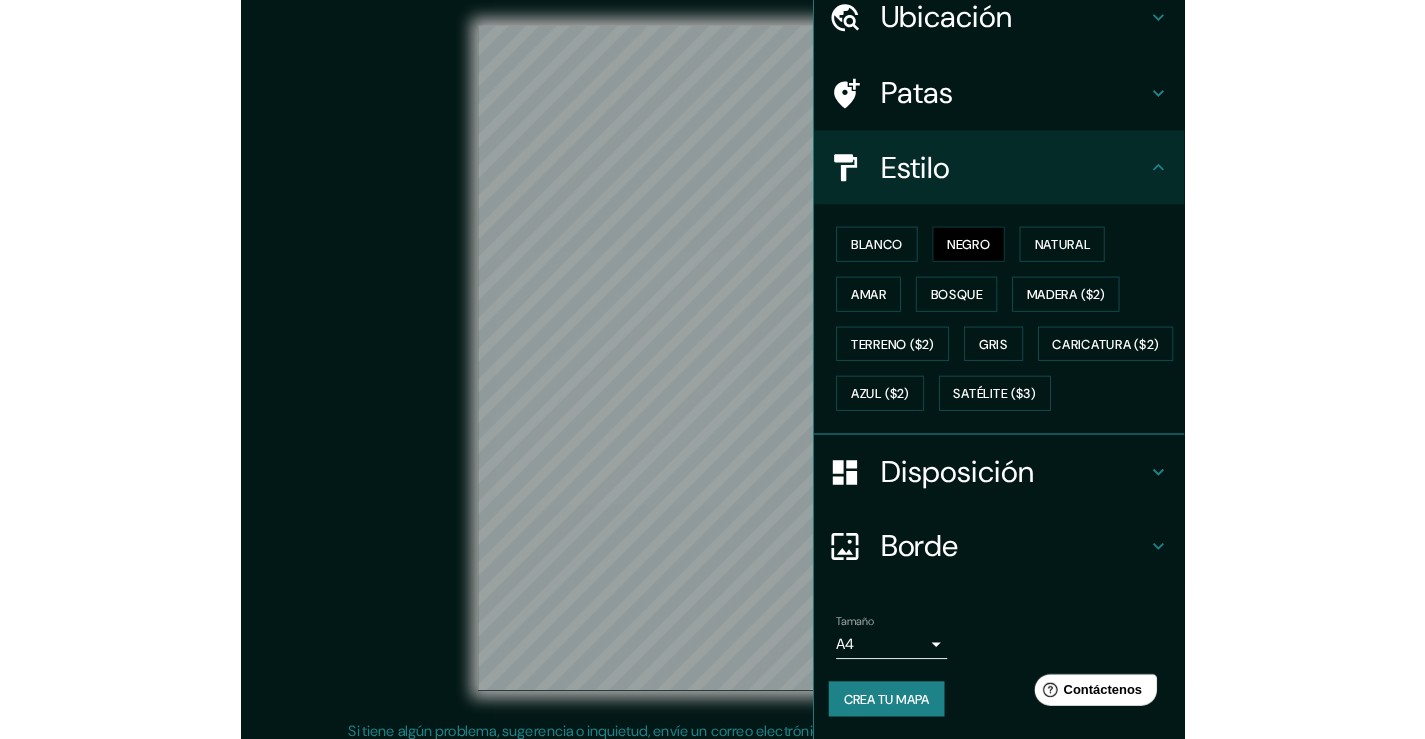 scroll, scrollTop: 0, scrollLeft: 0, axis: both 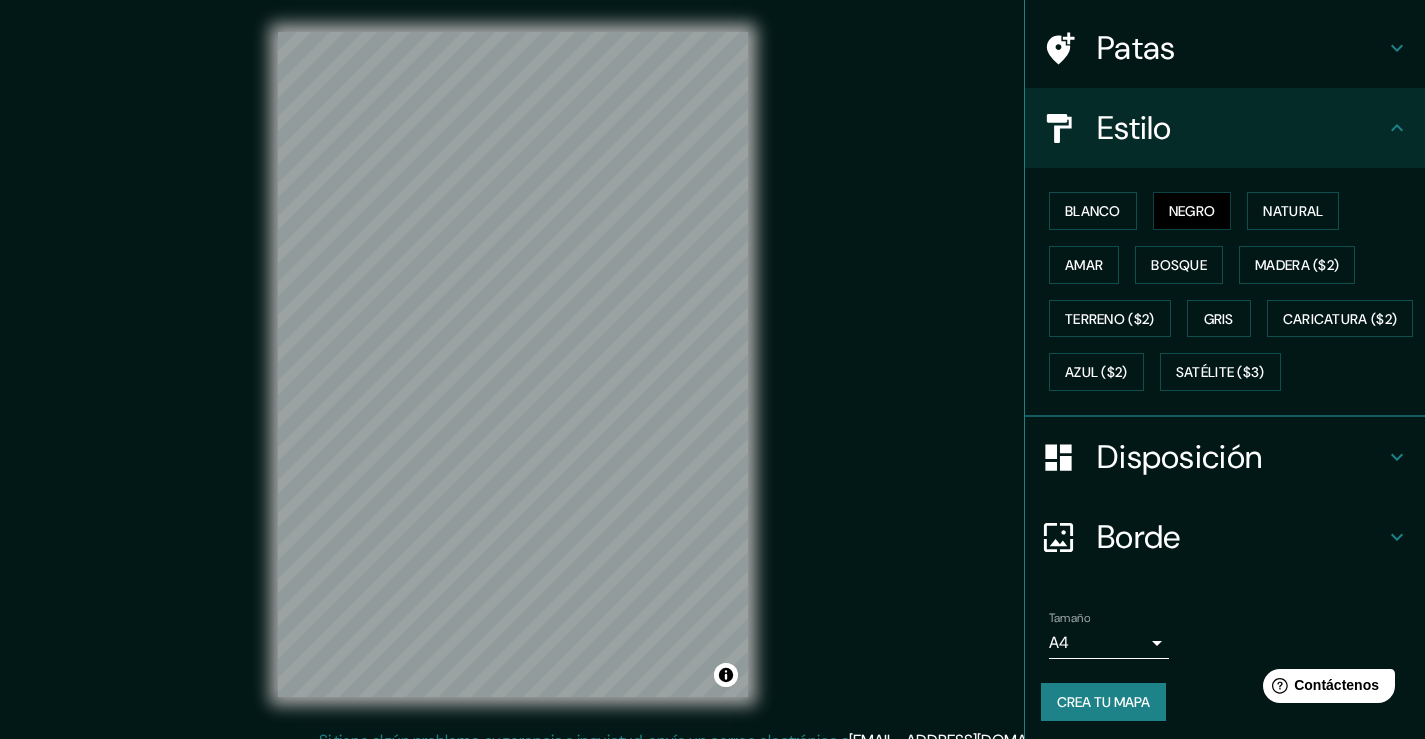 click on "© Mapbox   © OpenStreetMap   Improve this map" at bounding box center [512, 364] 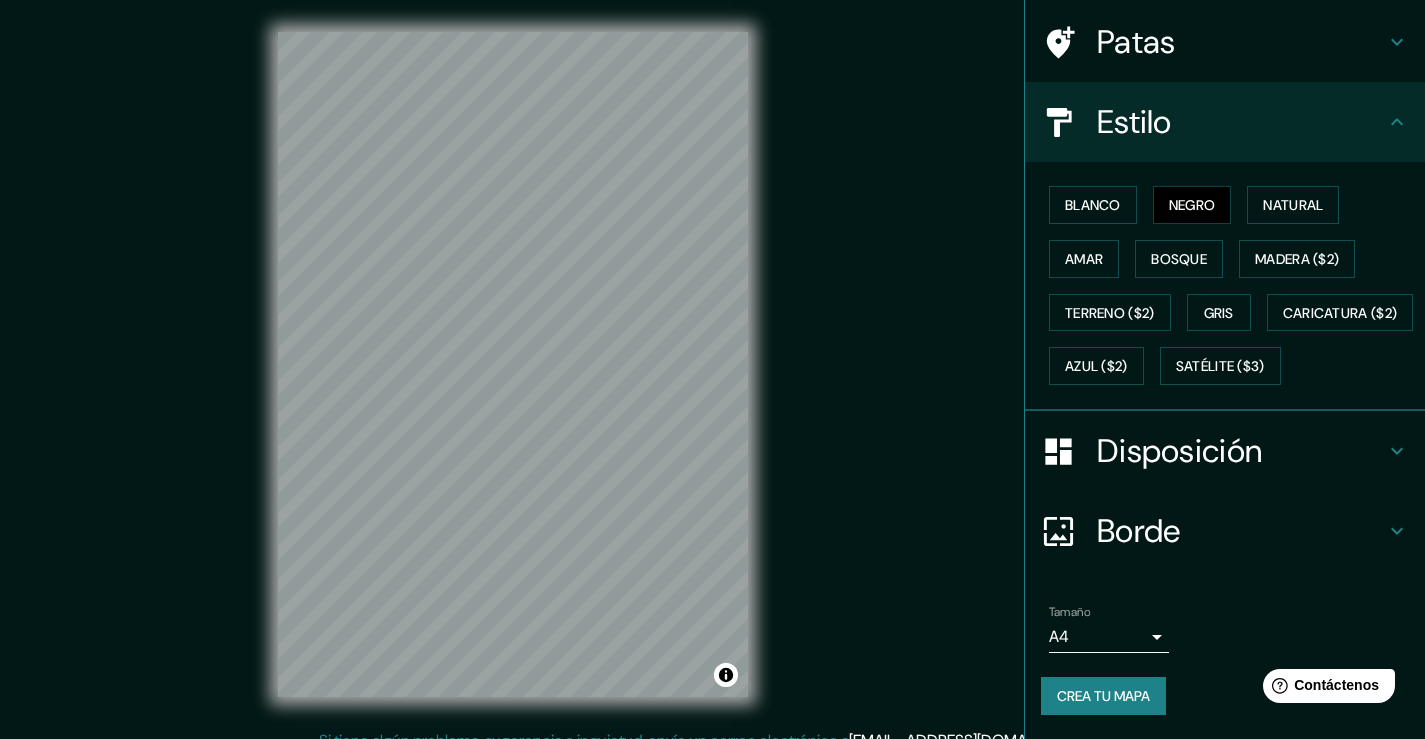 scroll, scrollTop: 197, scrollLeft: 0, axis: vertical 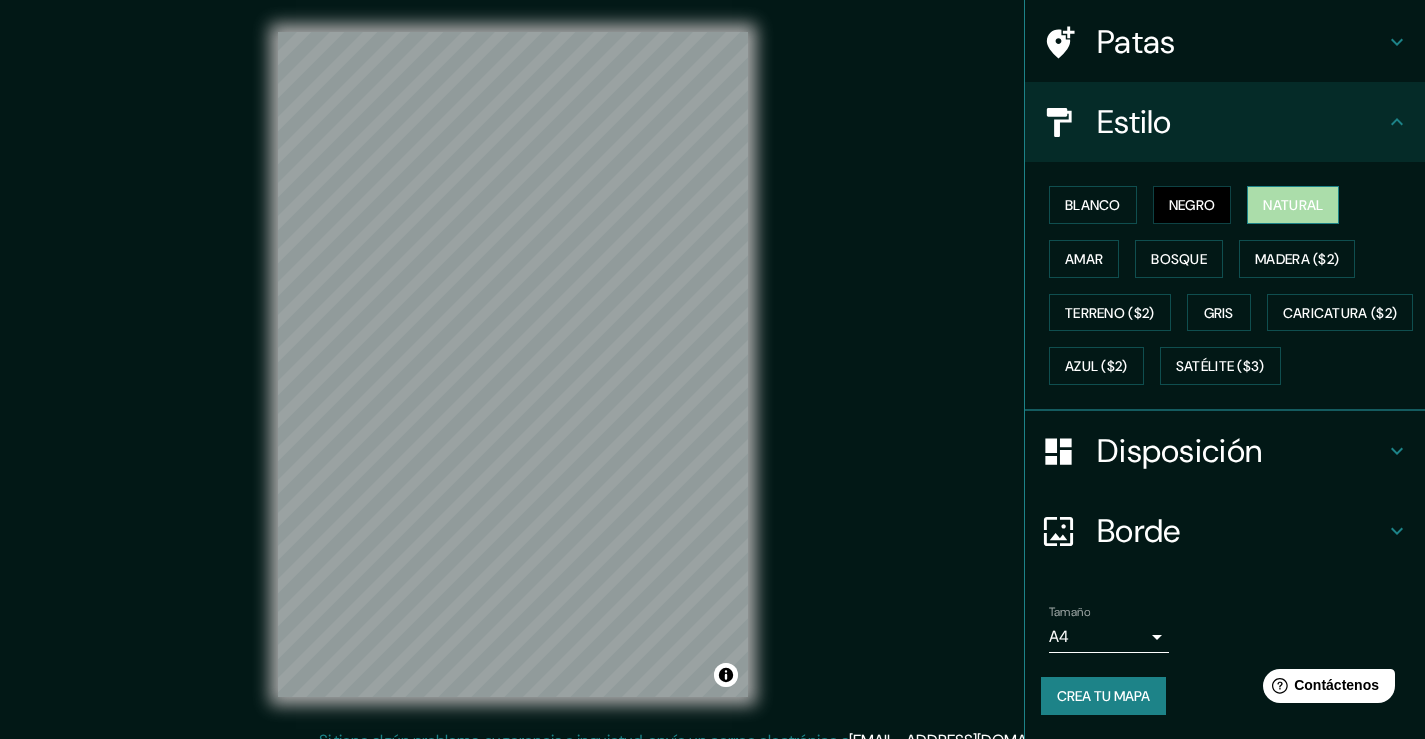 click on "Natural" at bounding box center [1293, 205] 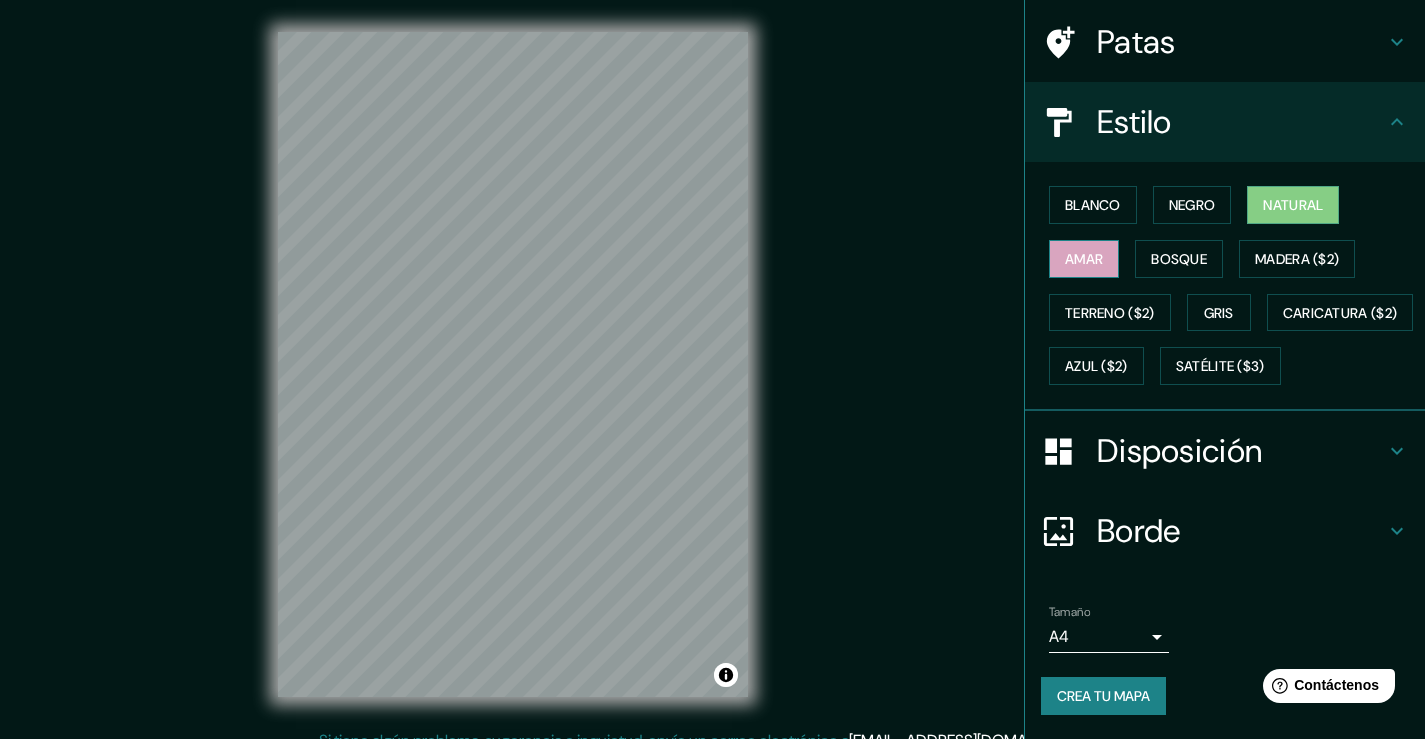 click on "Amar" at bounding box center [1084, 259] 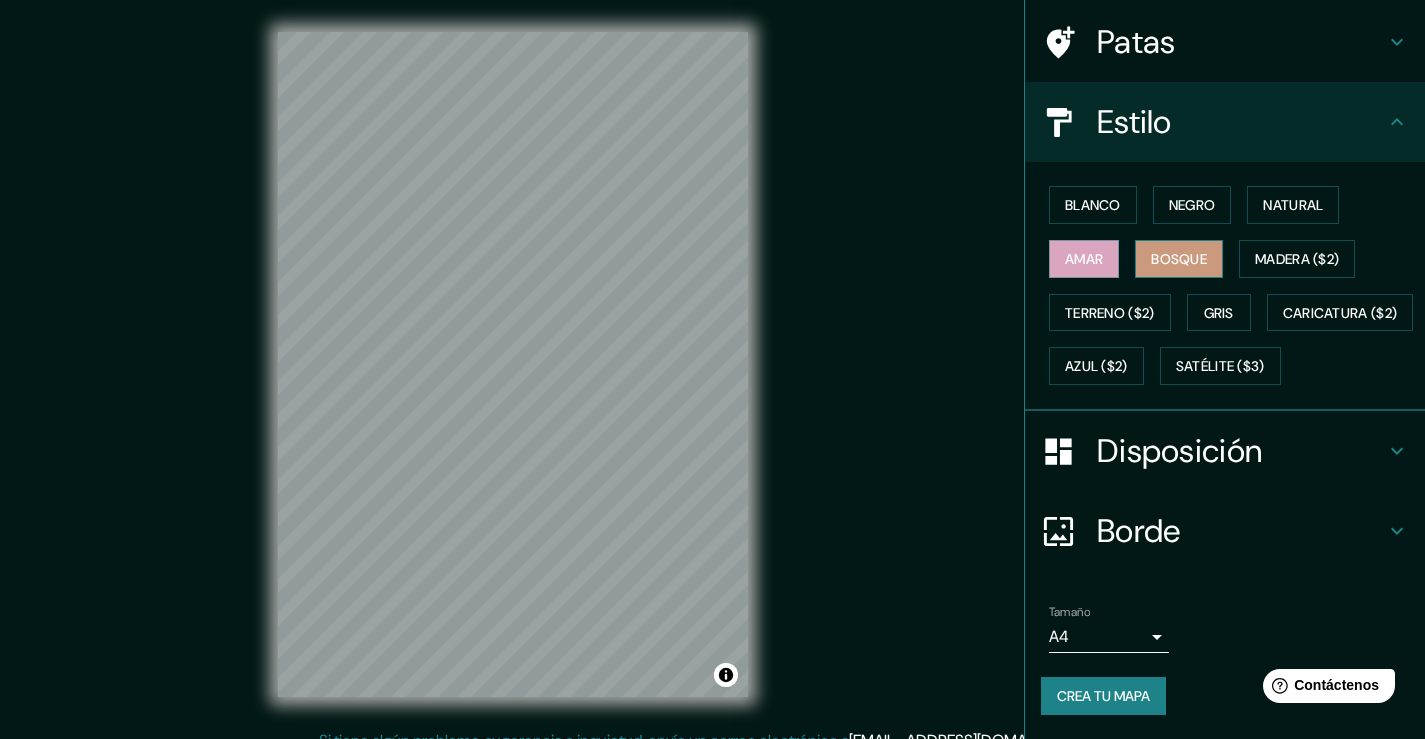 click on "Bosque" at bounding box center (1179, 259) 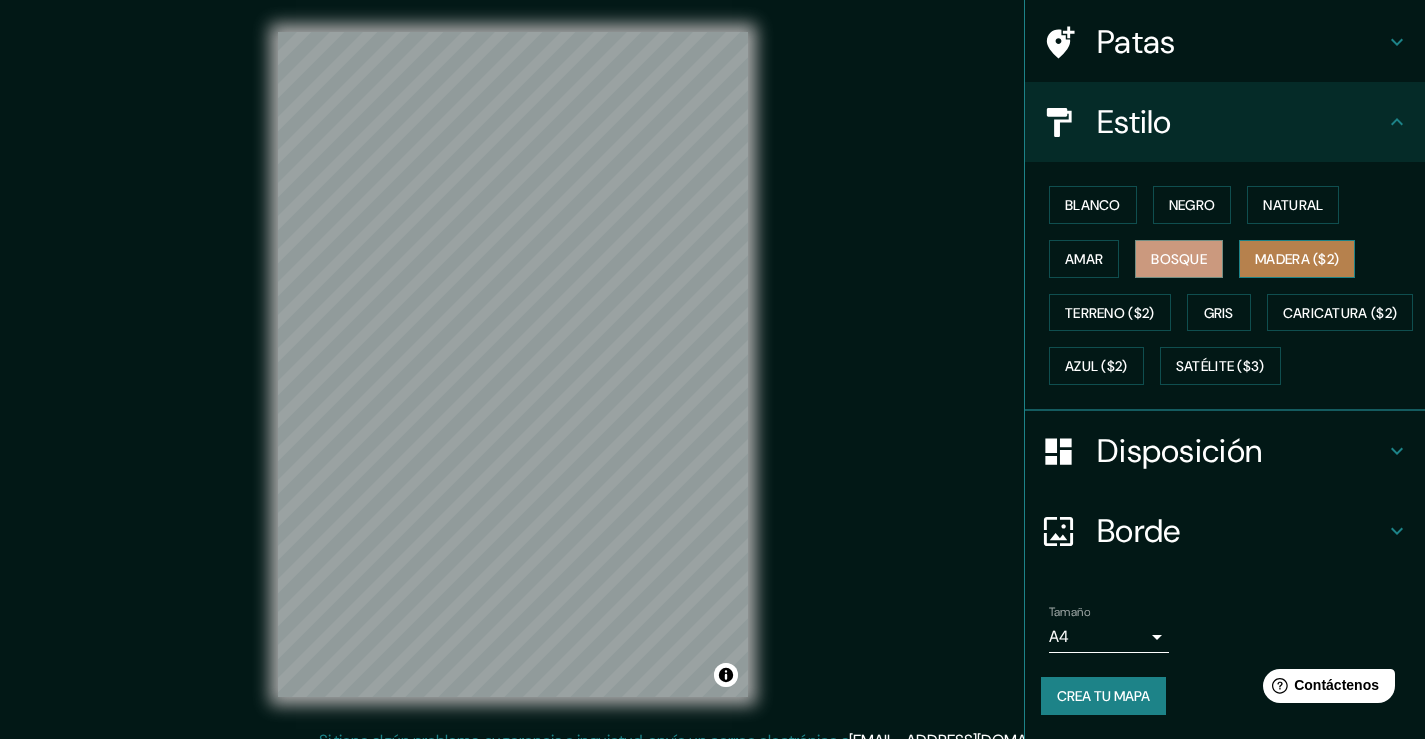 click on "Madera ($2)" at bounding box center [1297, 259] 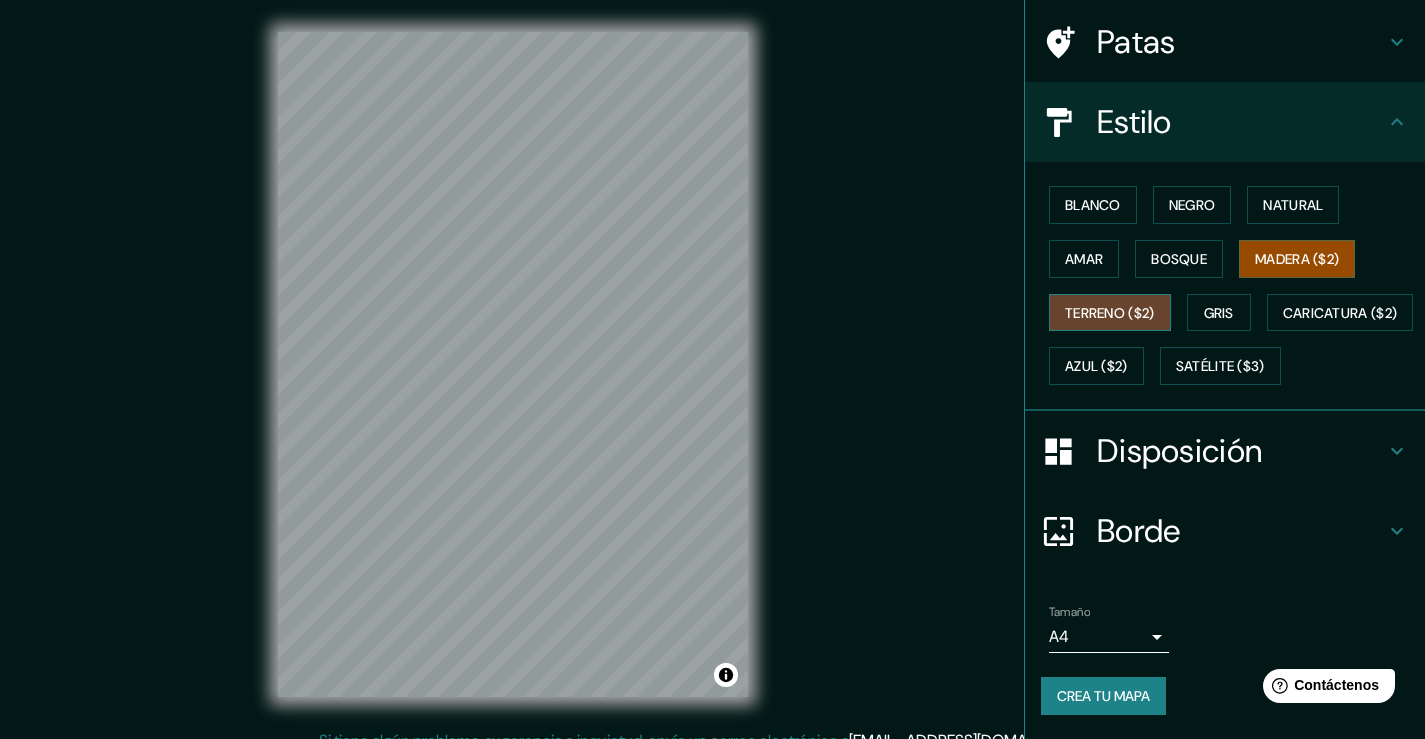 click on "Terreno ($2)" at bounding box center (1110, 313) 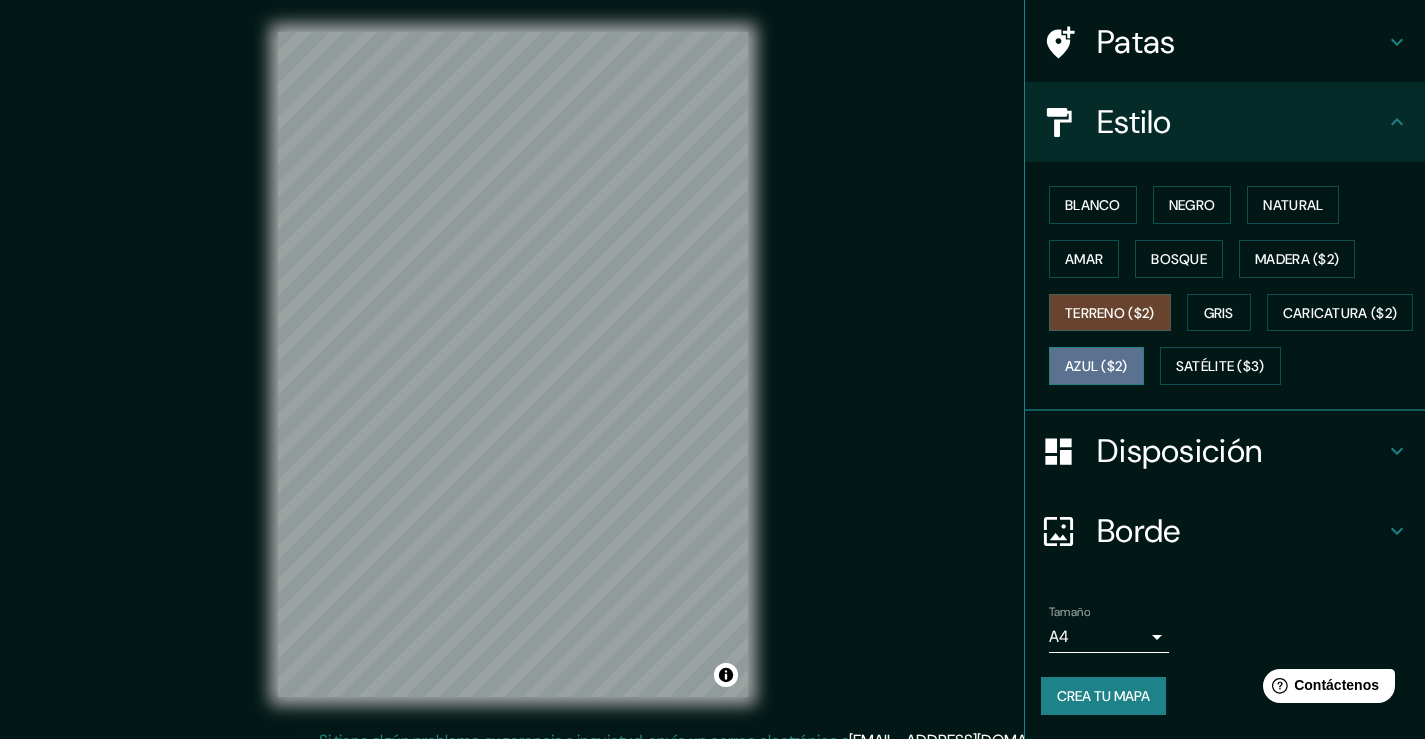 click on "Azul ($2)" at bounding box center (1096, 367) 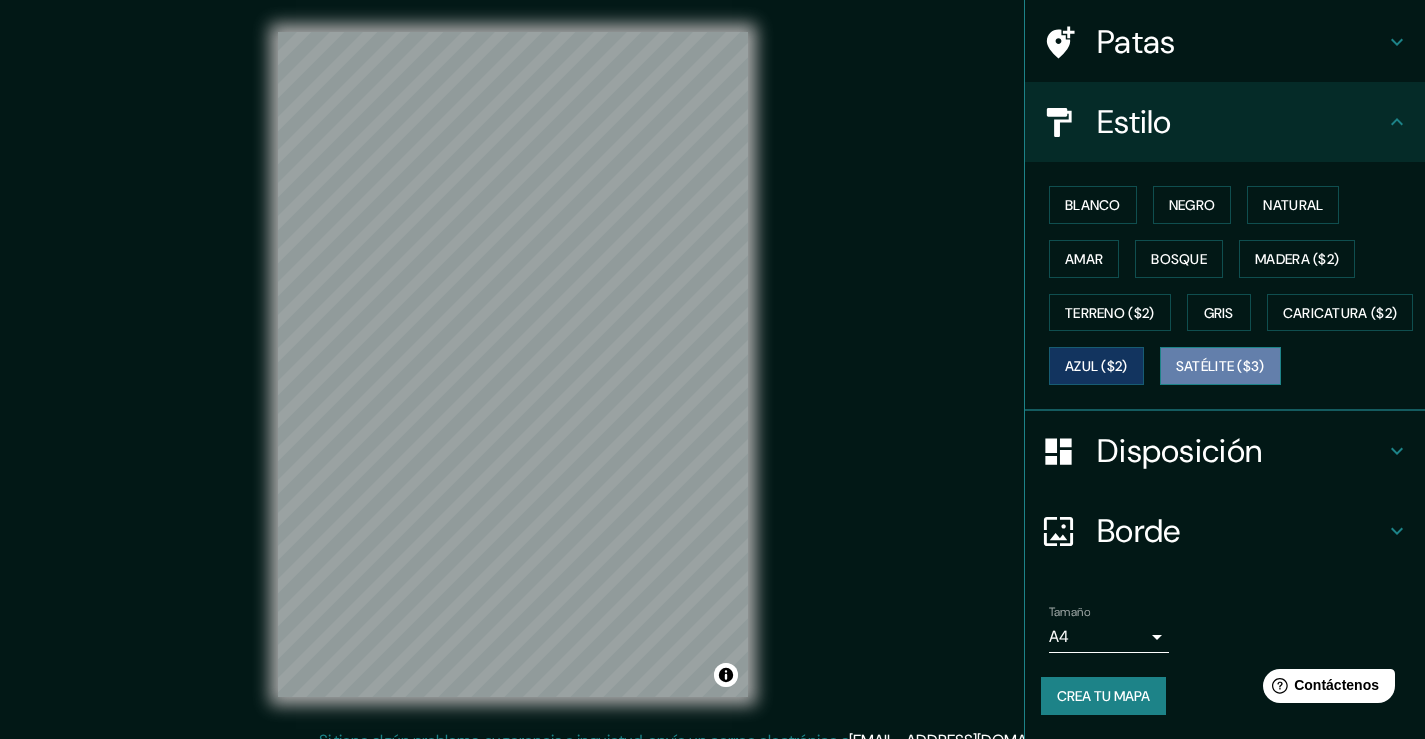 click on "Satélite ($3)" at bounding box center [1220, 367] 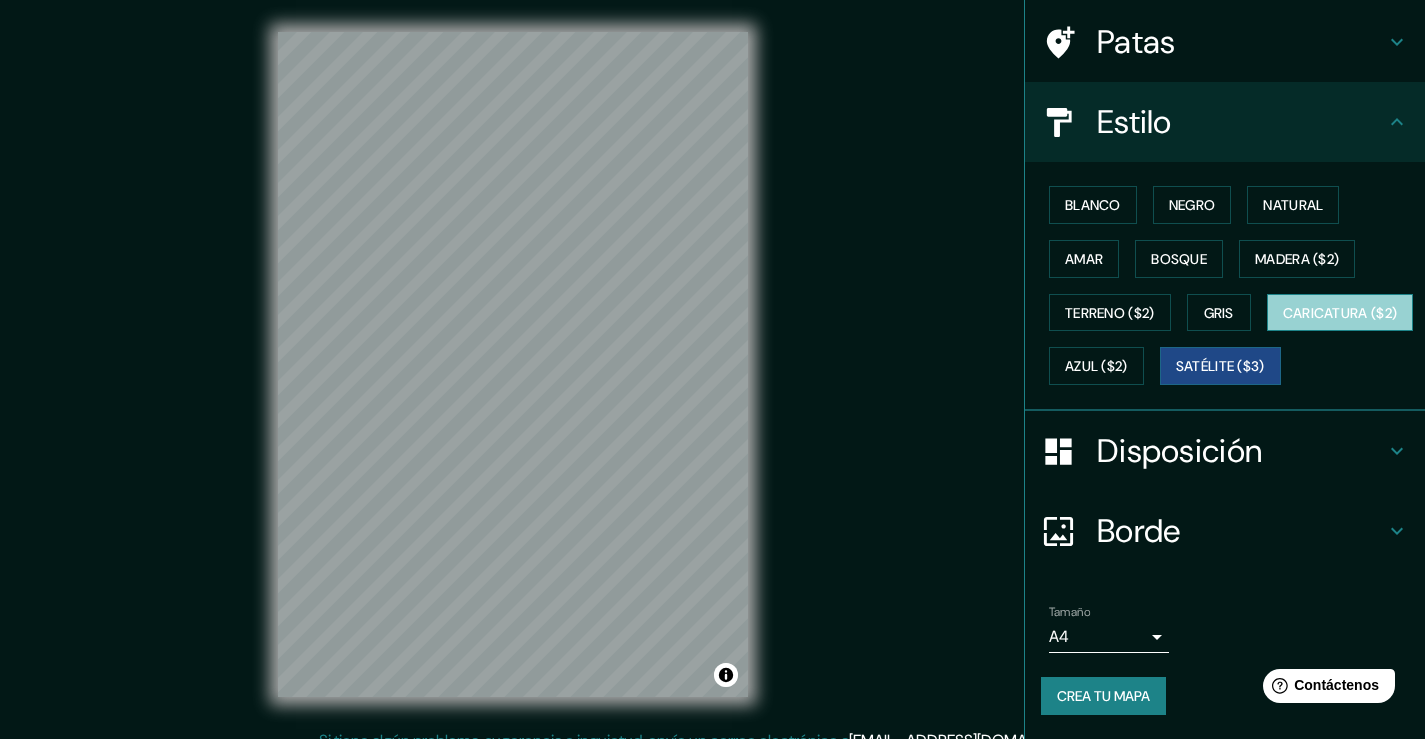 click on "Caricatura ($2)" at bounding box center (1340, 313) 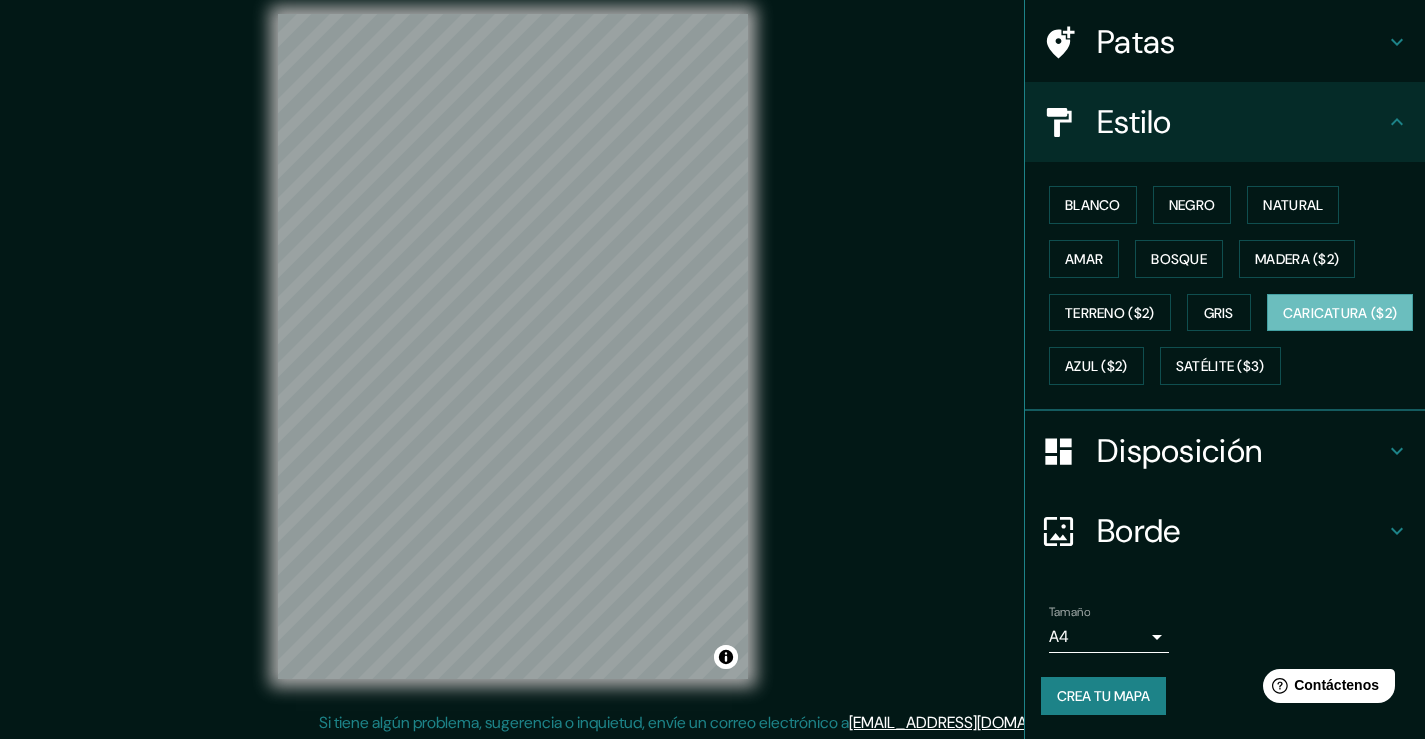 scroll, scrollTop: 22, scrollLeft: 0, axis: vertical 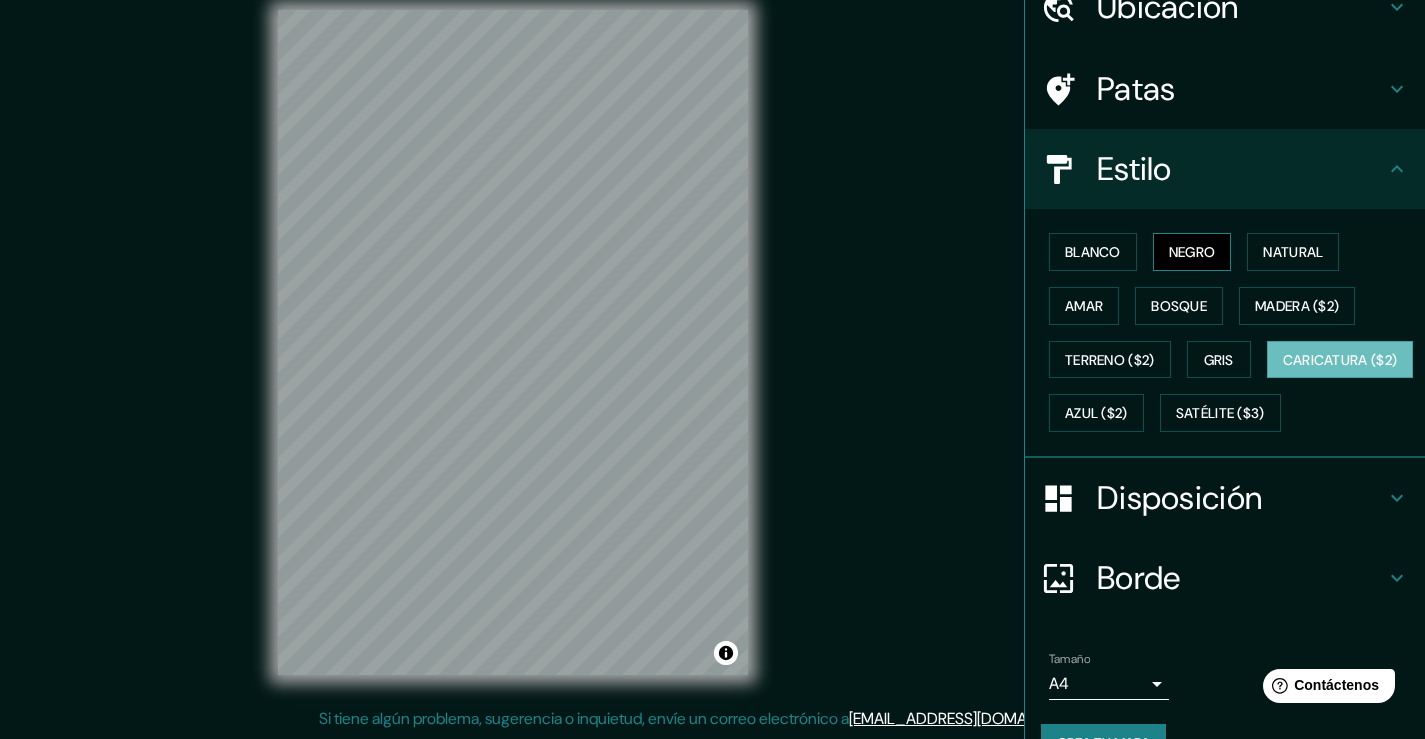 click on "Negro" at bounding box center (1192, 252) 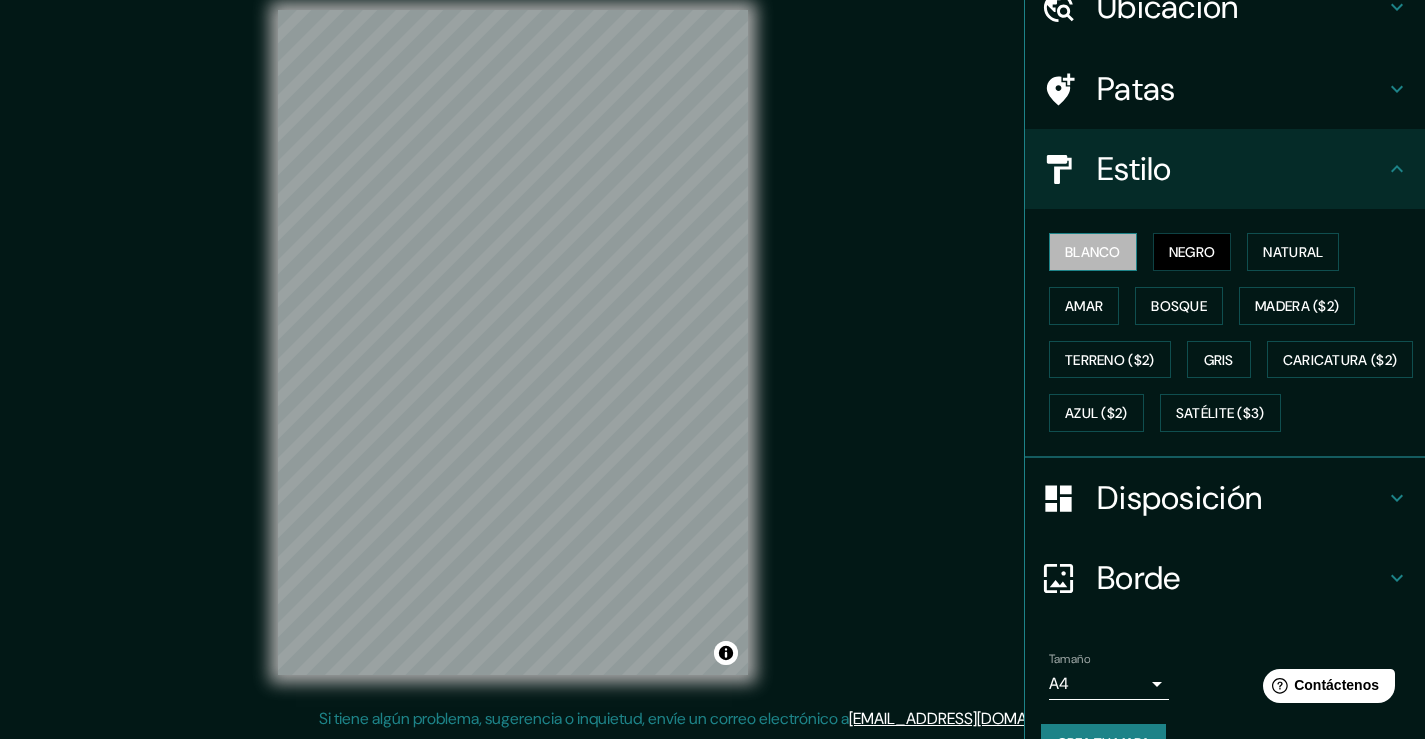 click on "Blanco" at bounding box center (1093, 252) 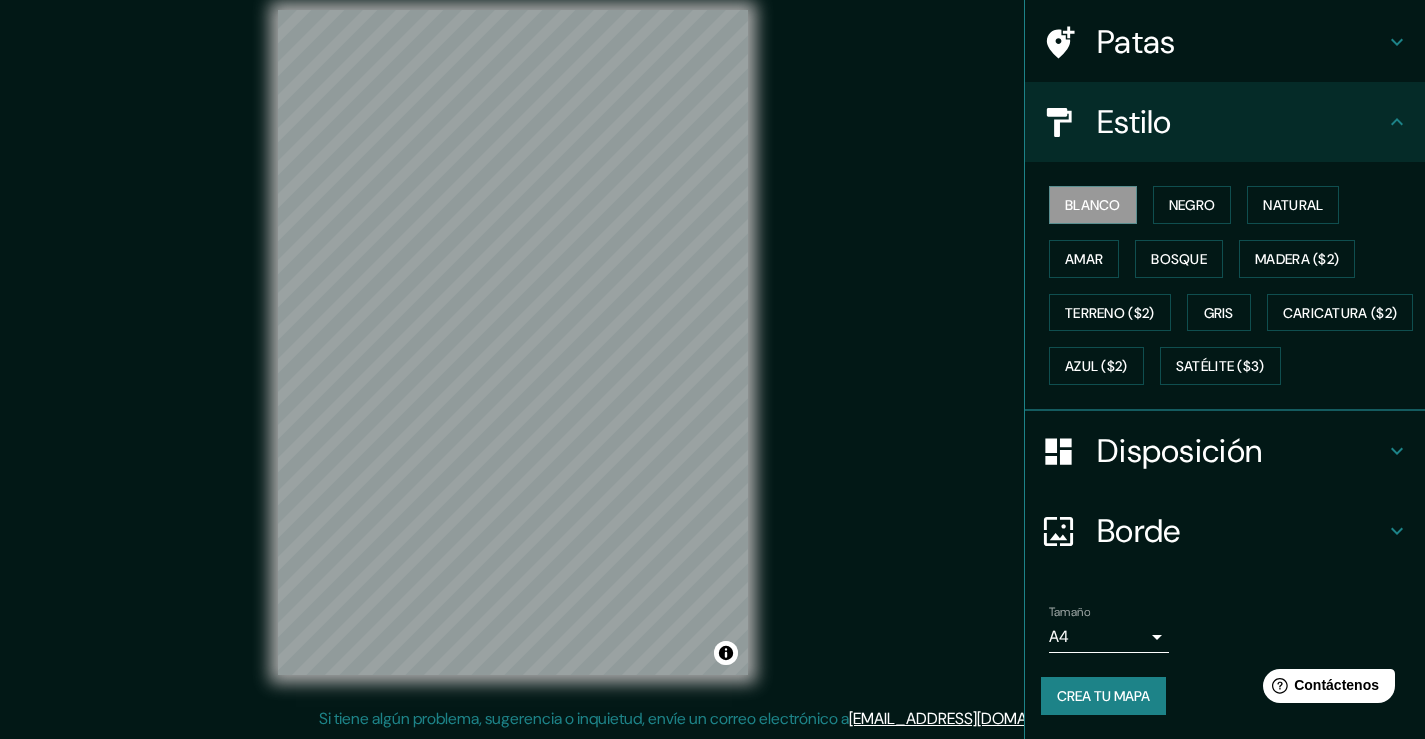 scroll, scrollTop: 197, scrollLeft: 0, axis: vertical 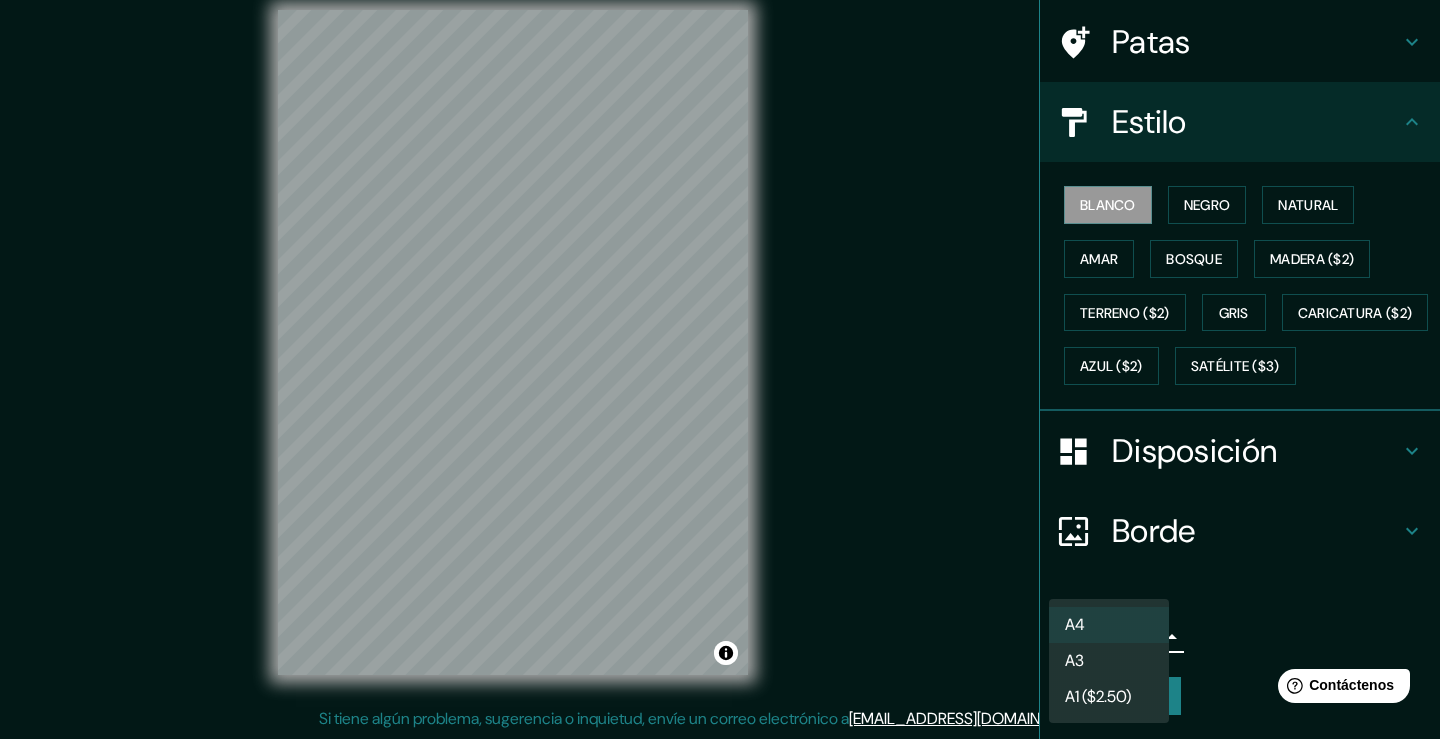 click on "A4" at bounding box center [1109, 625] 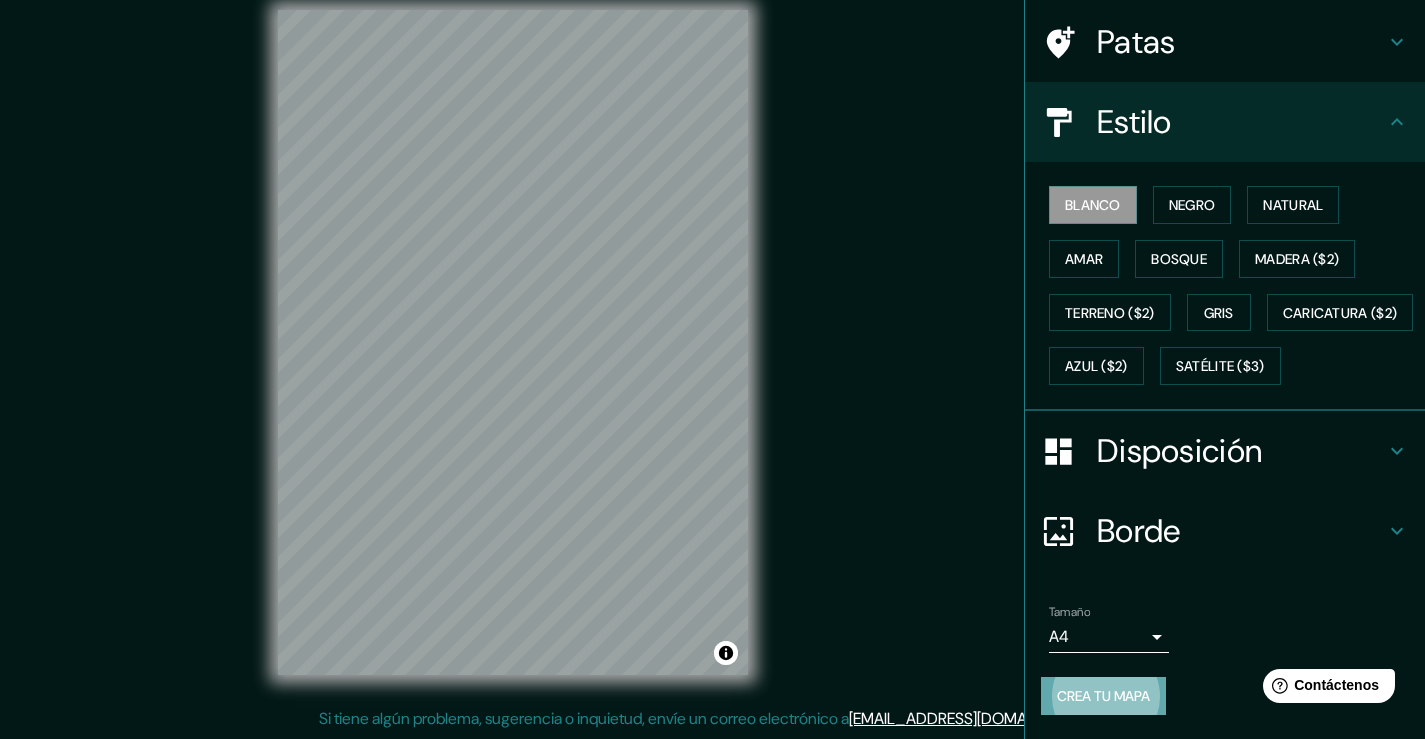 click on "Crea tu mapa" at bounding box center [1103, 696] 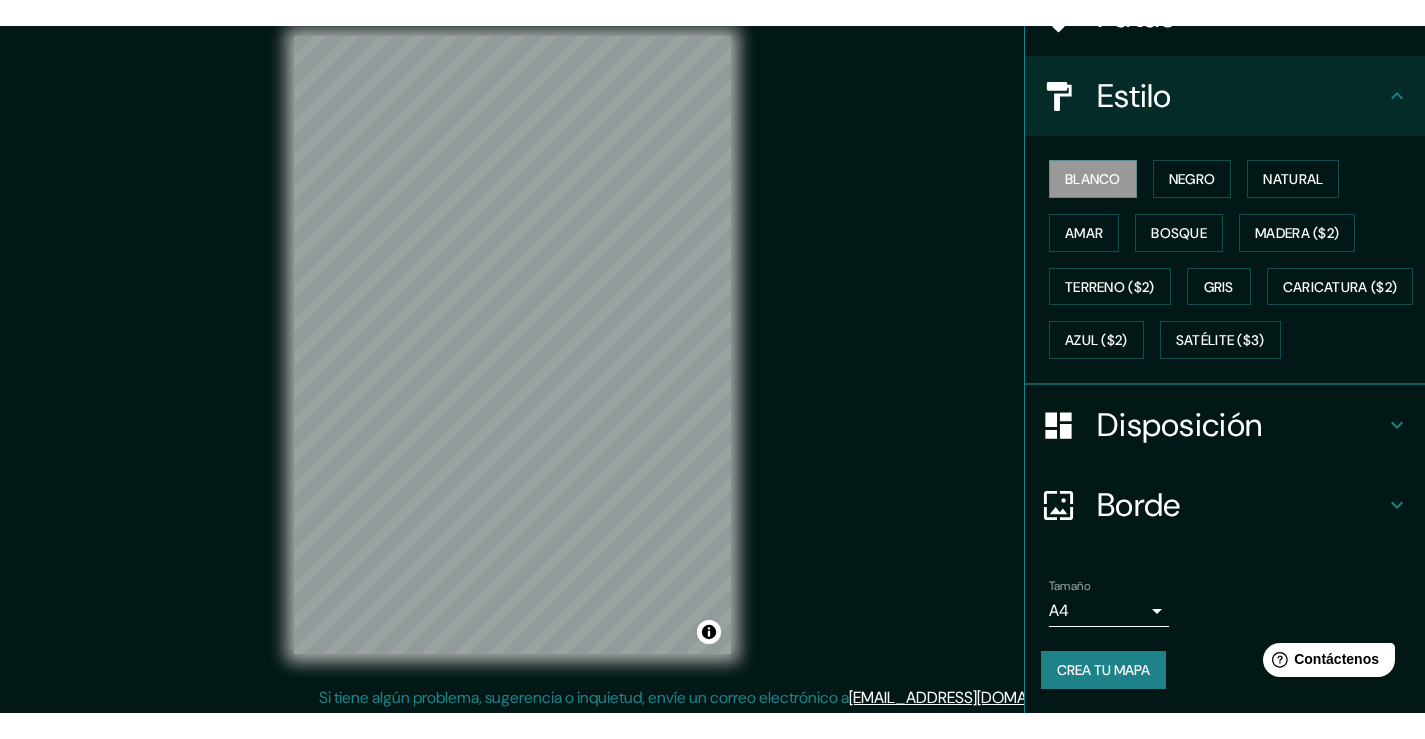 scroll, scrollTop: 249, scrollLeft: 0, axis: vertical 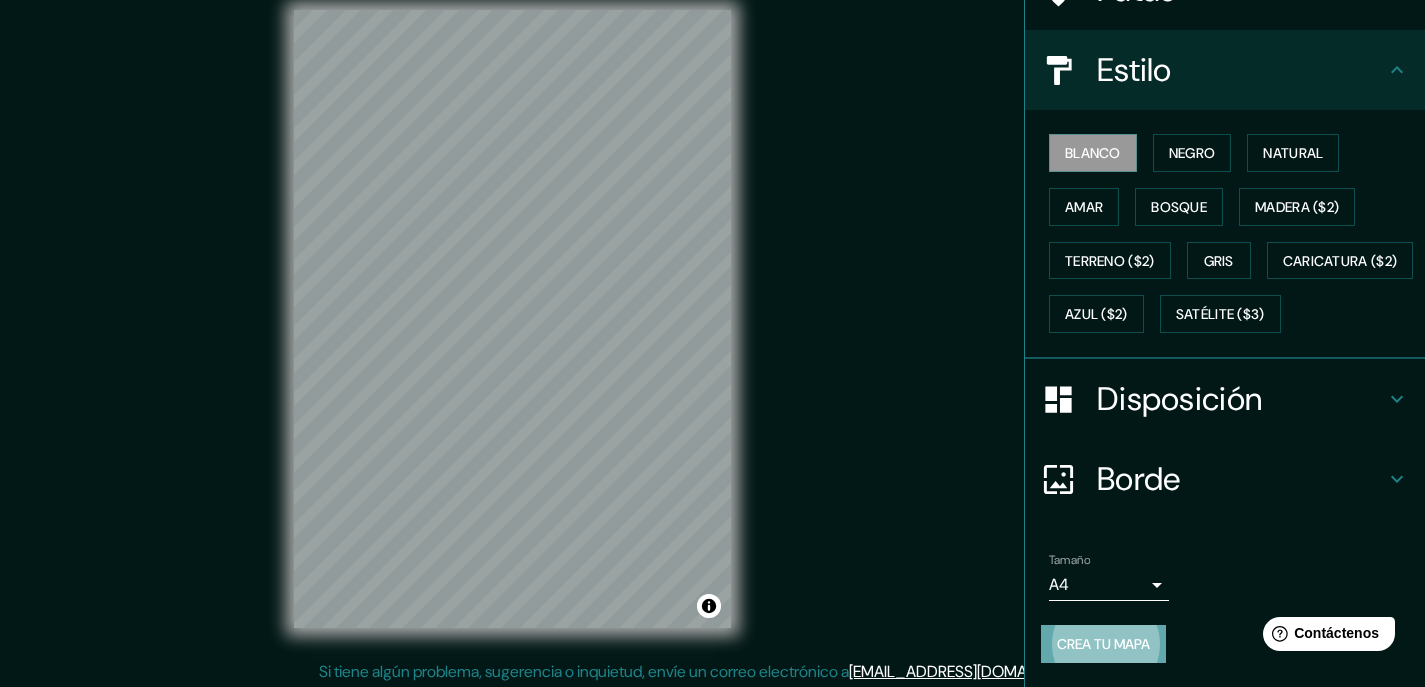 click on "Crea tu mapa" at bounding box center [1103, 644] 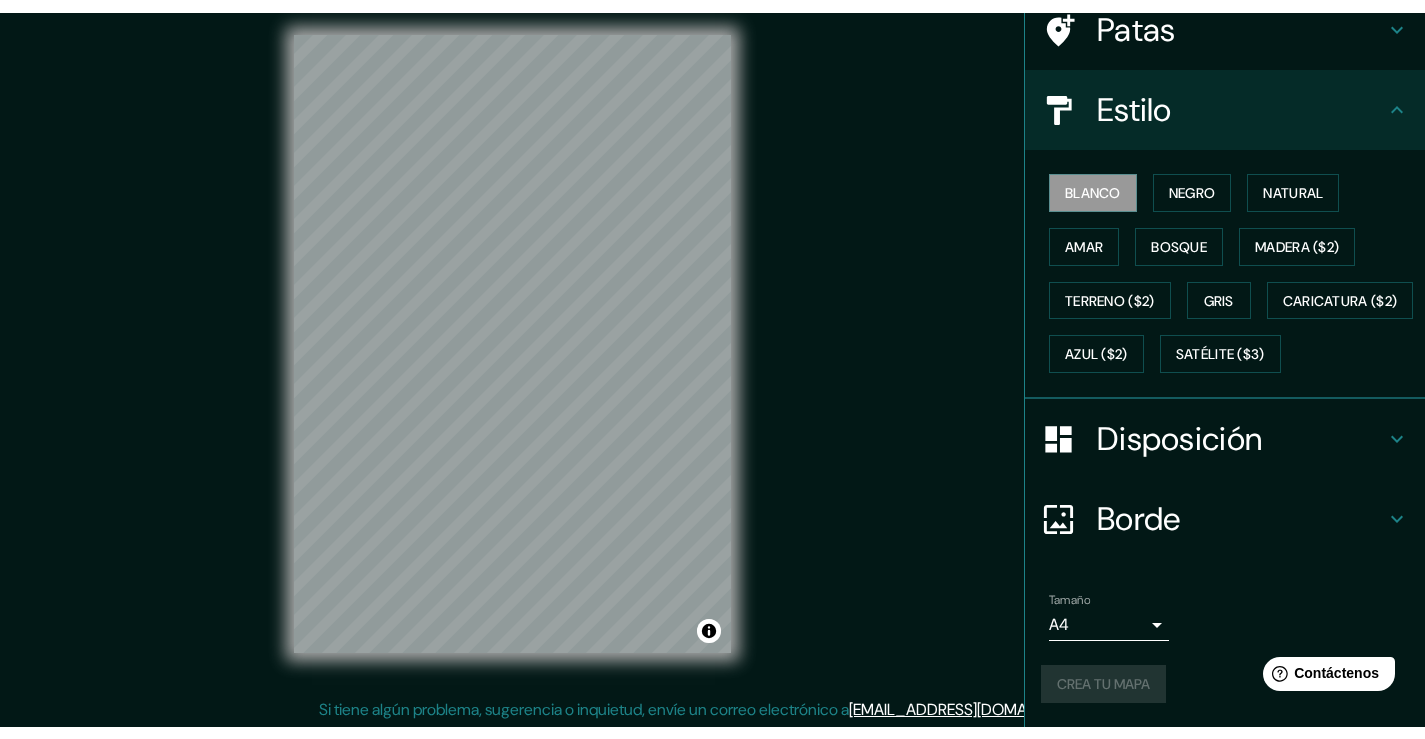 scroll, scrollTop: 197, scrollLeft: 0, axis: vertical 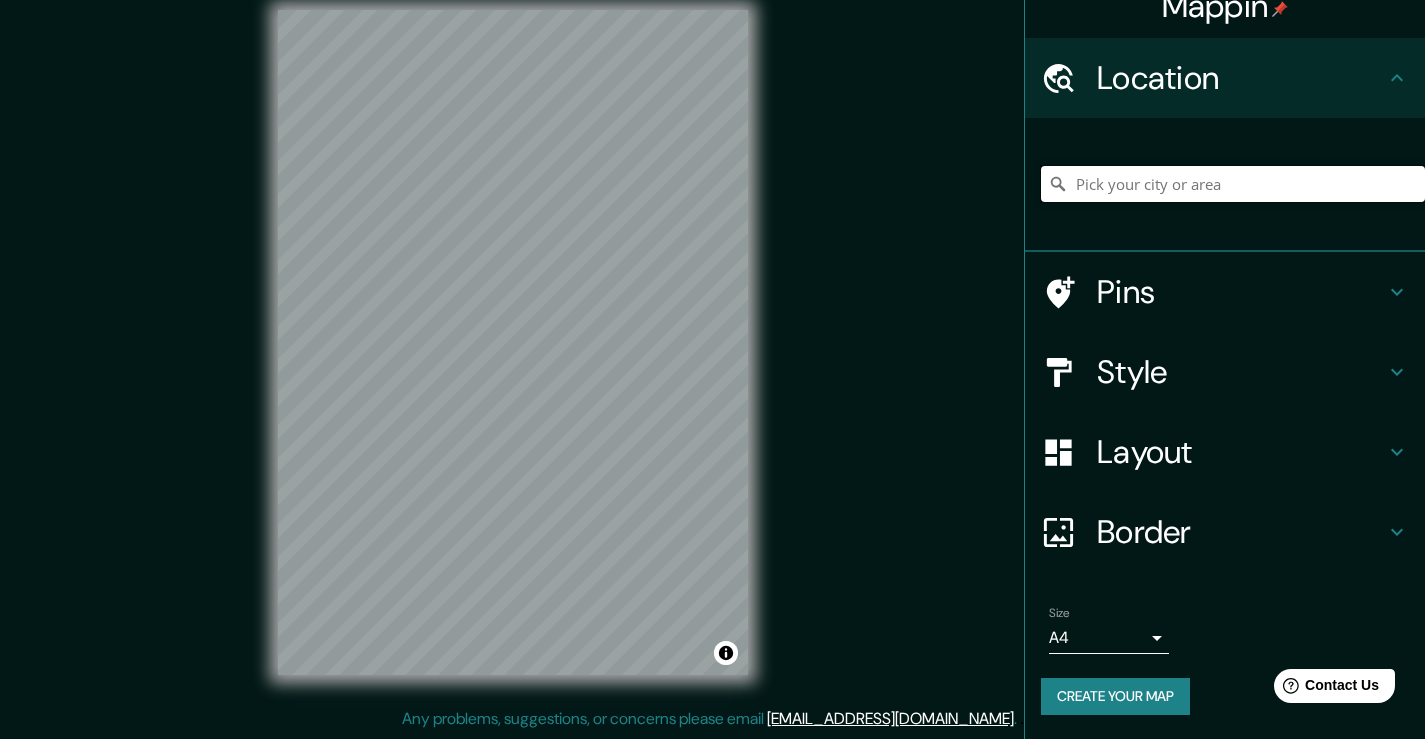 click at bounding box center (1233, 184) 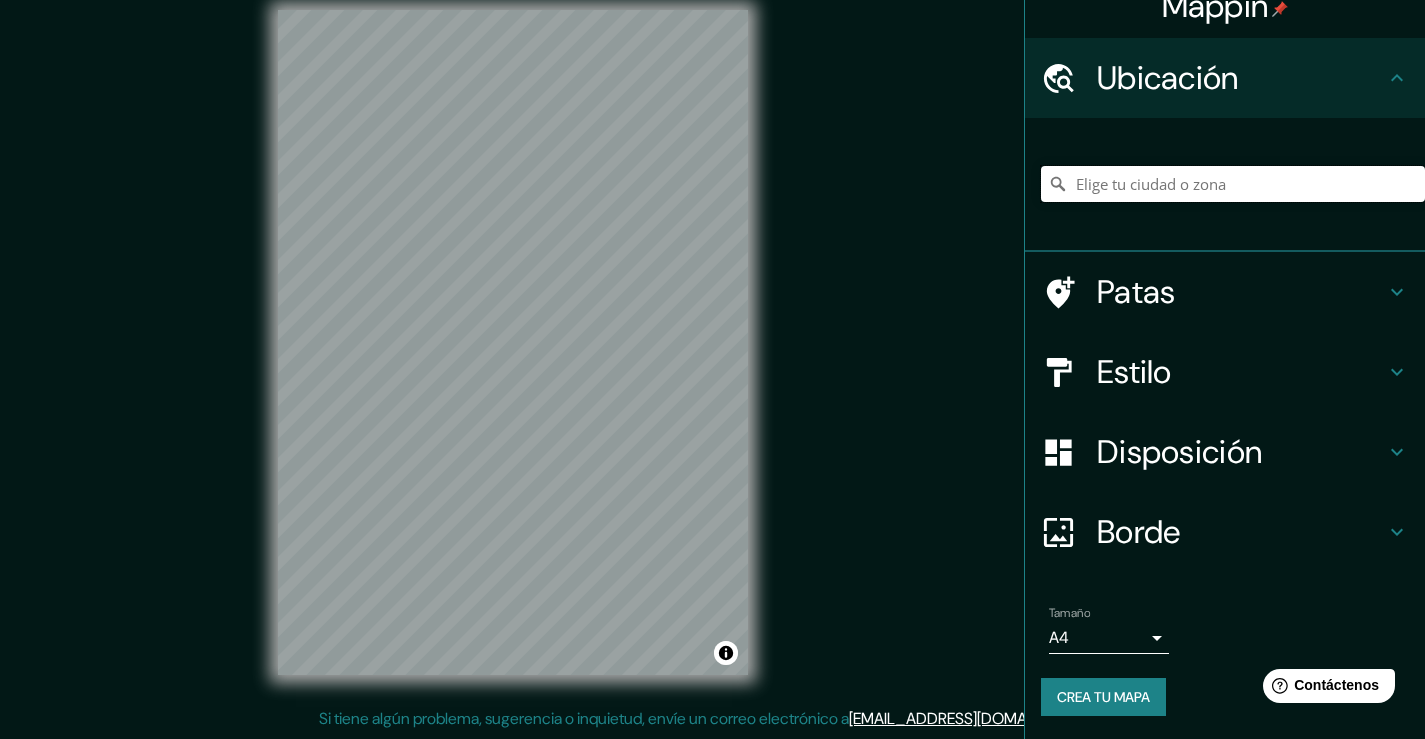click at bounding box center [1233, 184] 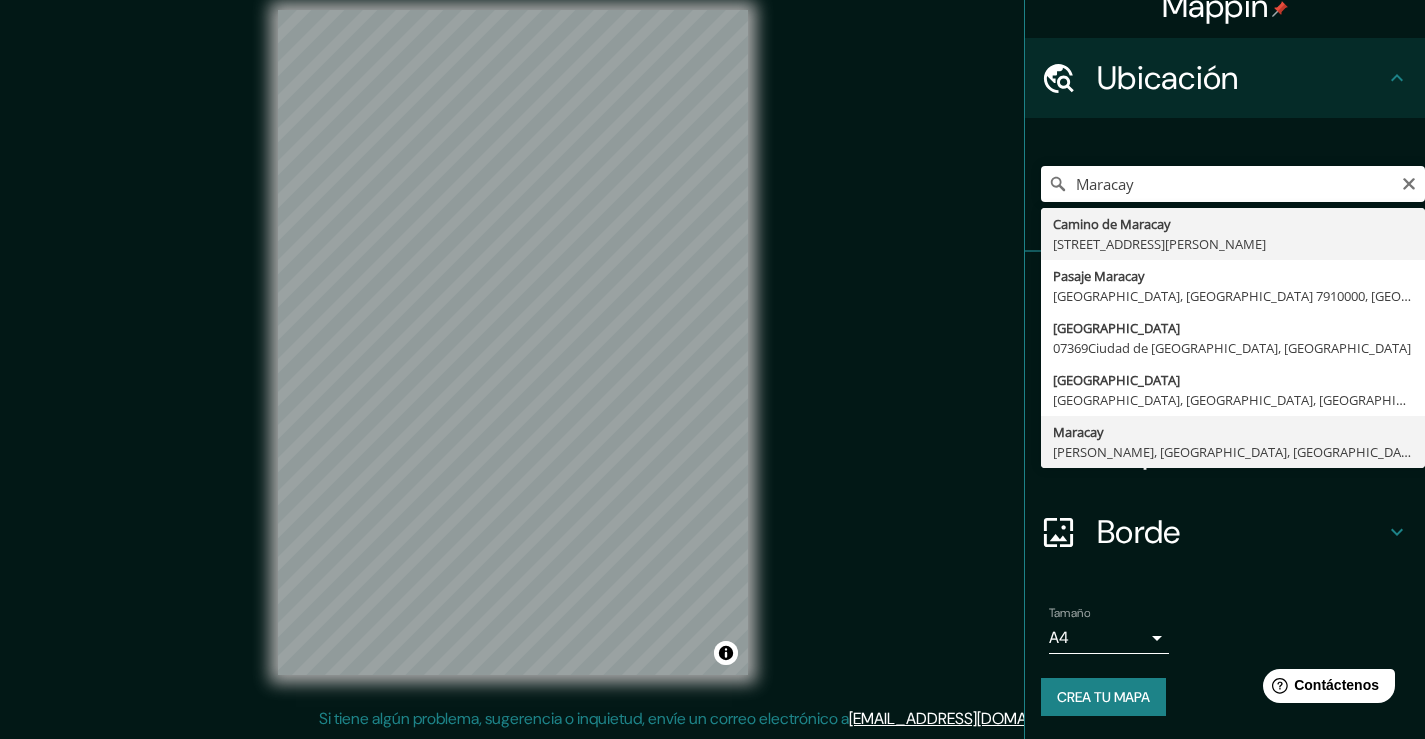 type on "Maracay, [PERSON_NAME], [GEOGRAPHIC_DATA], [GEOGRAPHIC_DATA]" 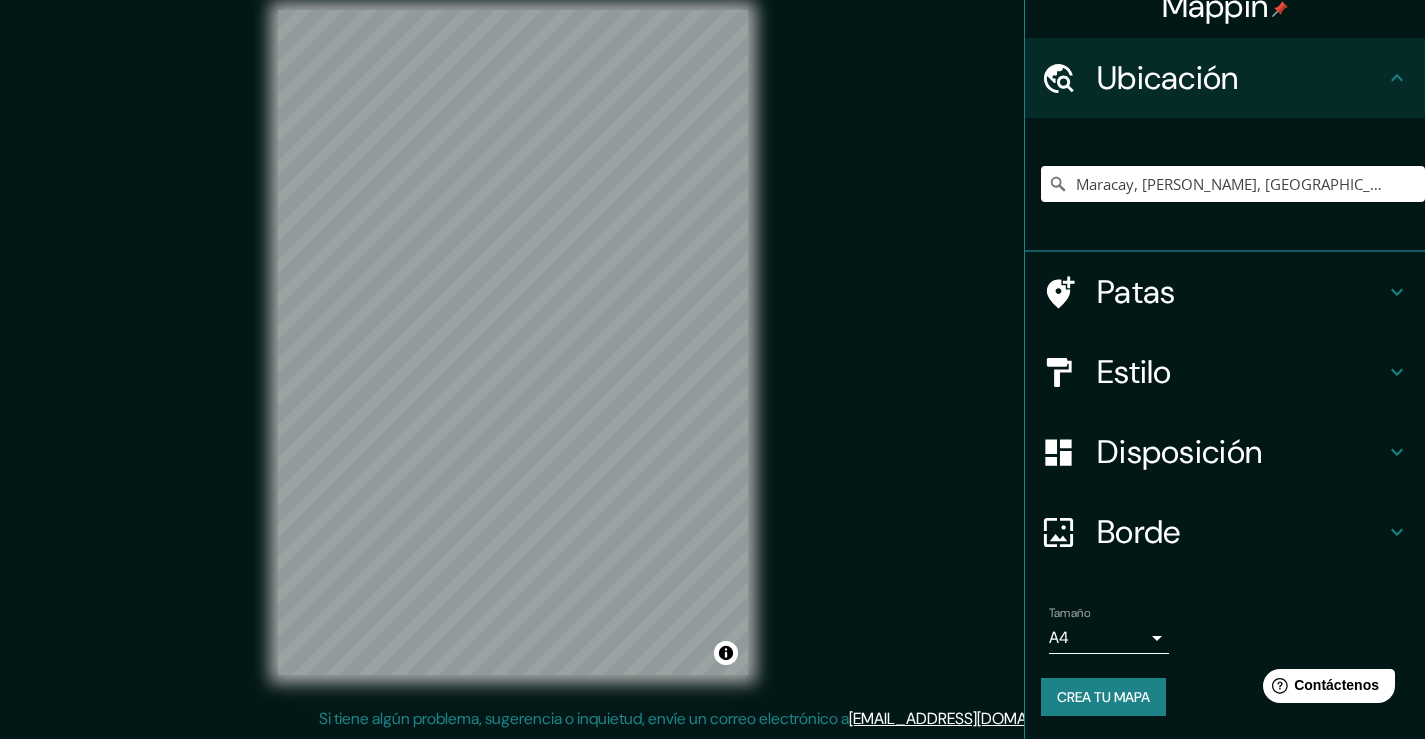 click on "Crea tu mapa" at bounding box center (1103, 697) 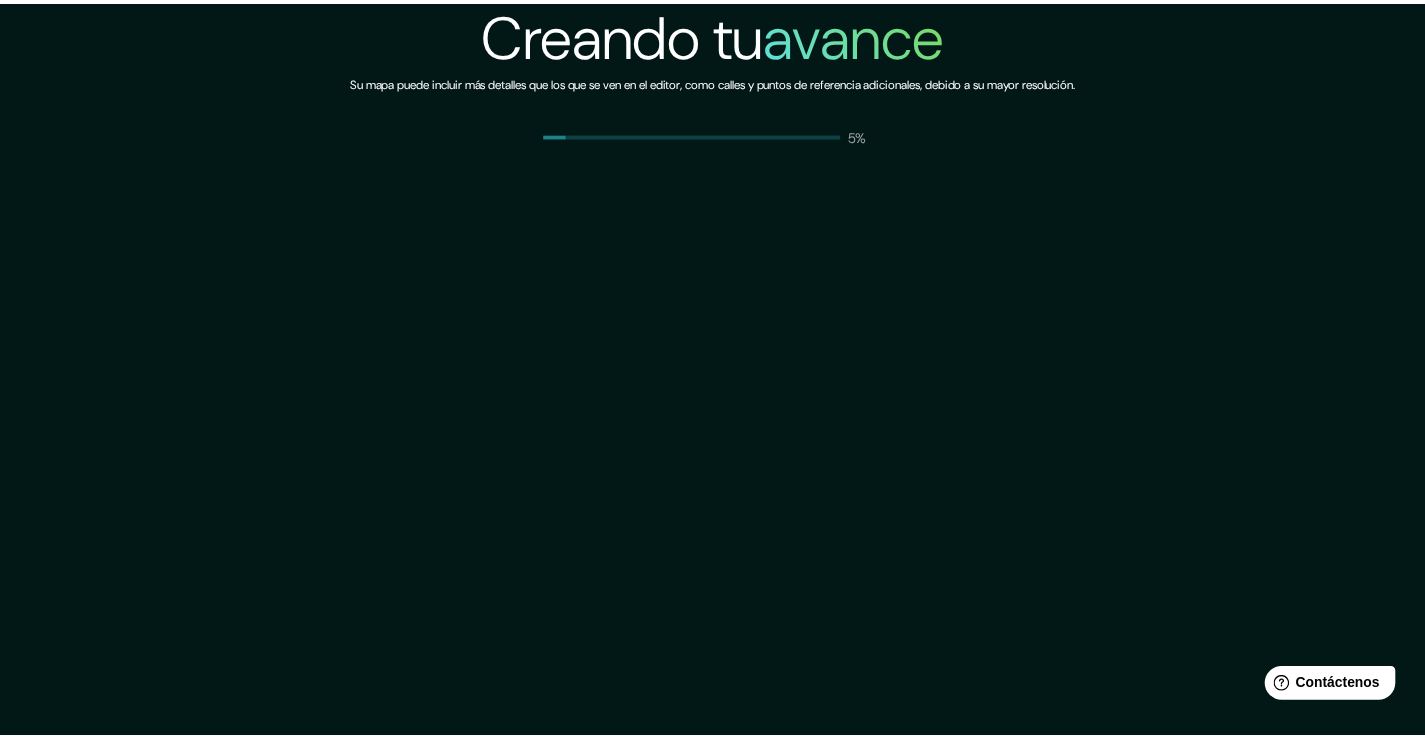 scroll, scrollTop: 0, scrollLeft: 0, axis: both 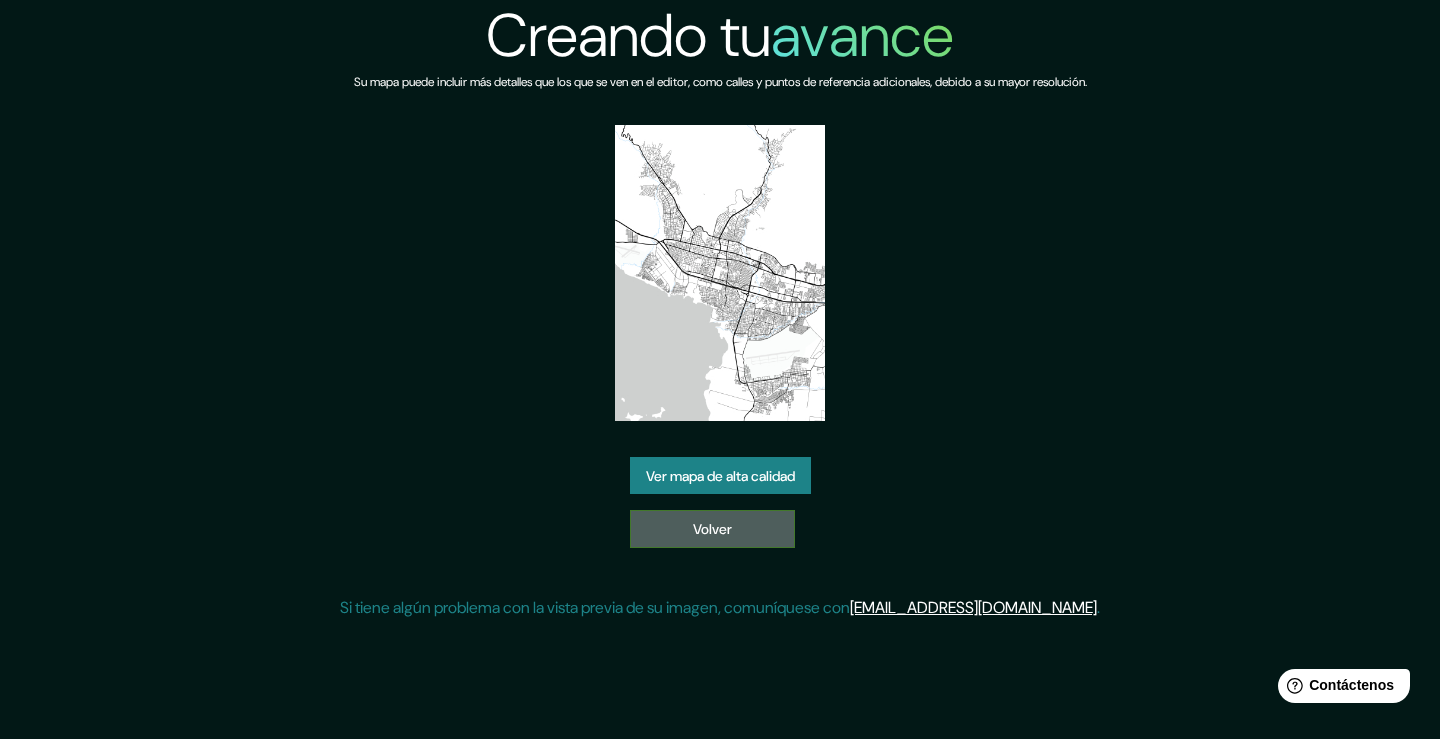 click on "Volver" at bounding box center [712, 530] 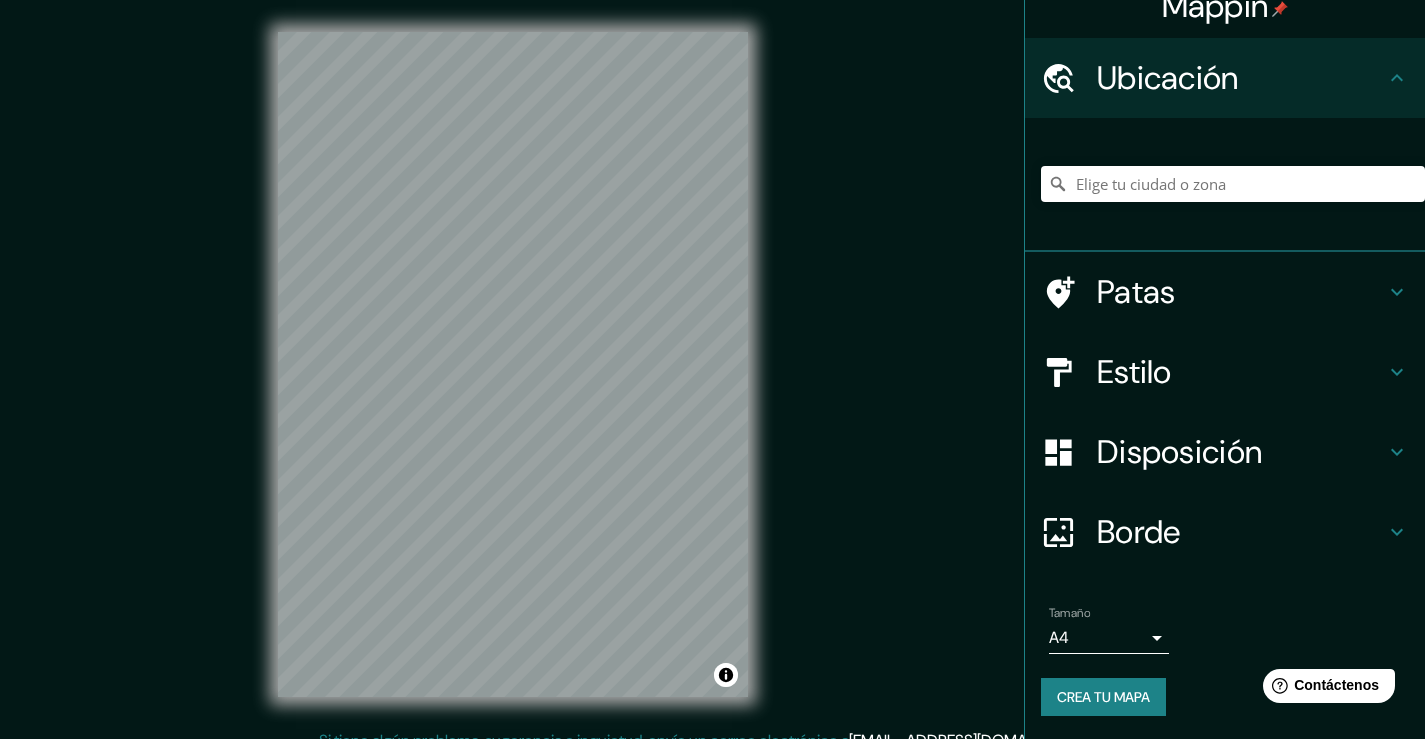 scroll, scrollTop: 27, scrollLeft: 0, axis: vertical 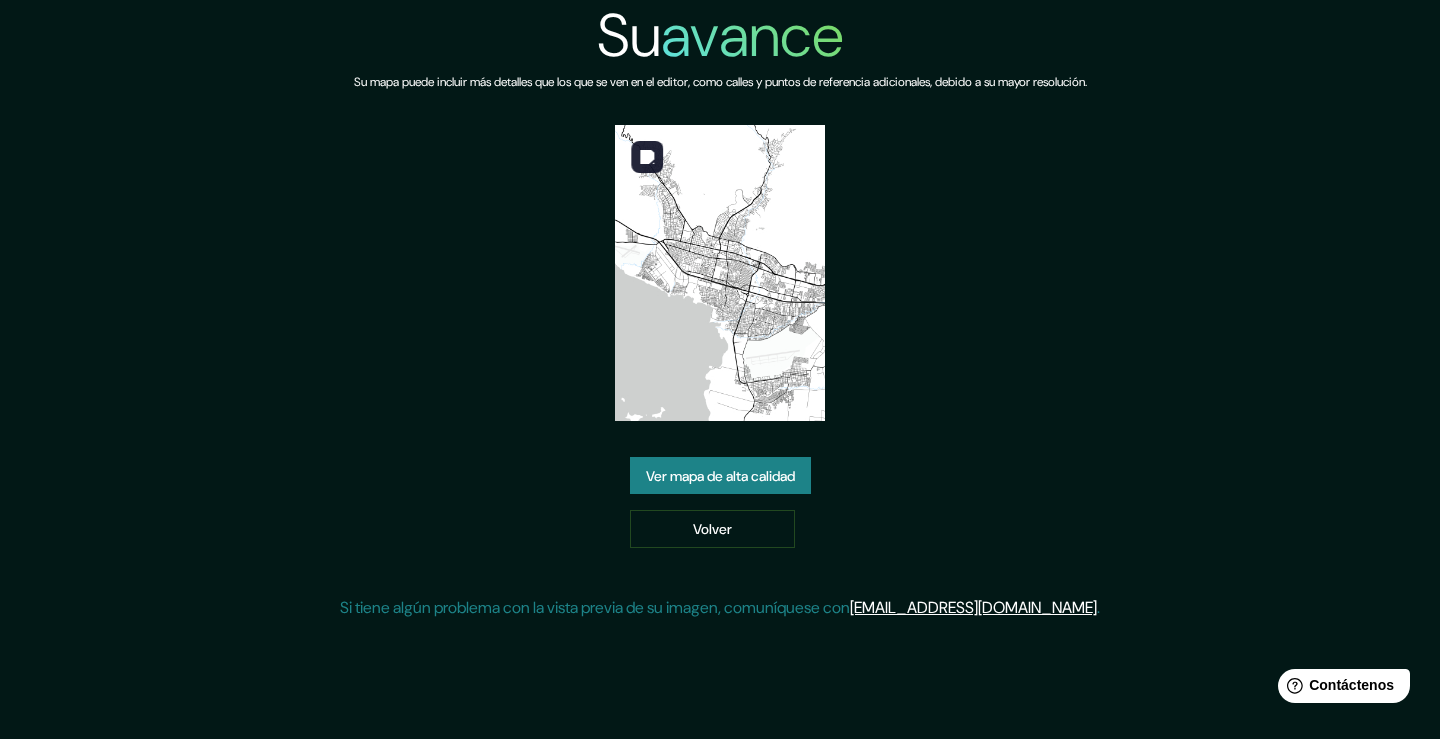 drag, startPoint x: 696, startPoint y: 289, endPoint x: 909, endPoint y: 254, distance: 215.85643 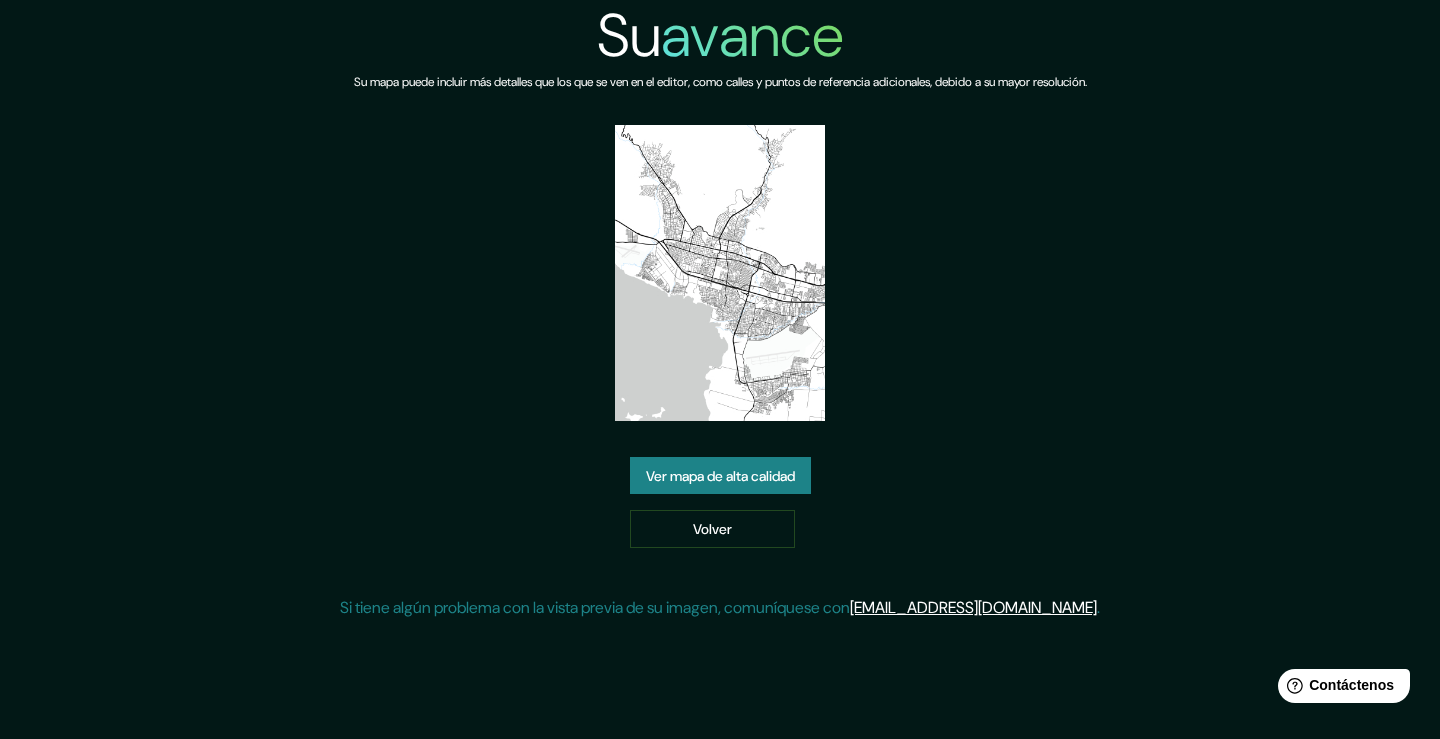 click on "Ver mapa de alta calidad" at bounding box center [720, 476] 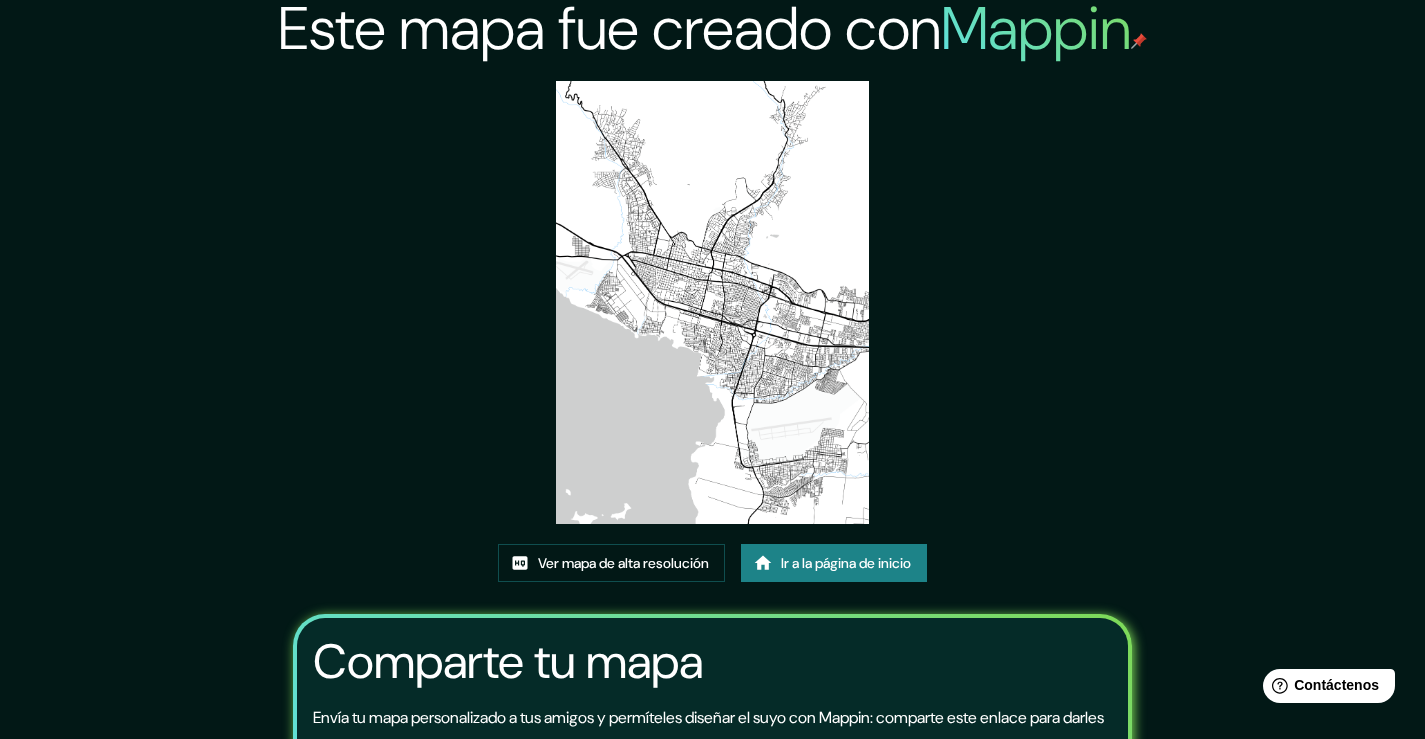 scroll, scrollTop: 107, scrollLeft: 0, axis: vertical 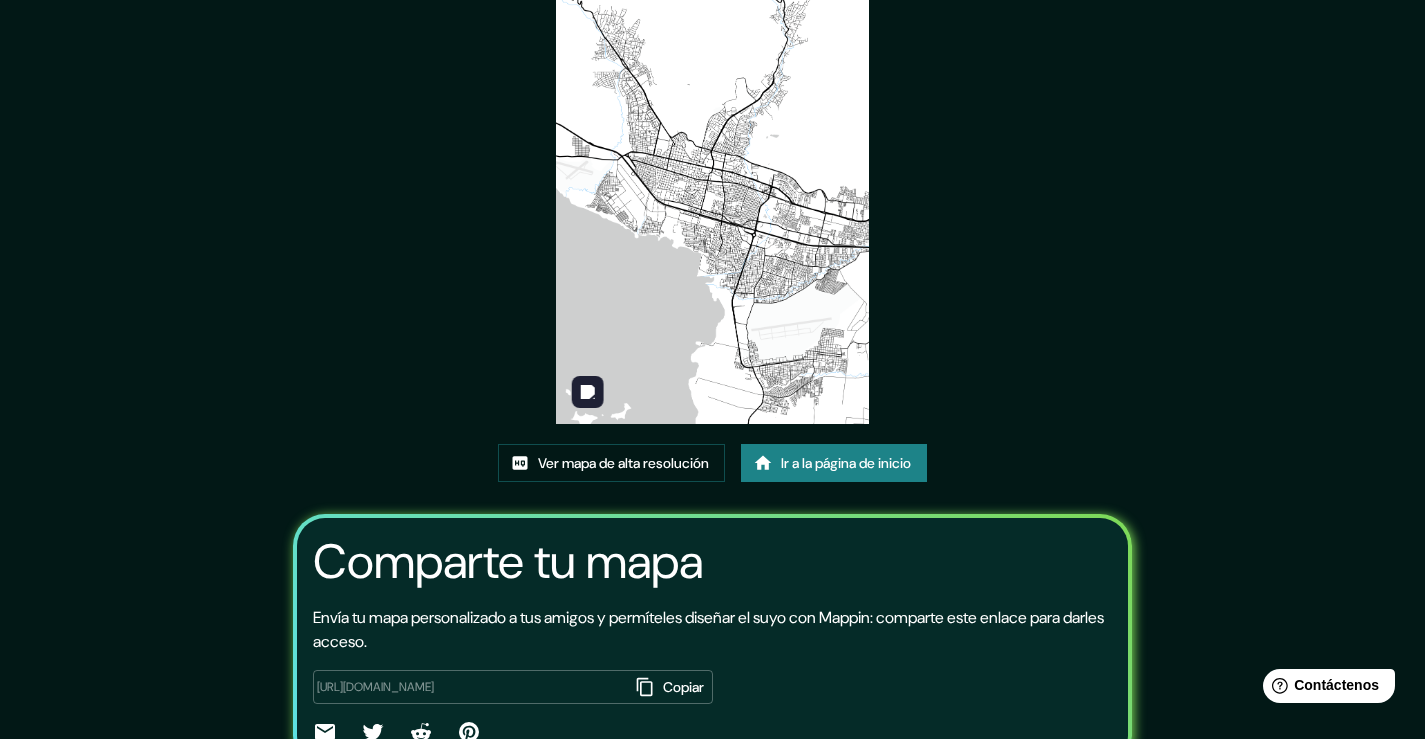drag, startPoint x: 722, startPoint y: 362, endPoint x: 1014, endPoint y: 261, distance: 308.97412 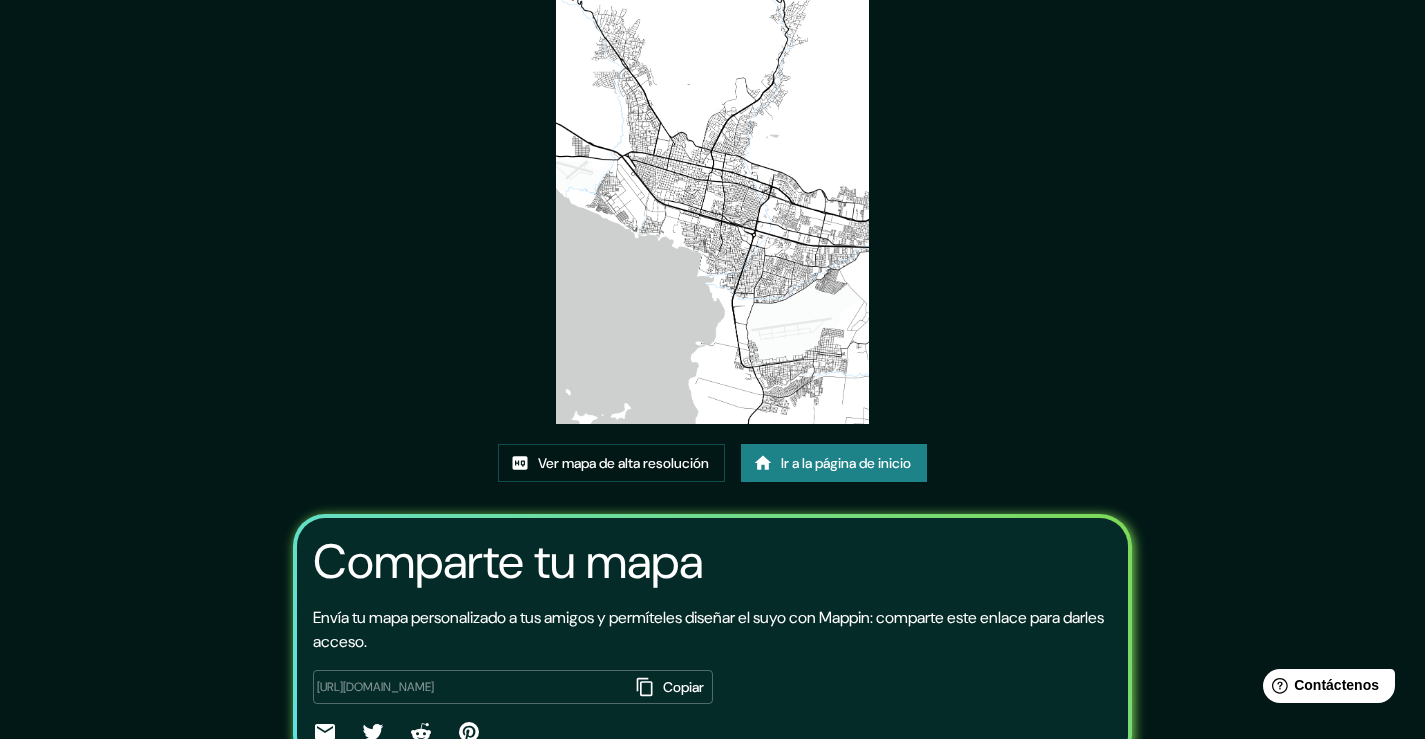 click on "Ir a la página de inicio" at bounding box center (846, 464) 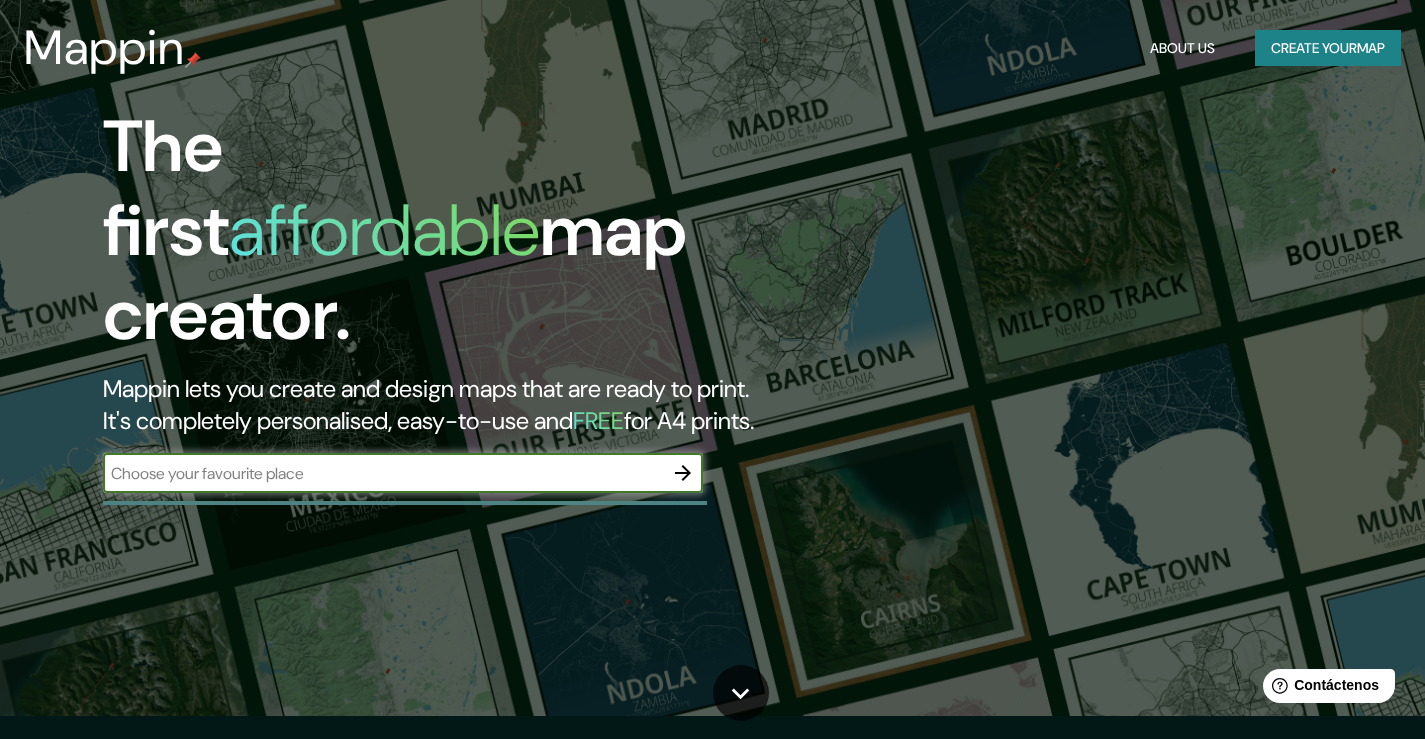 scroll, scrollTop: 0, scrollLeft: 0, axis: both 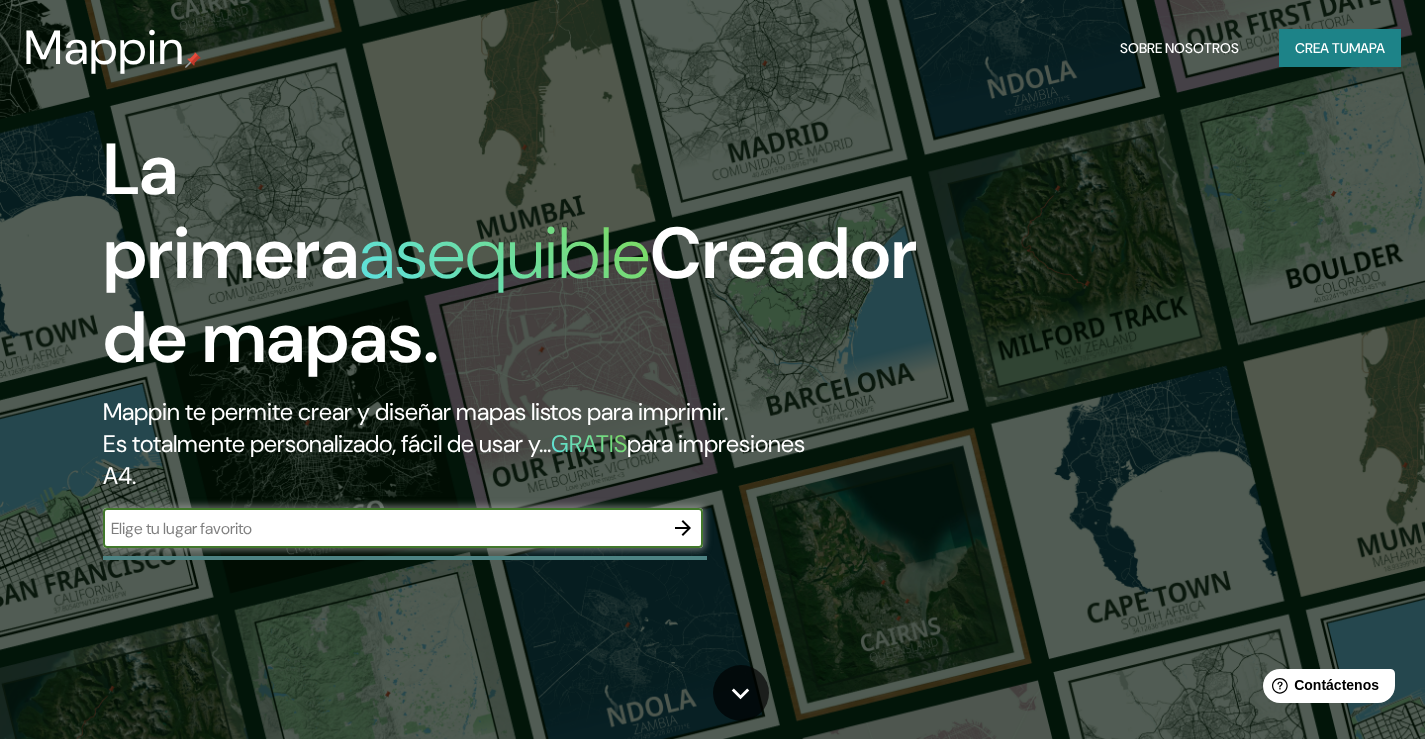 click at bounding box center [383, 528] 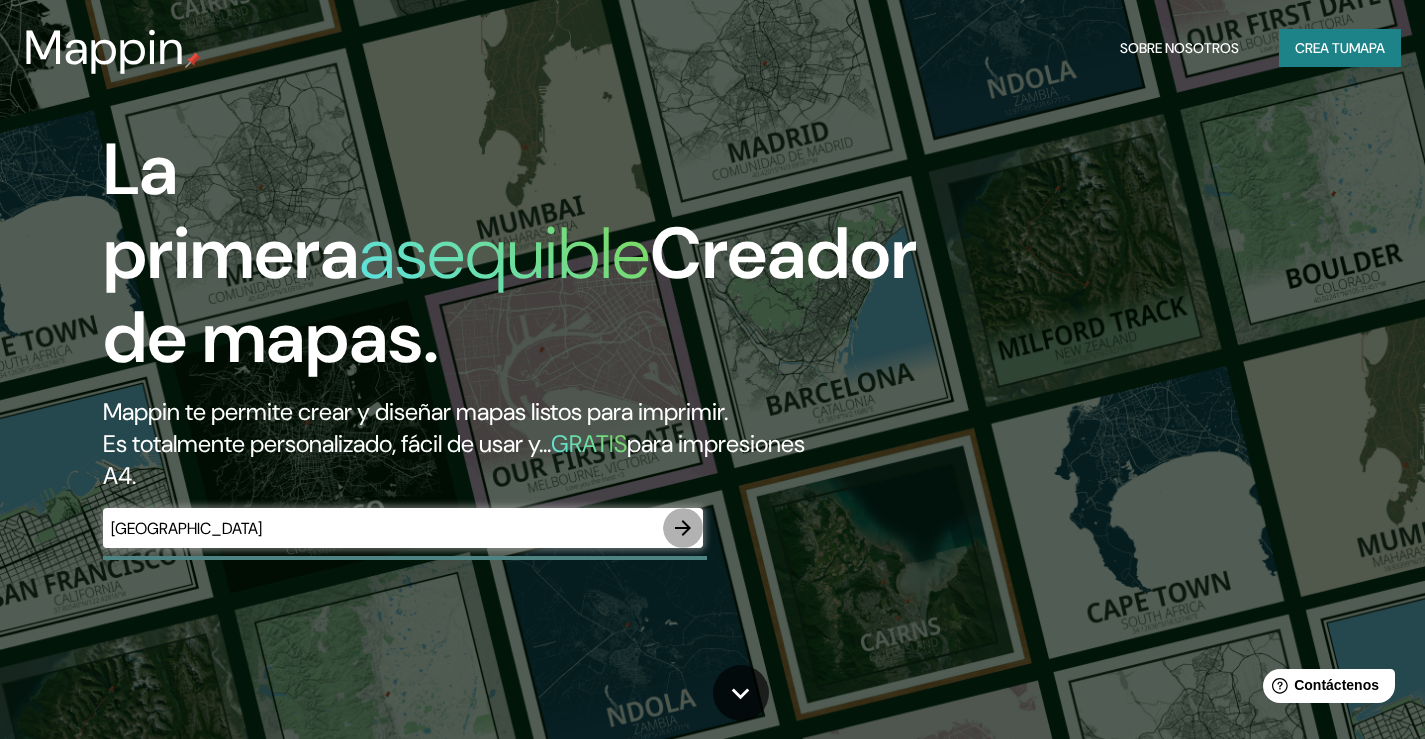 click 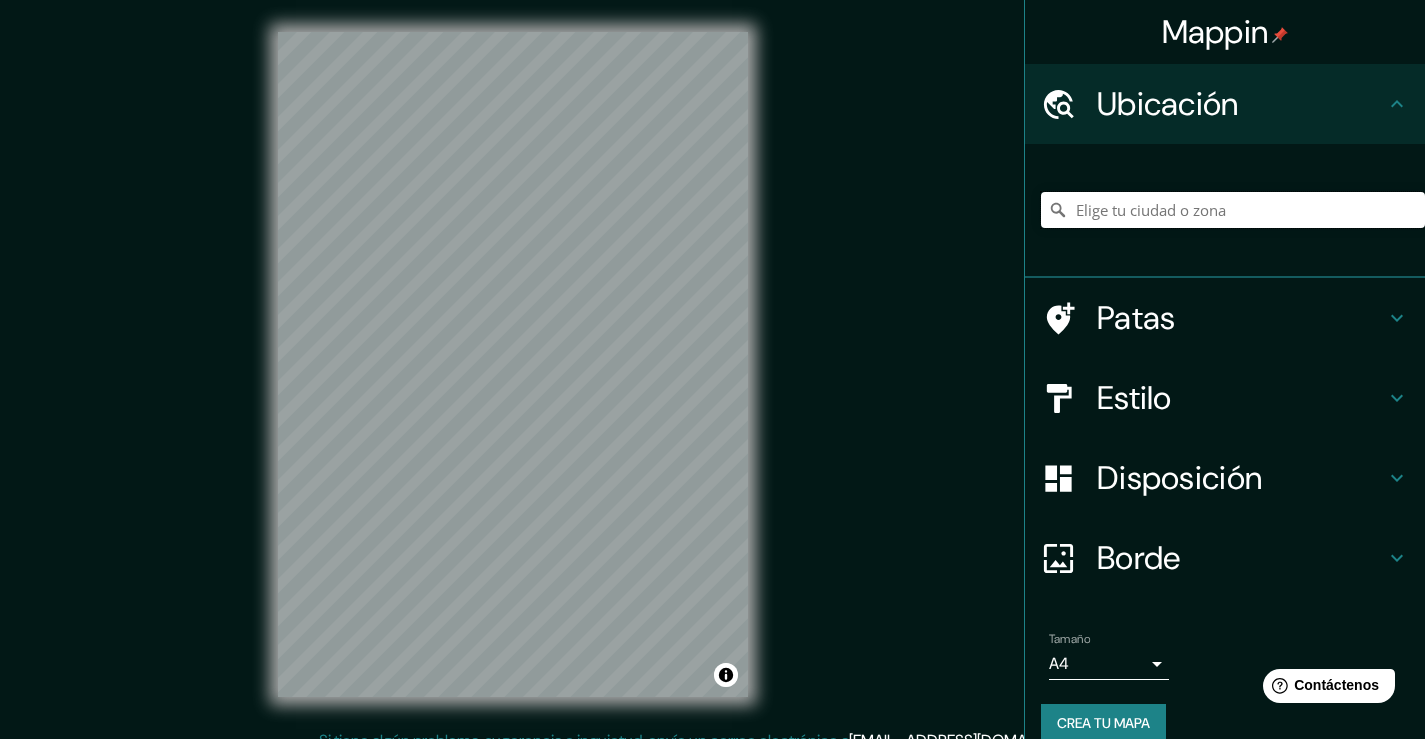 click at bounding box center [1233, 210] 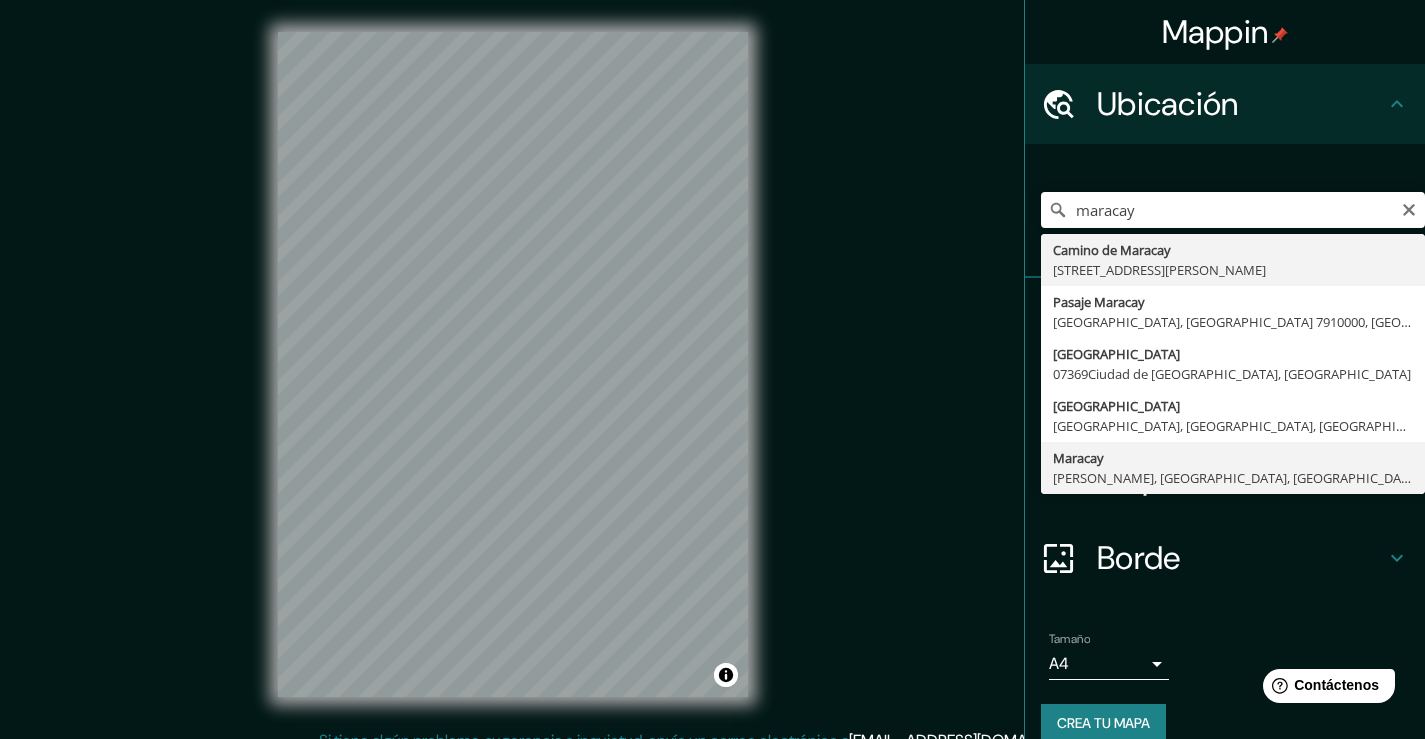 type on "Maracay, [PERSON_NAME], [GEOGRAPHIC_DATA], [GEOGRAPHIC_DATA]" 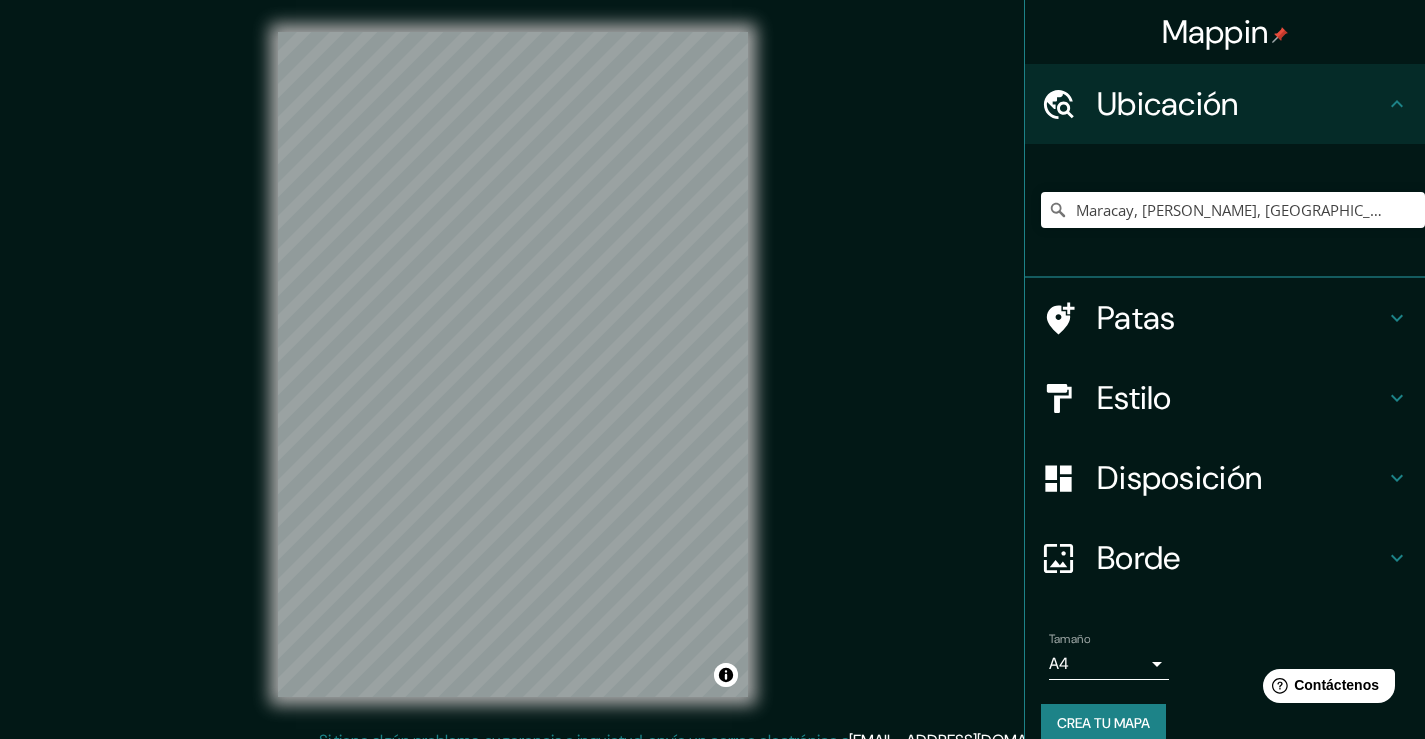 click on "Estilo" at bounding box center [1241, 398] 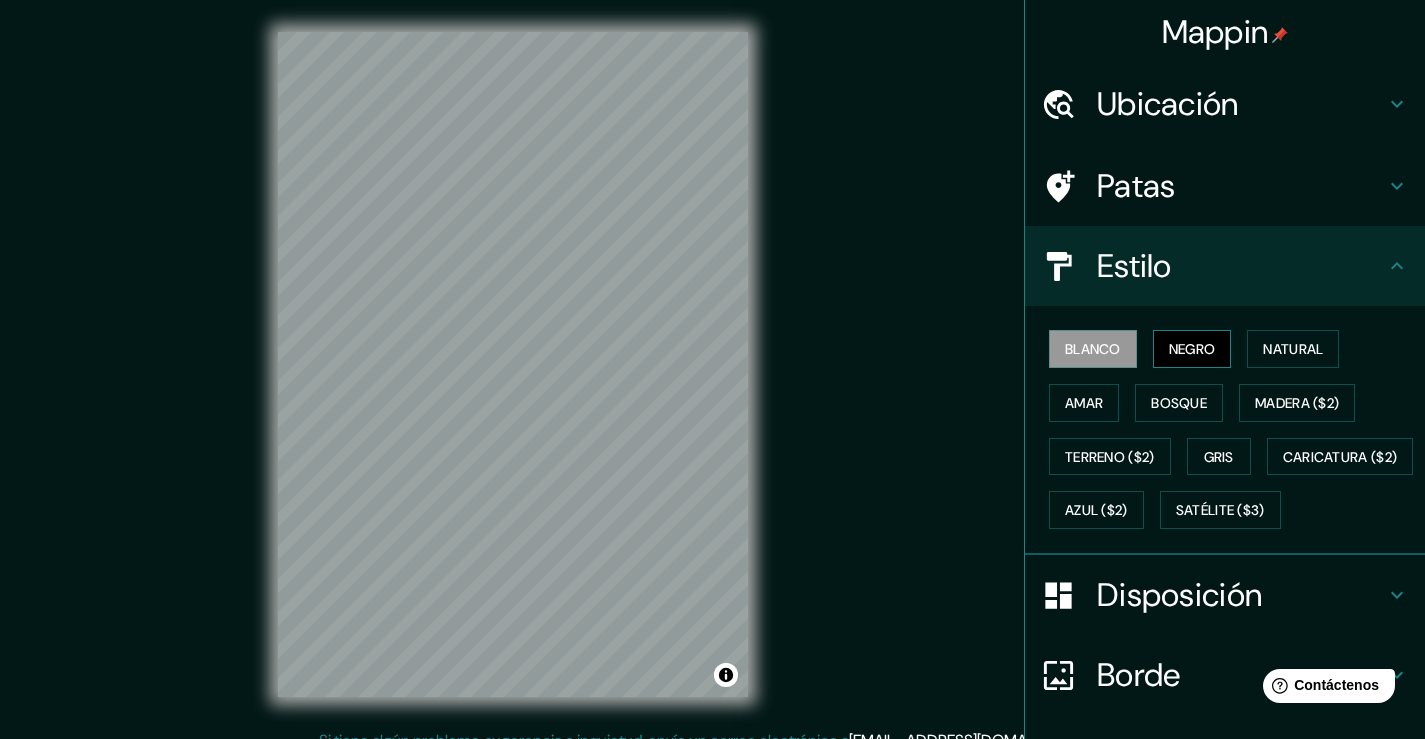 click on "Negro" at bounding box center (1192, 349) 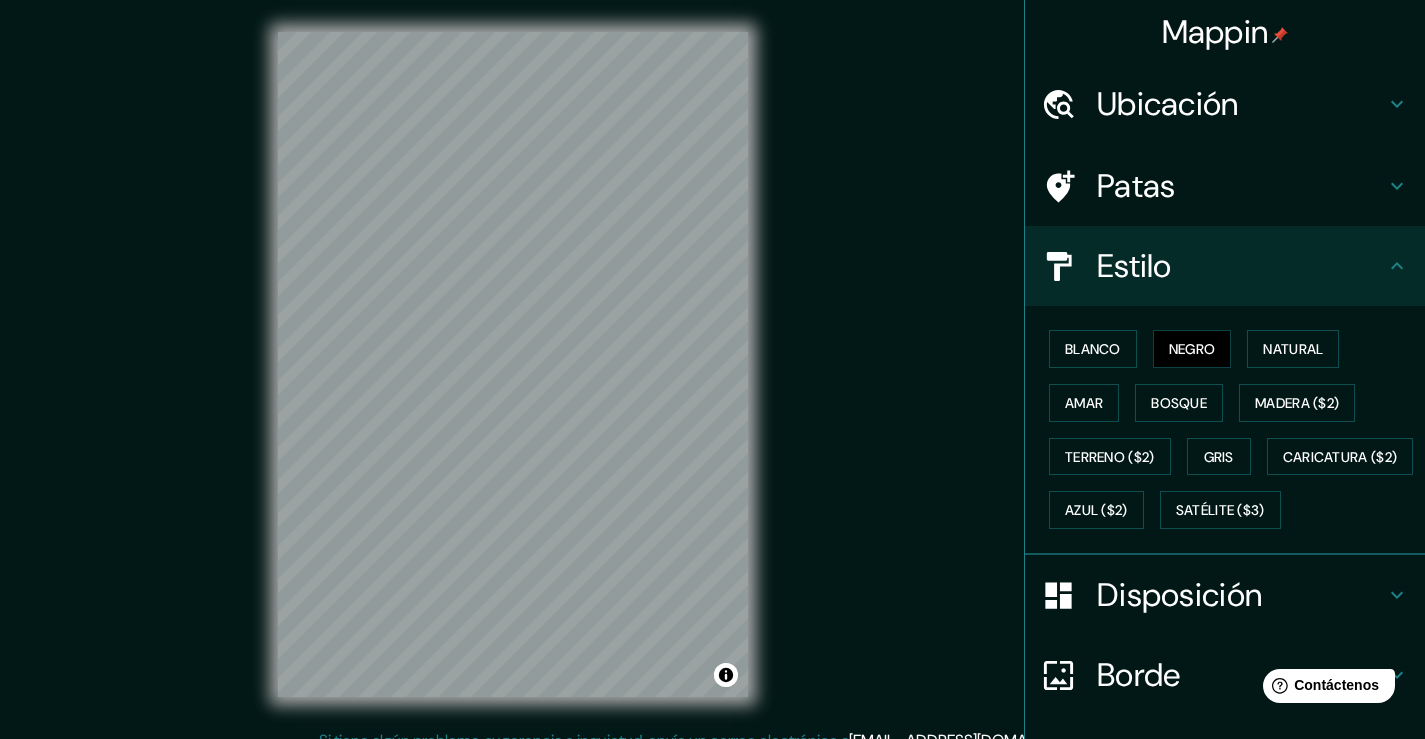 type 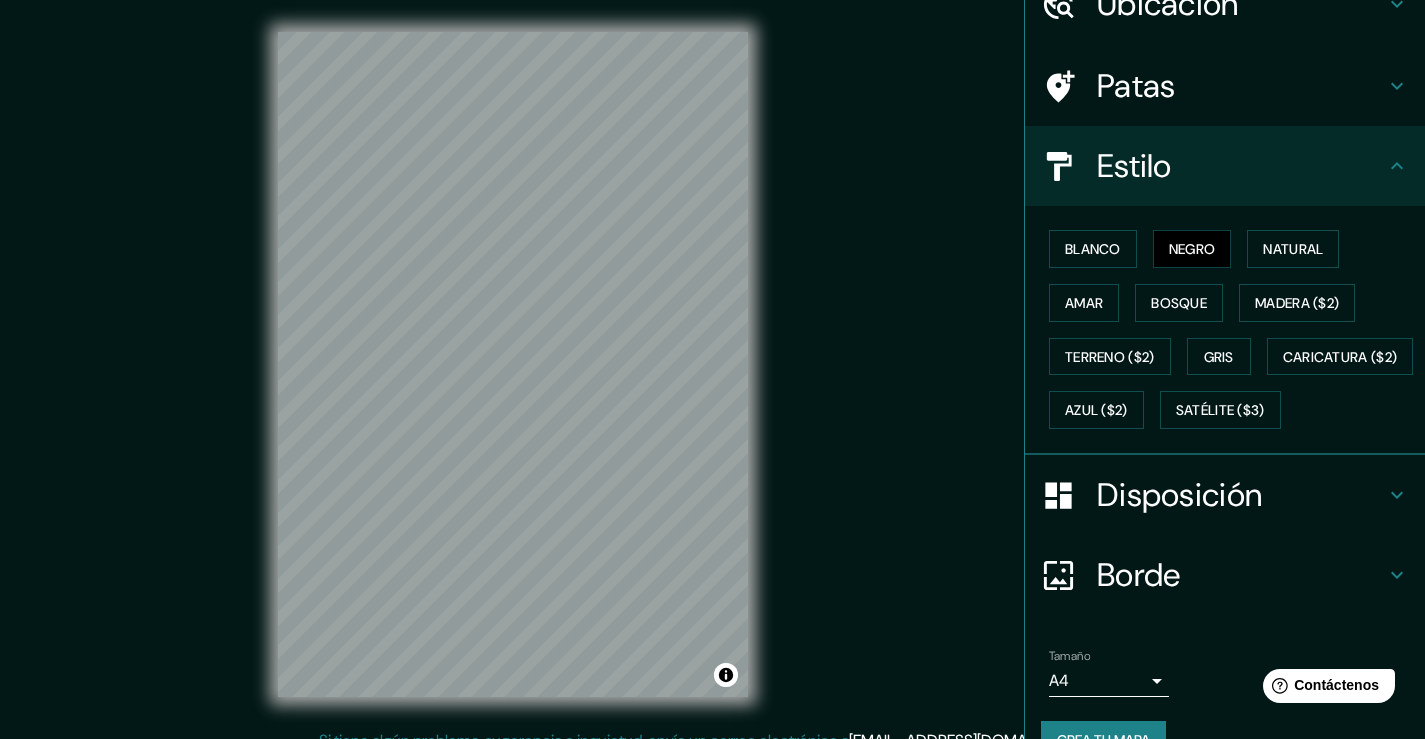 scroll, scrollTop: 197, scrollLeft: 0, axis: vertical 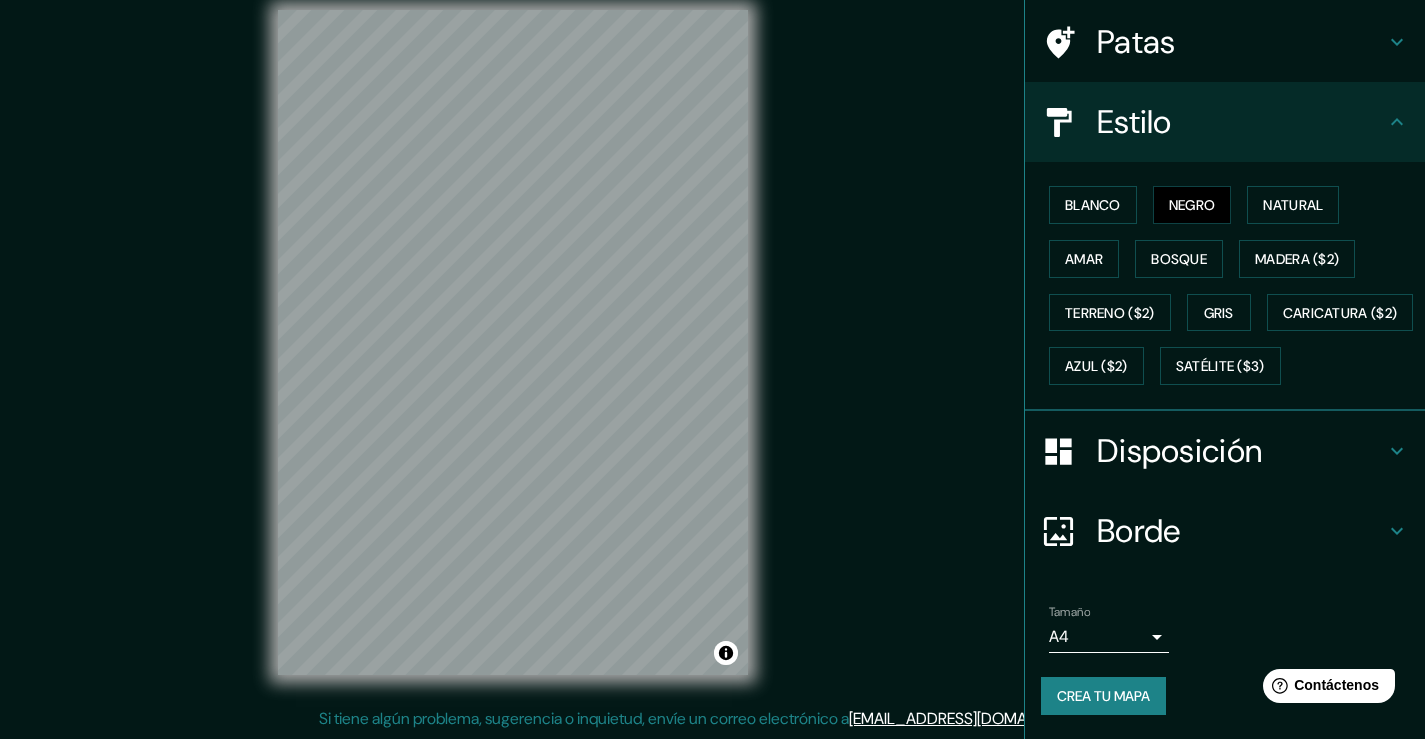 click on "Mappin Ubicación Maracay, [GEOGRAPHIC_DATA], [GEOGRAPHIC_DATA], [GEOGRAPHIC_DATA] Patas Estilo Blanco Negro Natural [PERSON_NAME] ($2) Terreno ($2) Gris Caricatura ($2) Azul ($2) Satélite ($3) Disposición Borde Elige un borde.  Consejo  : puedes opacar las capas del marco para crear efectos geniales. Ninguno Simple Transparente Elegante Tamaño A4 single Crea tu mapa © Mapbox   © OpenStreetMap   Improve this map Si tiene algún problema, sugerencia o inquietud, envíe un correo electrónico a  [EMAIL_ADDRESS][DOMAIN_NAME]  .   . . Texto original Valora esta traducción Tu opinión servirá para ayudar a mejorar el Traductor de Google" at bounding box center (712, 347) 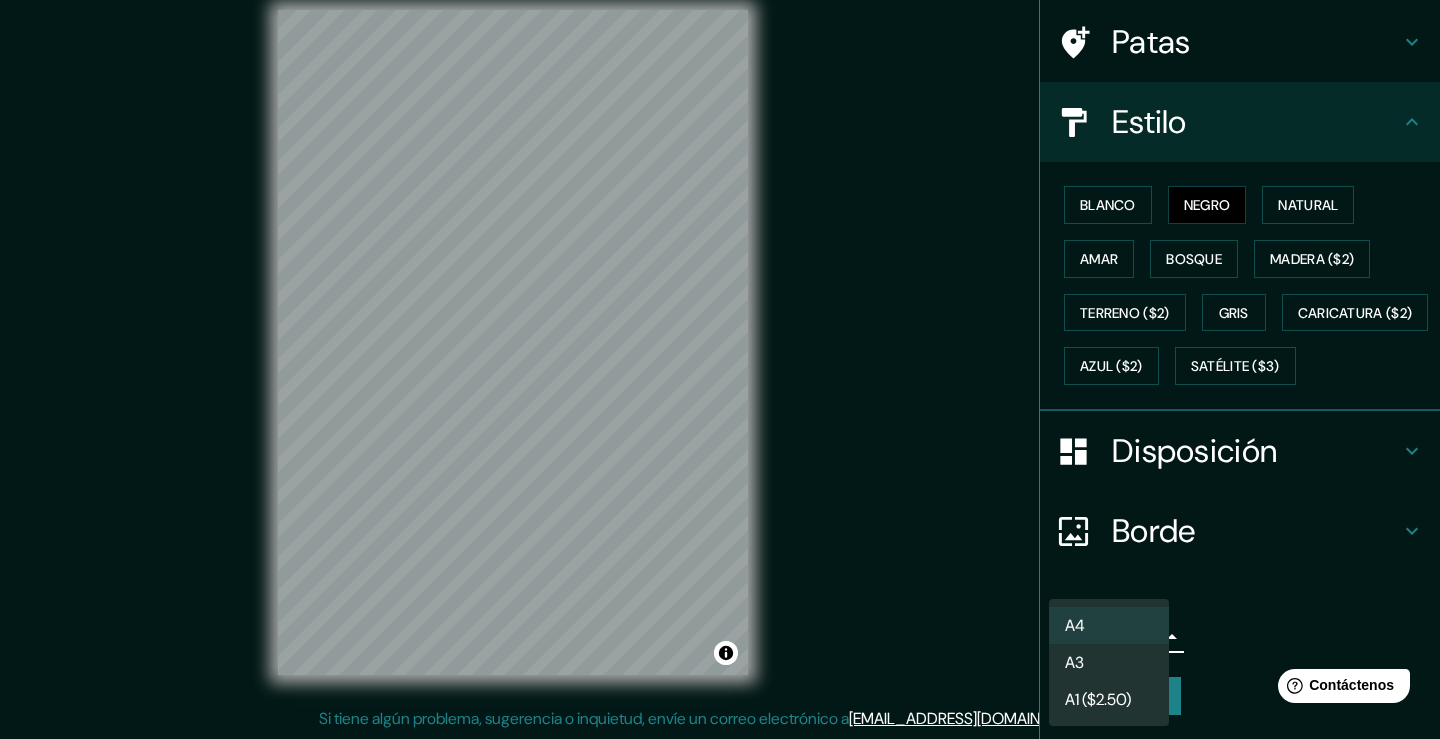 click on "A4" at bounding box center [1109, 625] 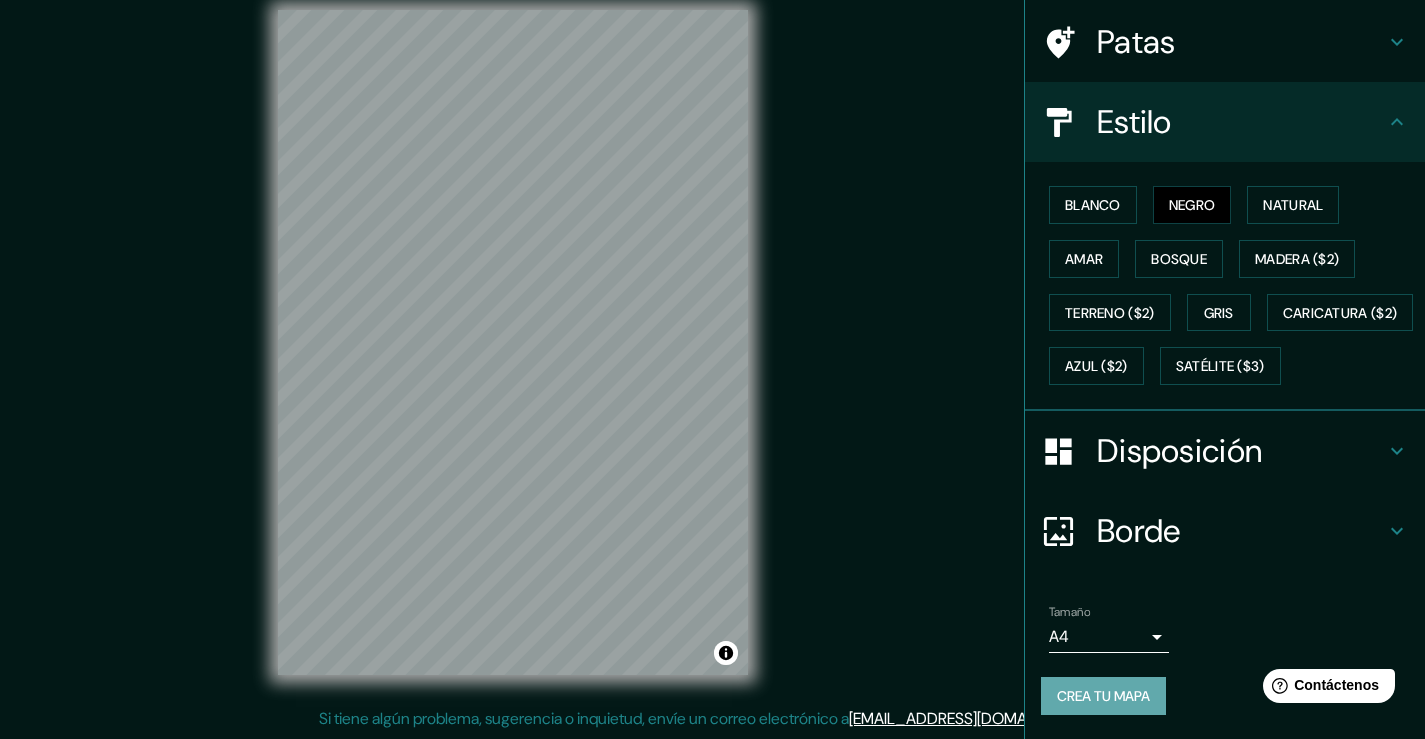 click on "Crea tu mapa" at bounding box center (1103, 696) 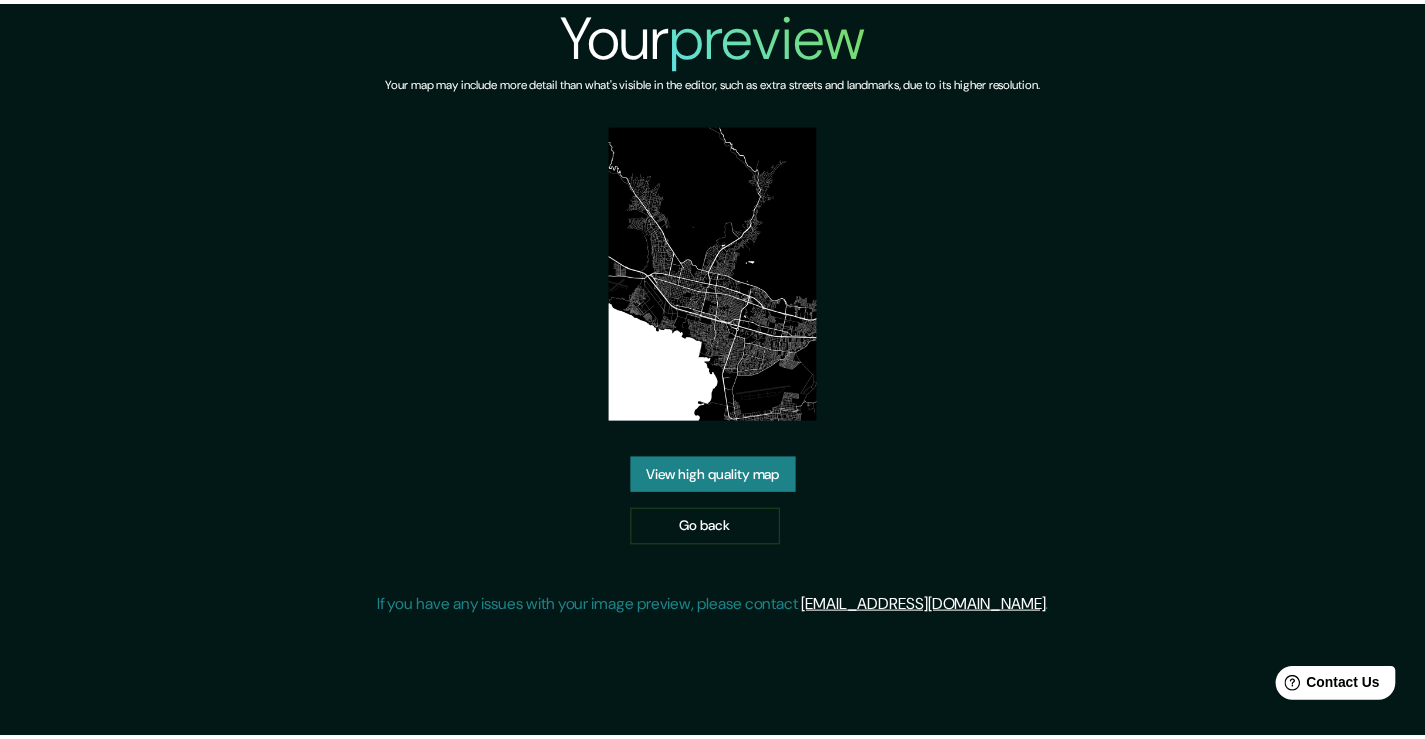 scroll, scrollTop: 0, scrollLeft: 0, axis: both 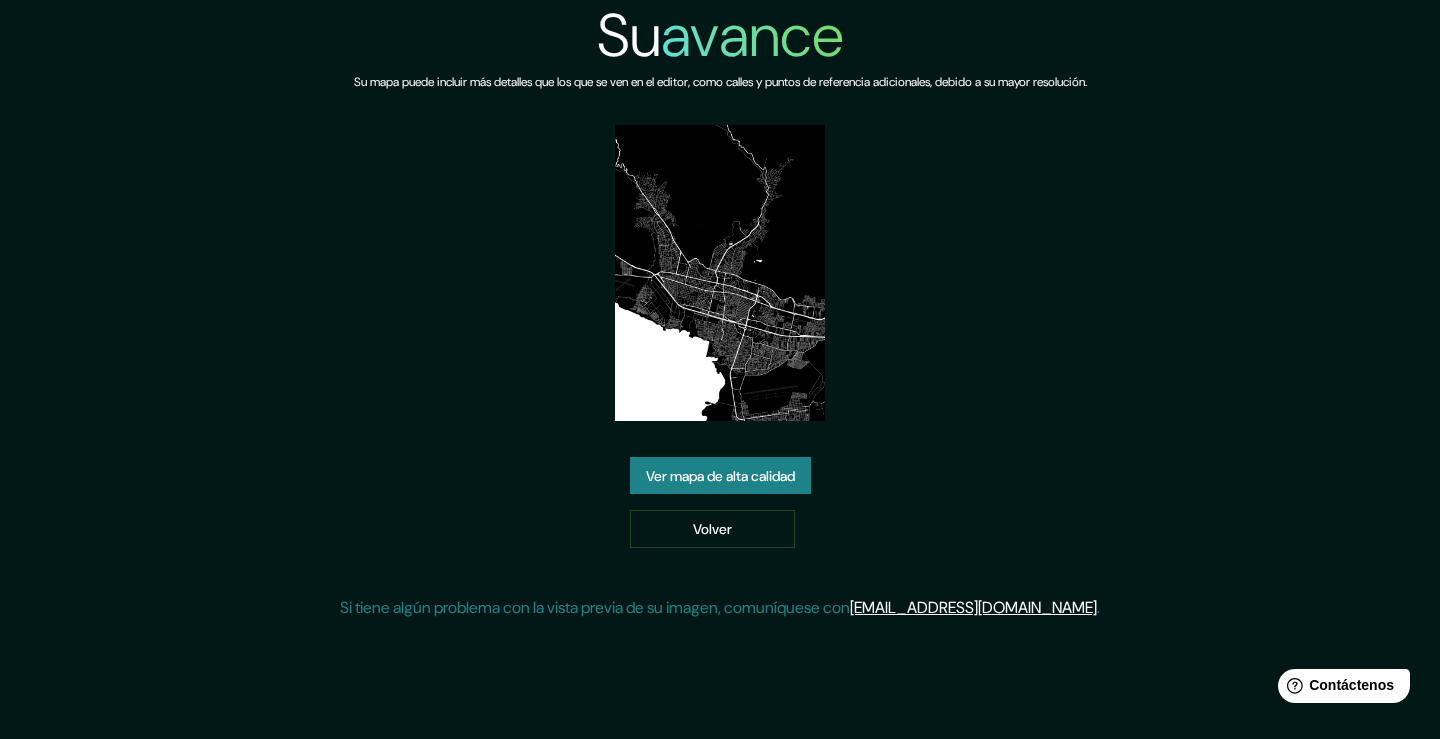 click on "Ver mapa de alta calidad" at bounding box center [720, 476] 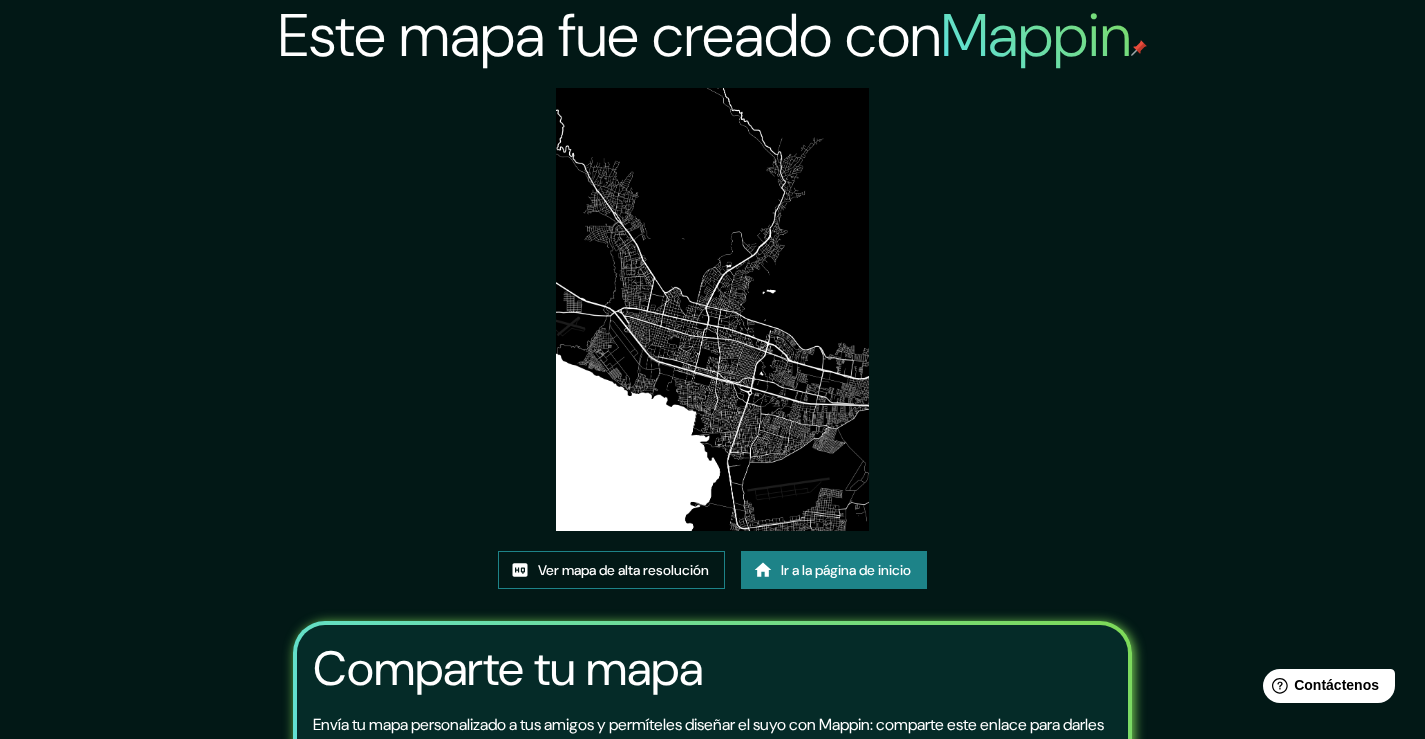 click on "Ver mapa de alta resolución" at bounding box center [623, 571] 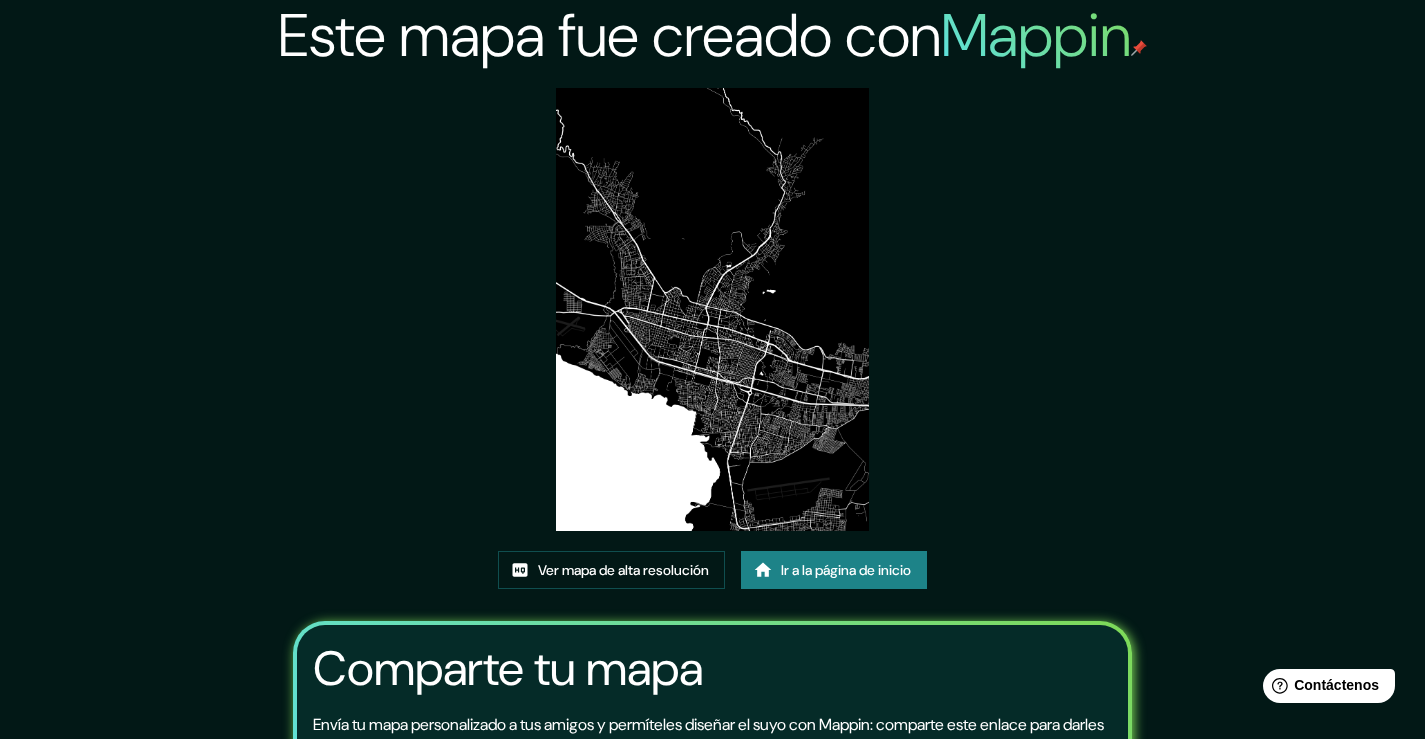 click on "Ir a la página de inicio" at bounding box center (846, 571) 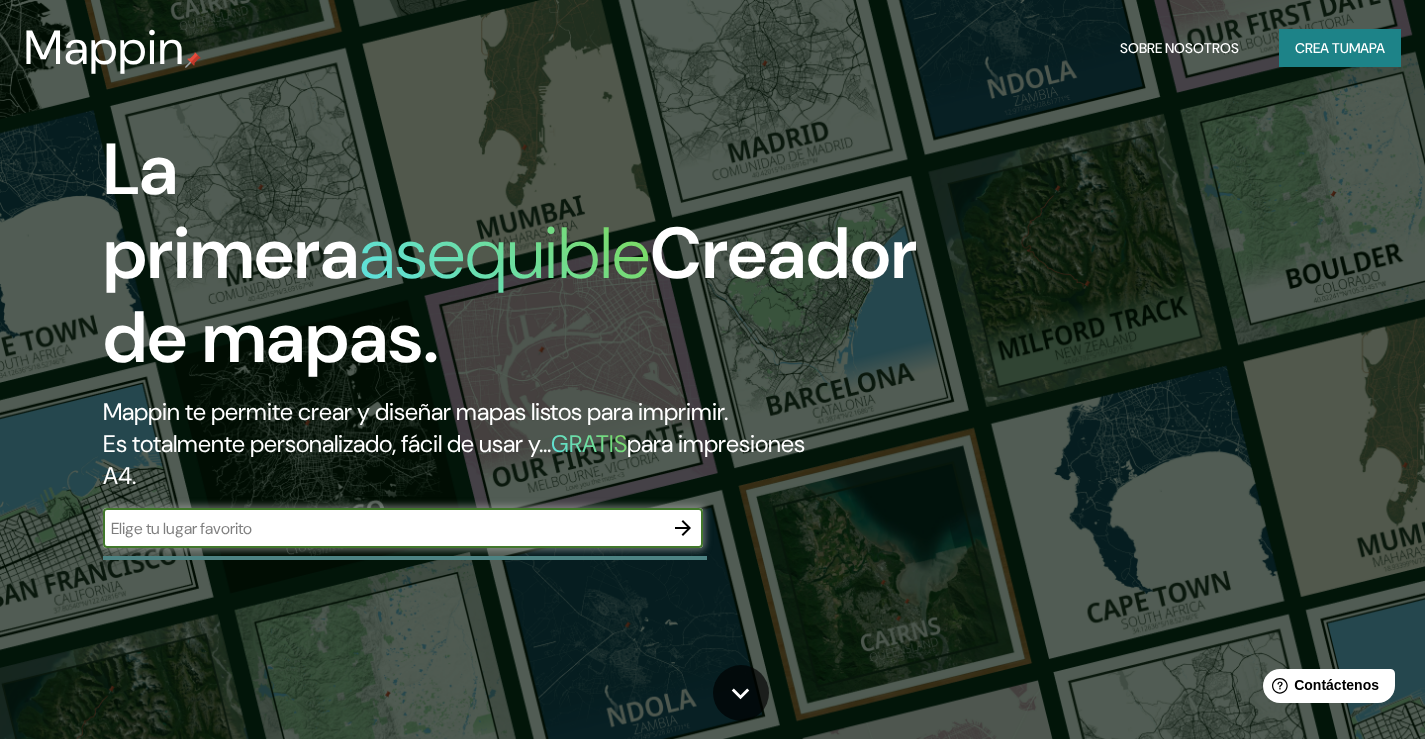 click at bounding box center (383, 528) 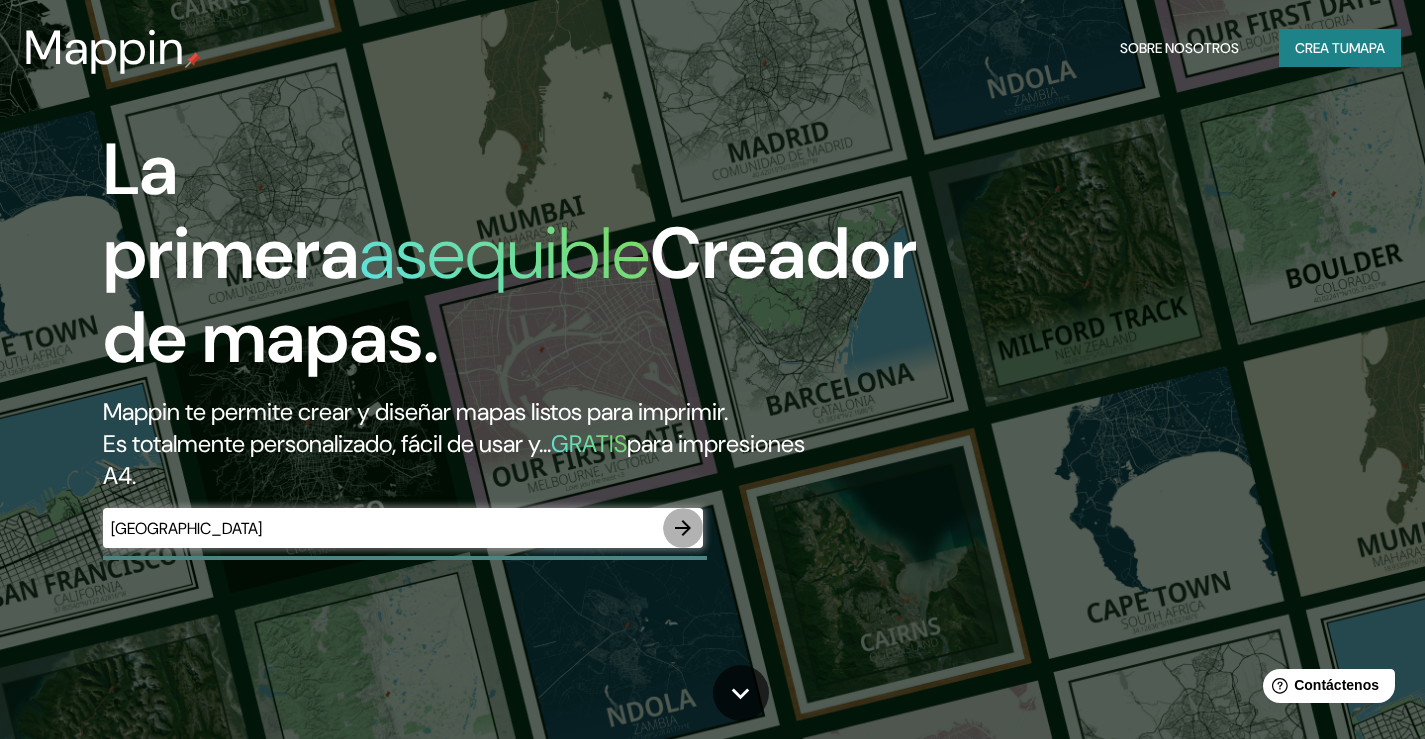 click 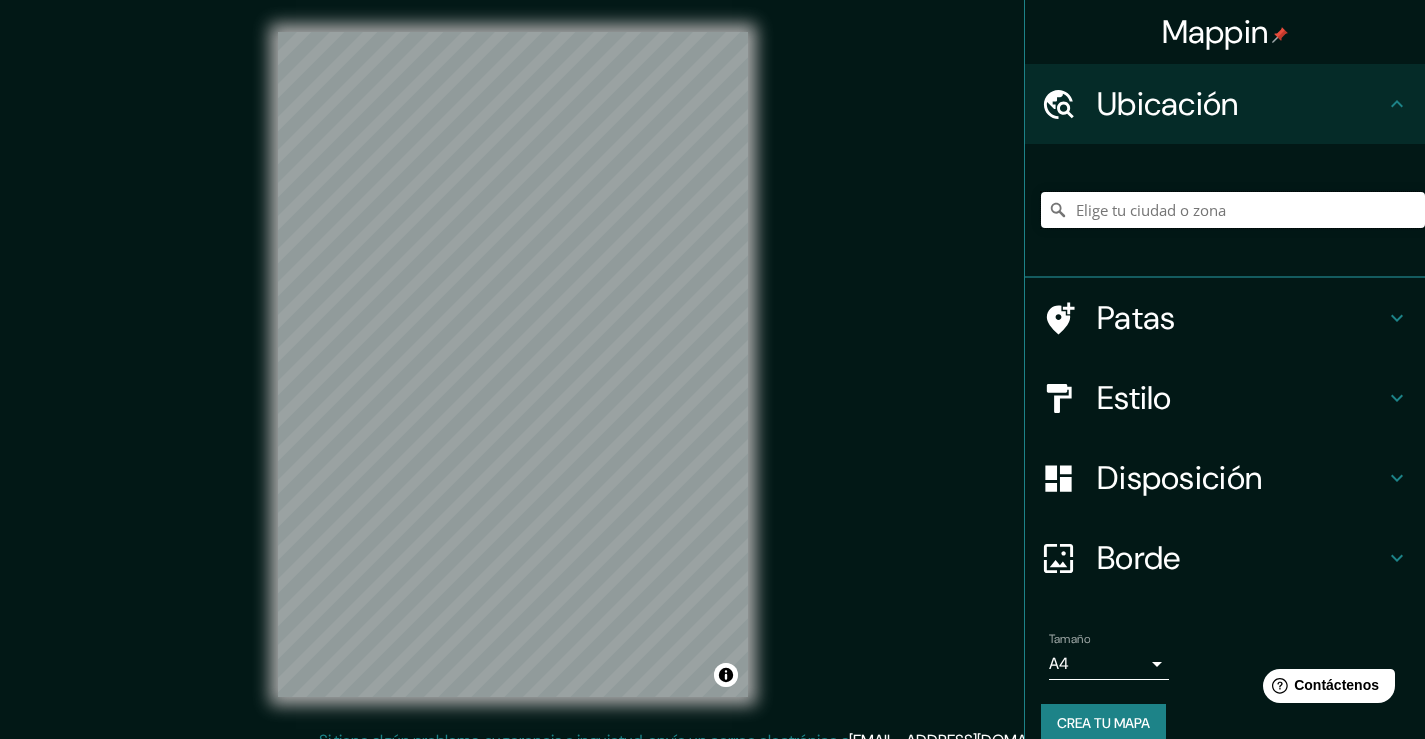 click at bounding box center (1233, 210) 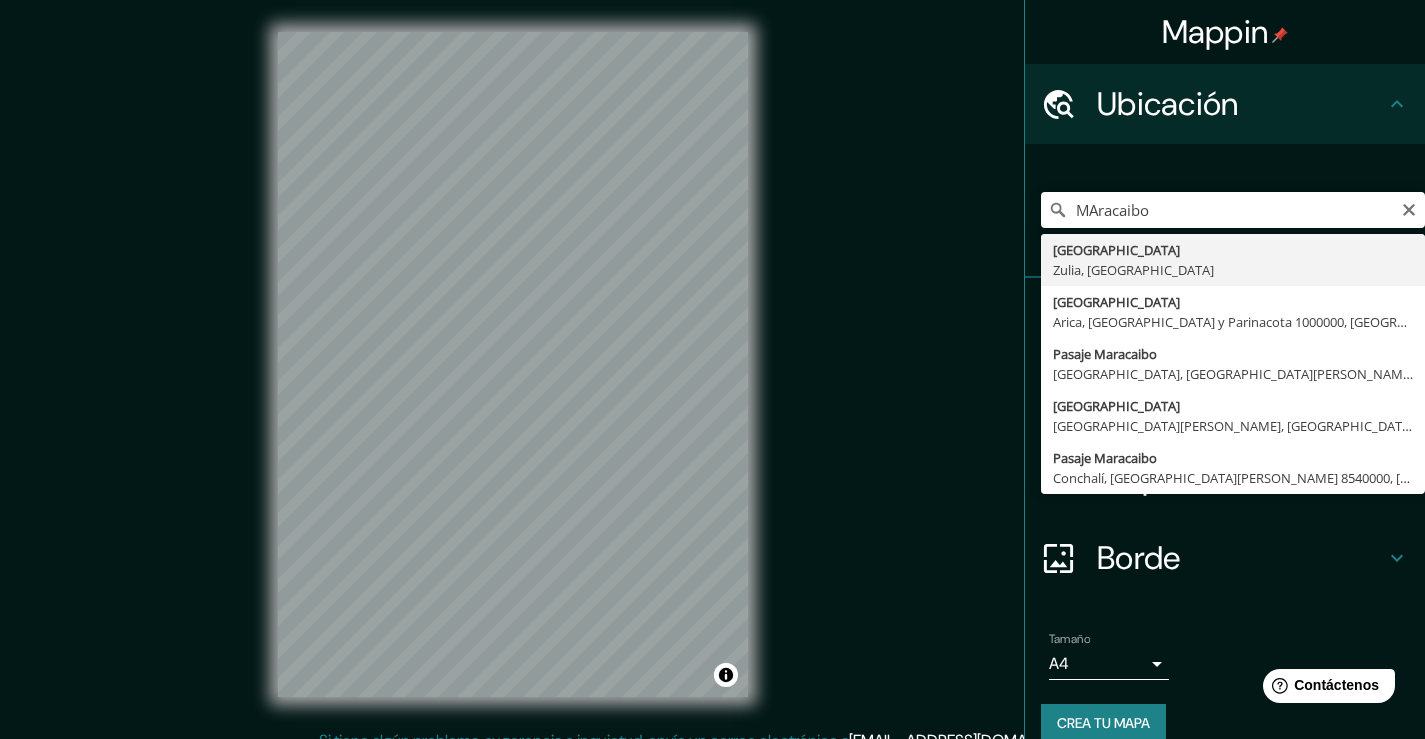 type on "Maracaibo, Zulia, Venezuela" 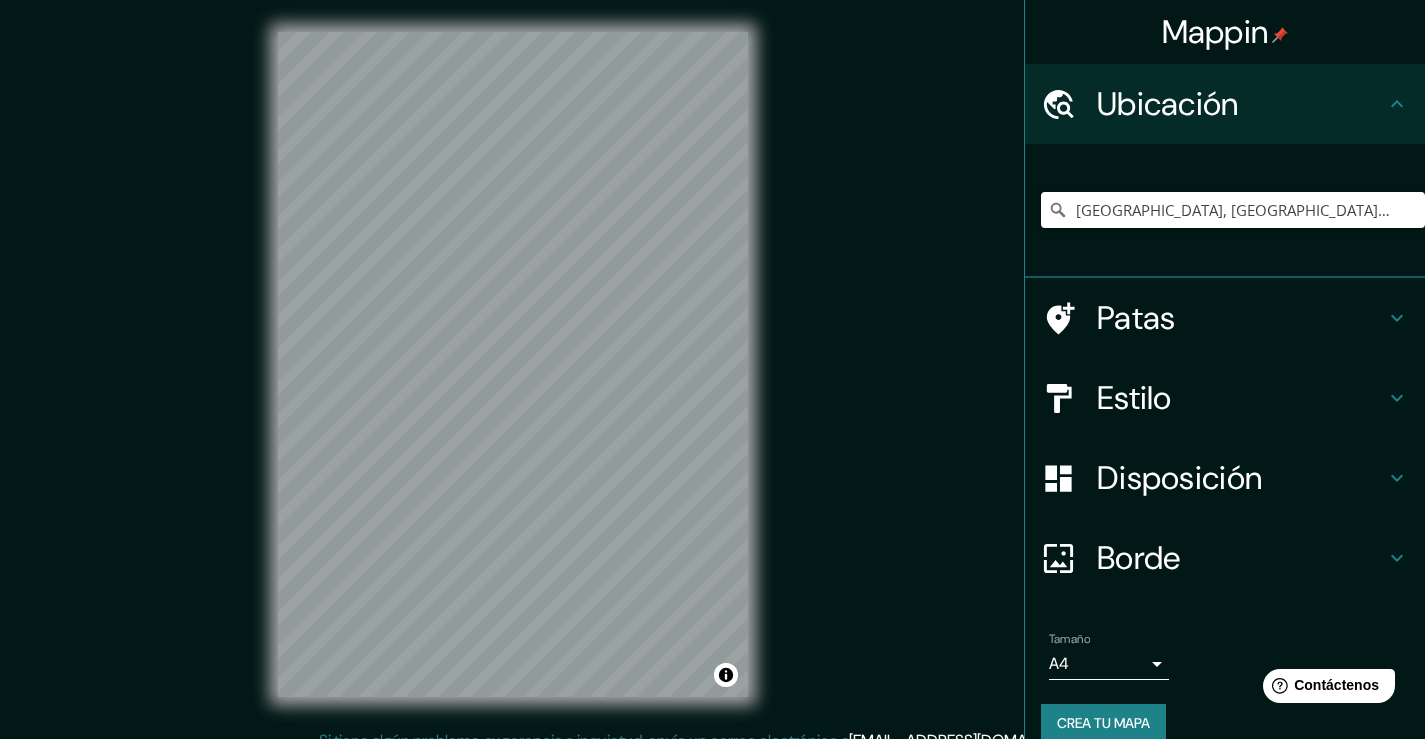 click on "Estilo" at bounding box center (1134, 398) 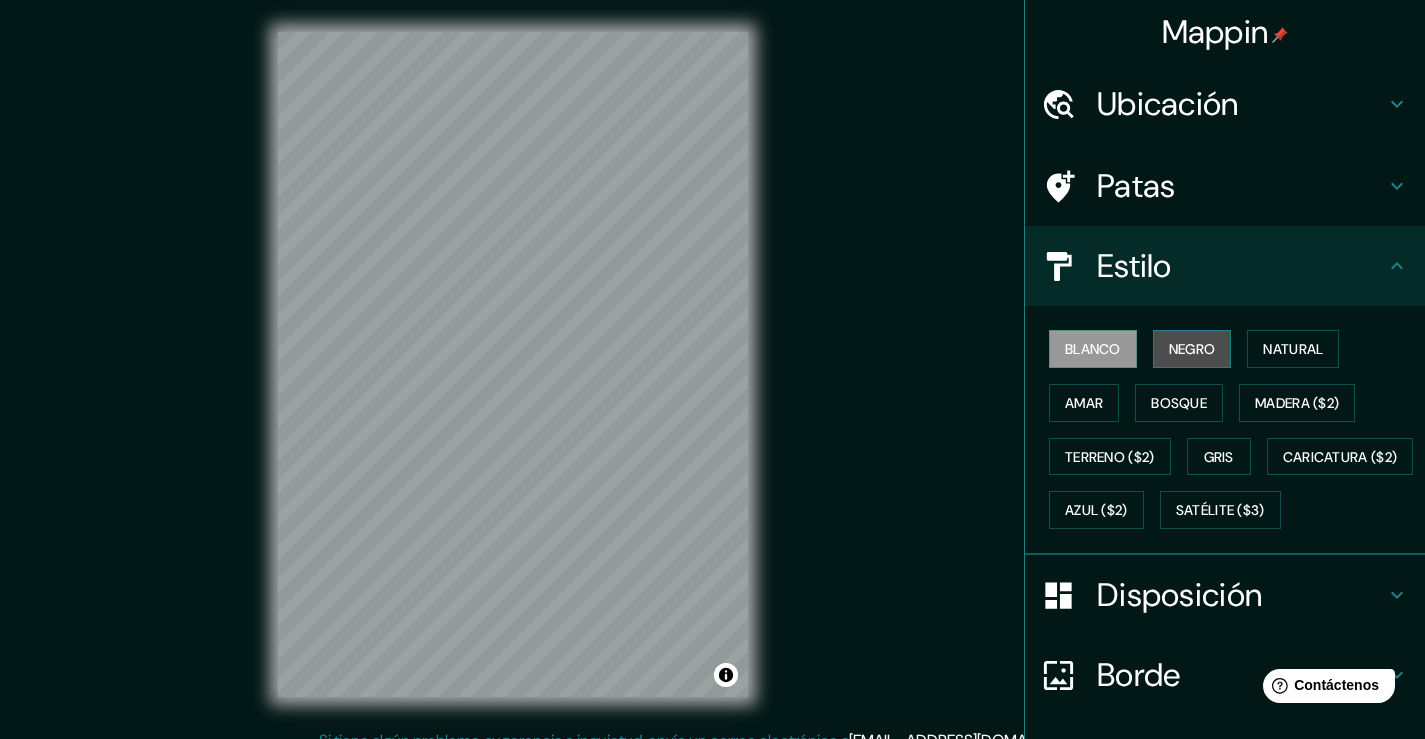 click on "Negro" at bounding box center [1192, 349] 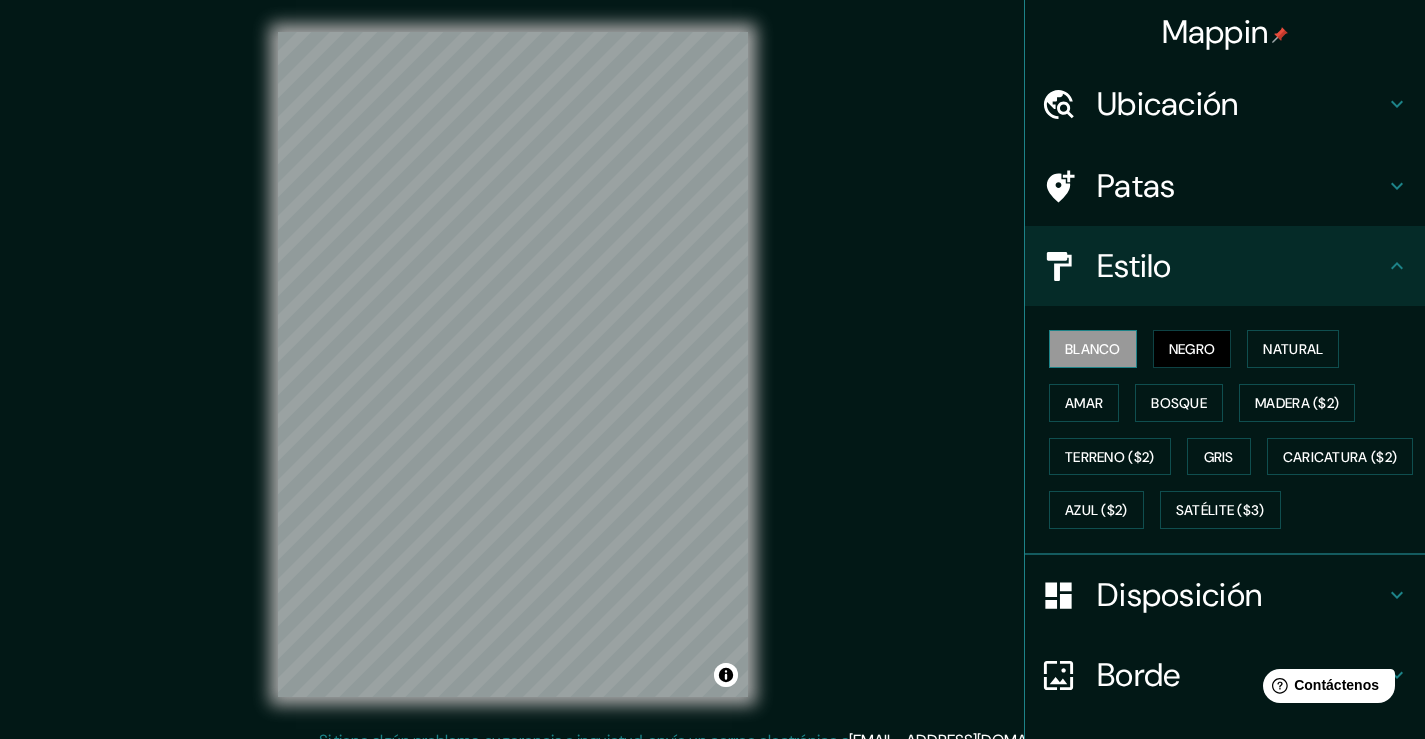 click on "Blanco" at bounding box center (1093, 349) 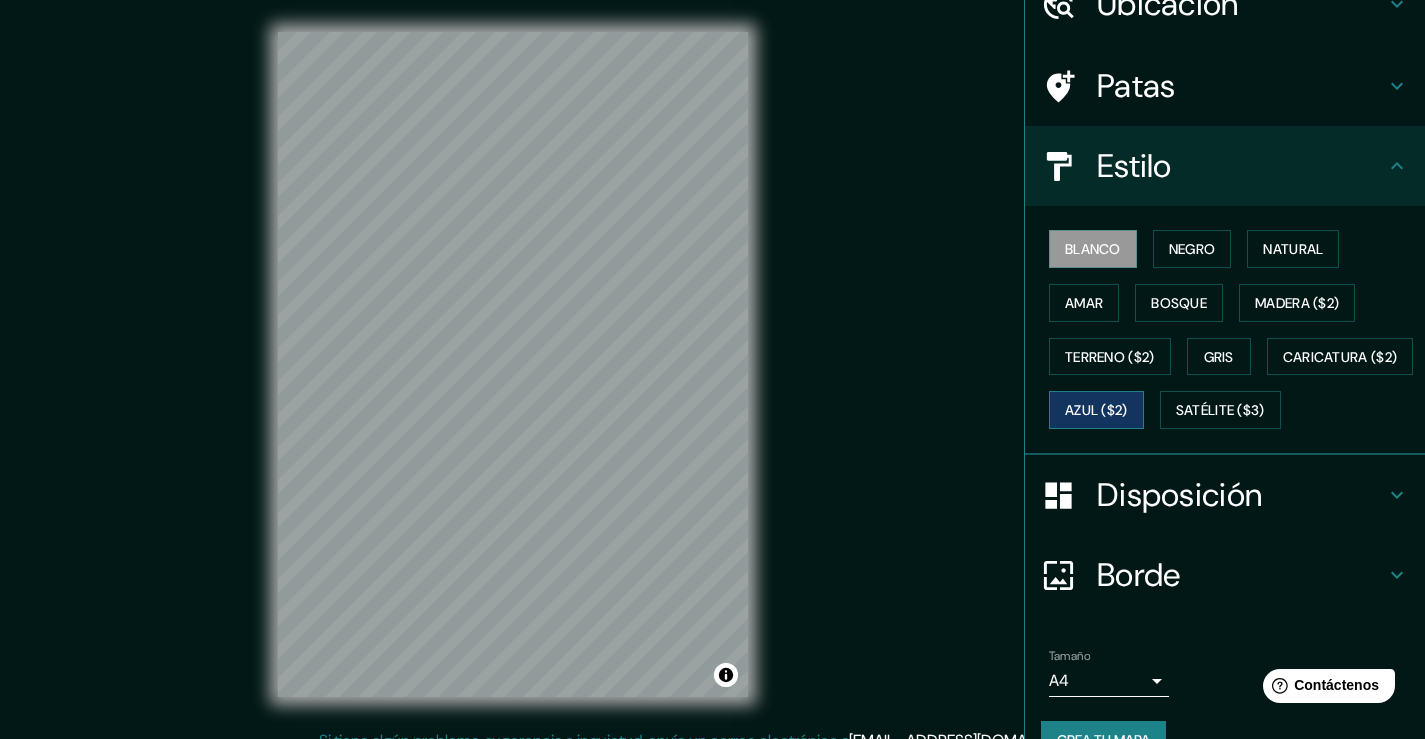 scroll, scrollTop: 197, scrollLeft: 0, axis: vertical 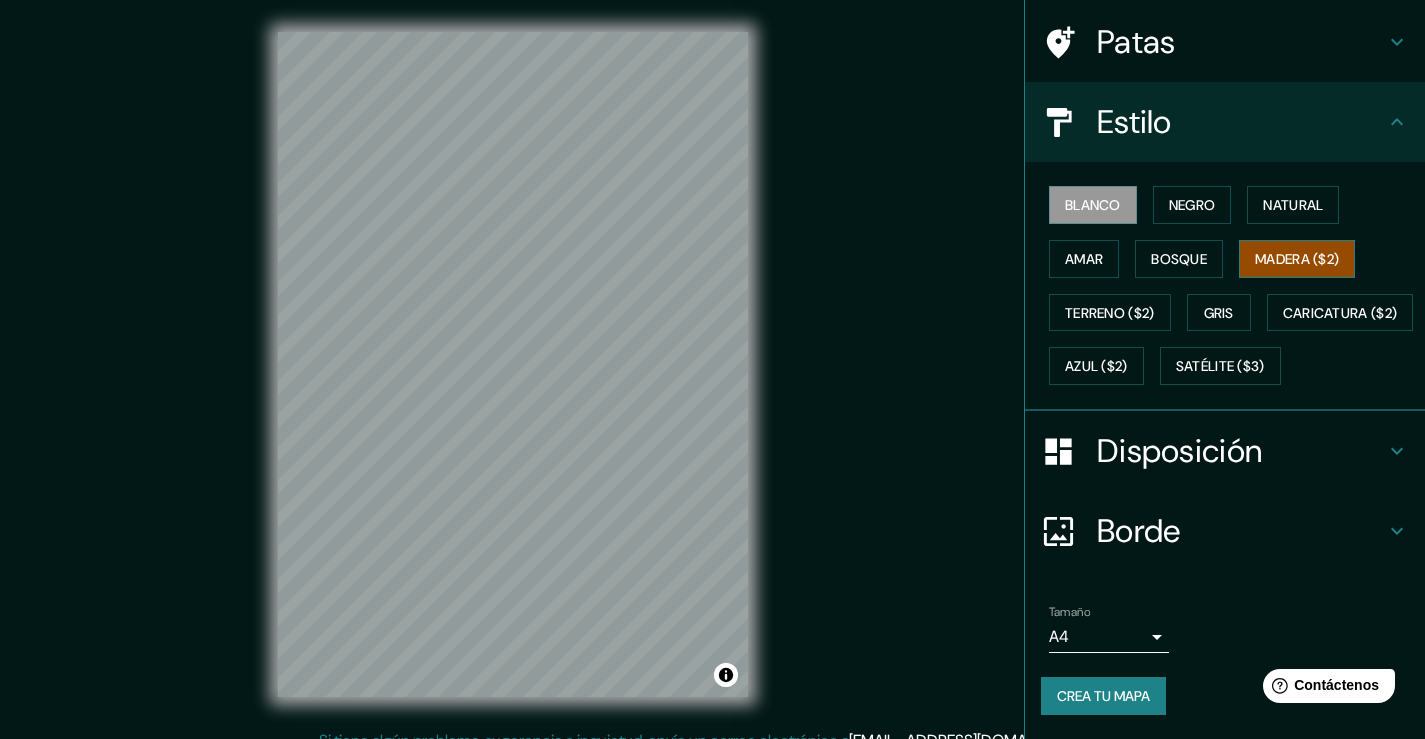 click on "Madera ($2)" at bounding box center [1297, 259] 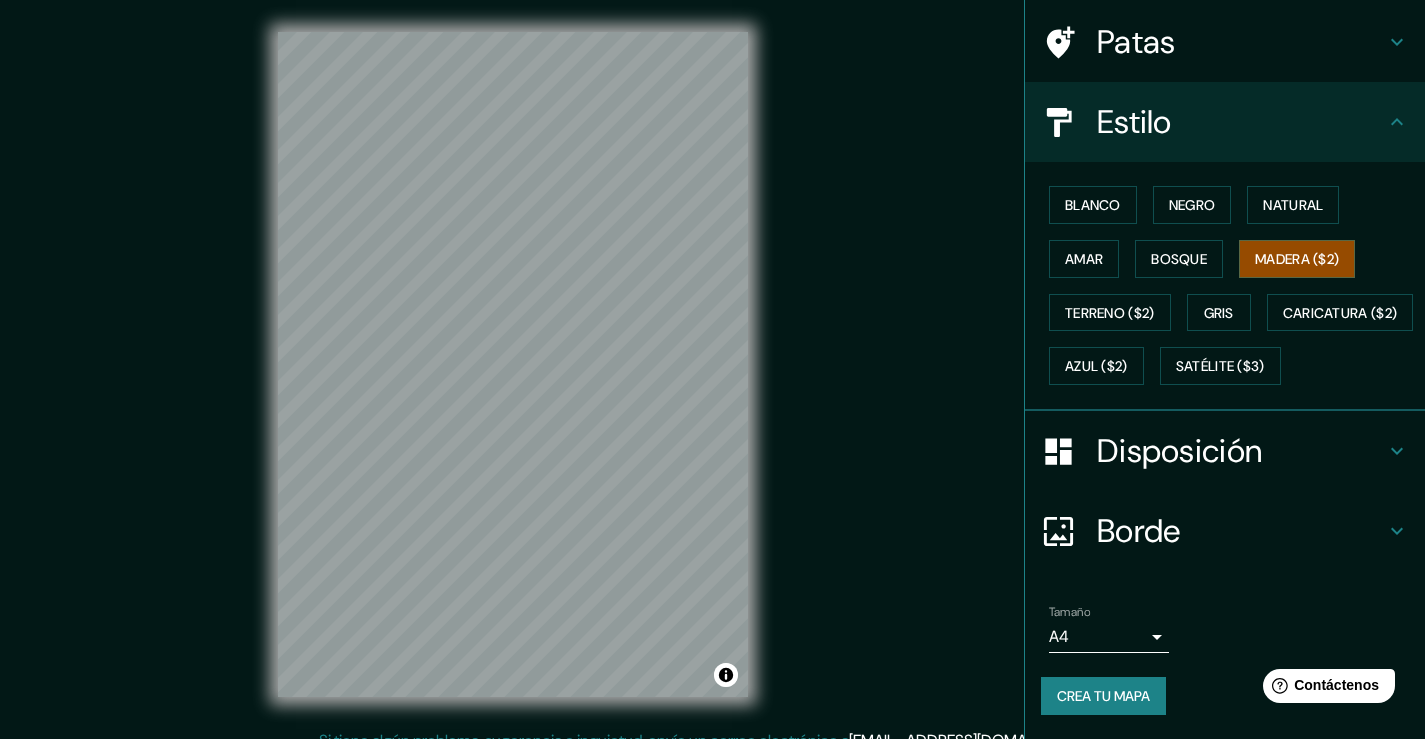 click on "Borde" at bounding box center [1139, 531] 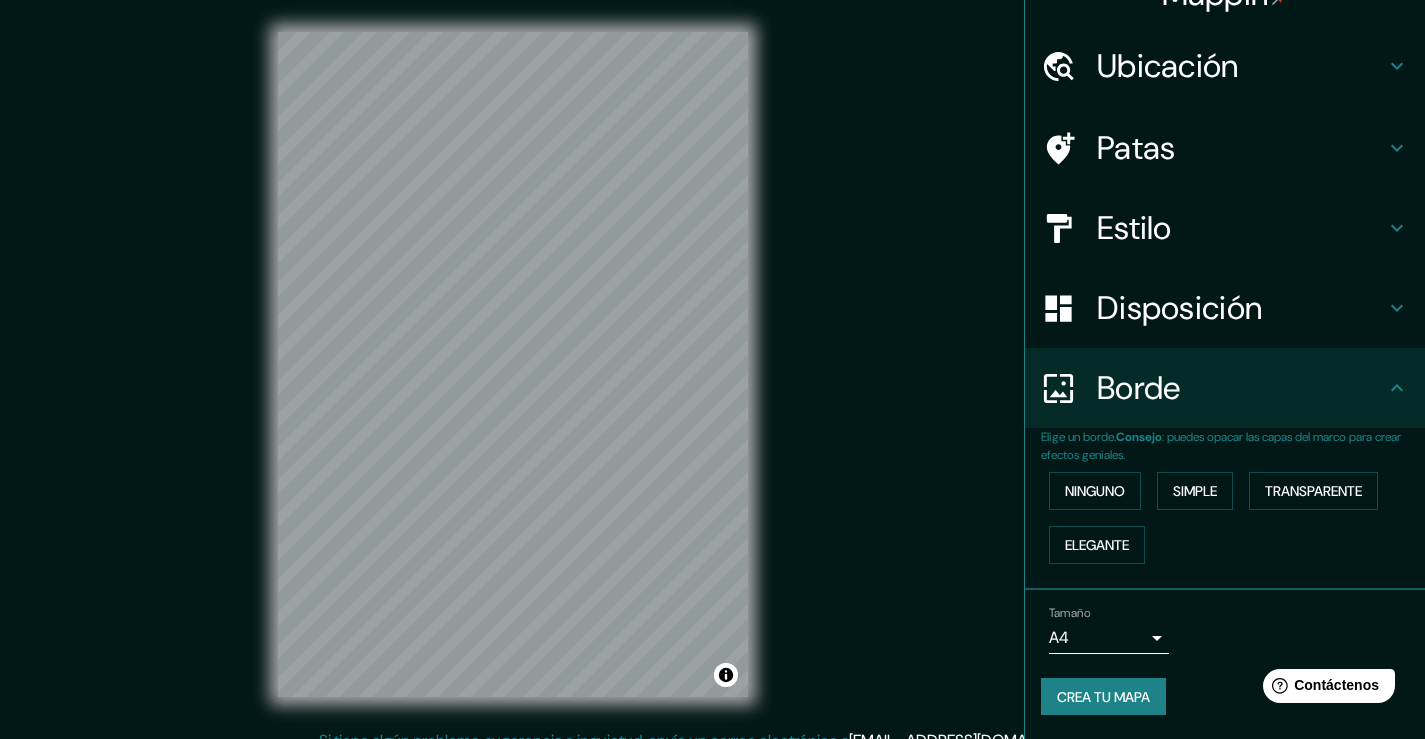 scroll, scrollTop: 38, scrollLeft: 0, axis: vertical 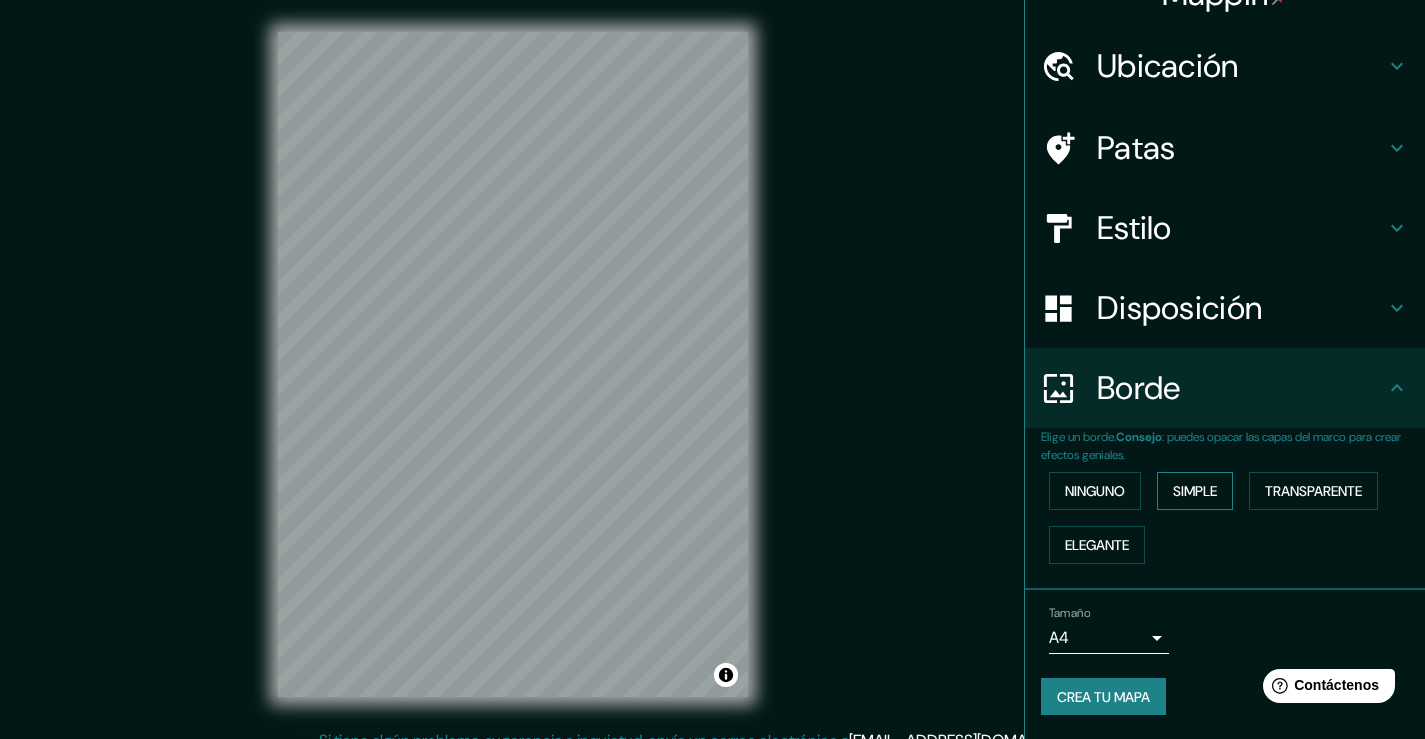 click on "Simple" at bounding box center (1195, 491) 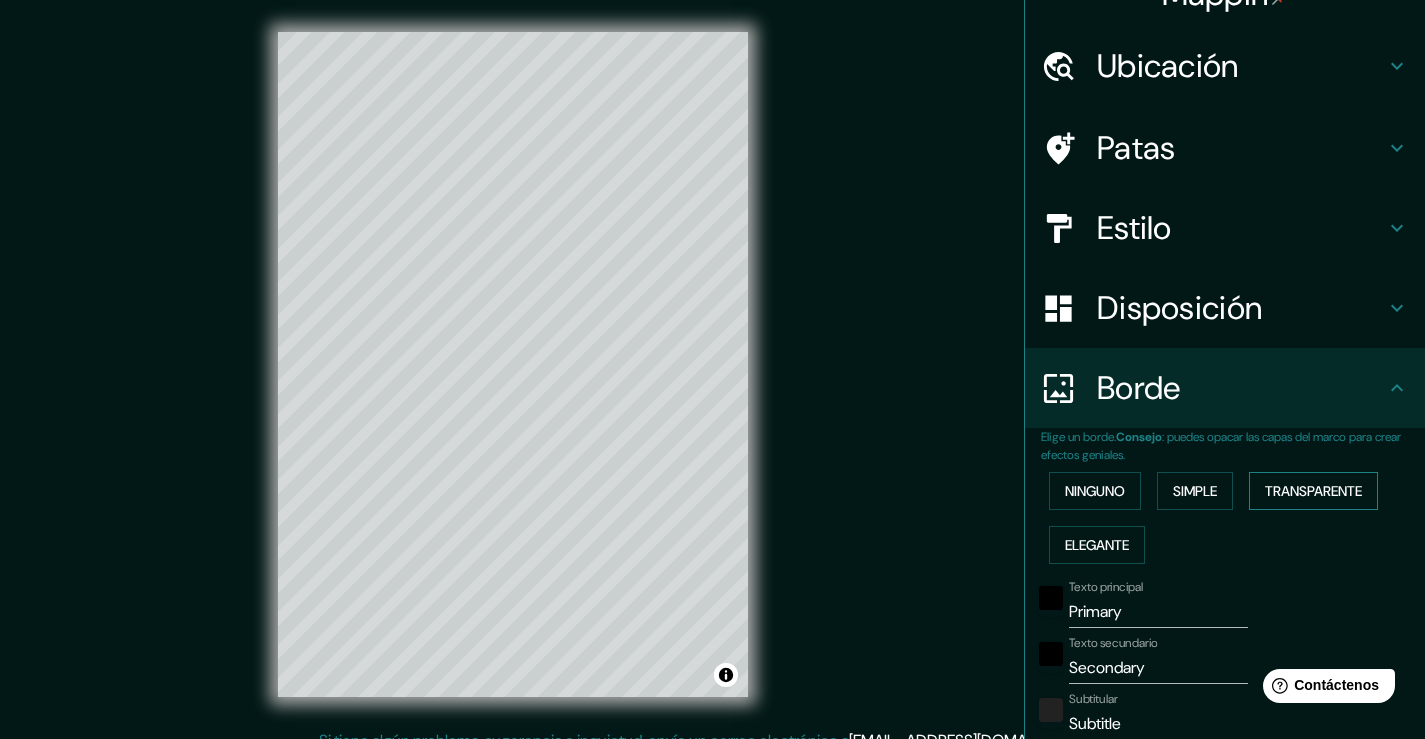 click on "Transparente" at bounding box center [1313, 491] 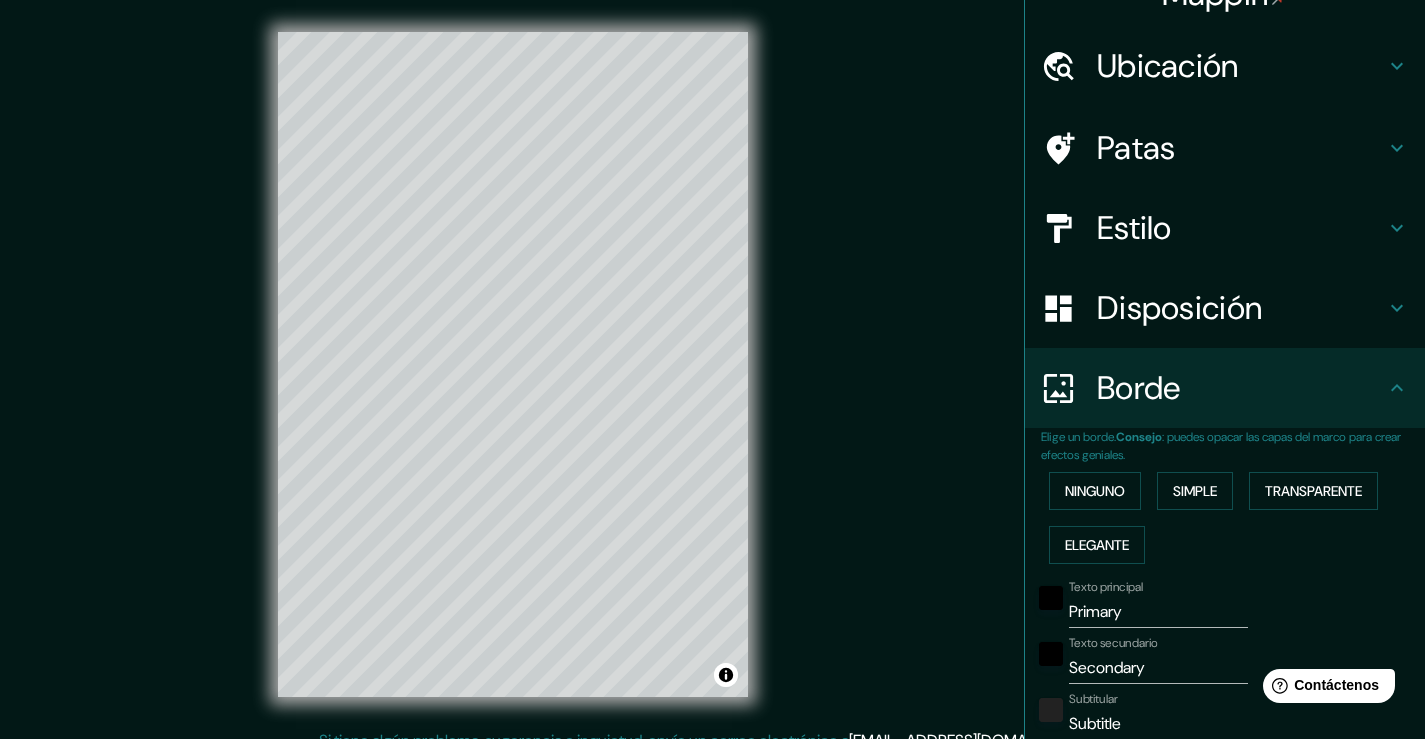 scroll, scrollTop: 138, scrollLeft: 0, axis: vertical 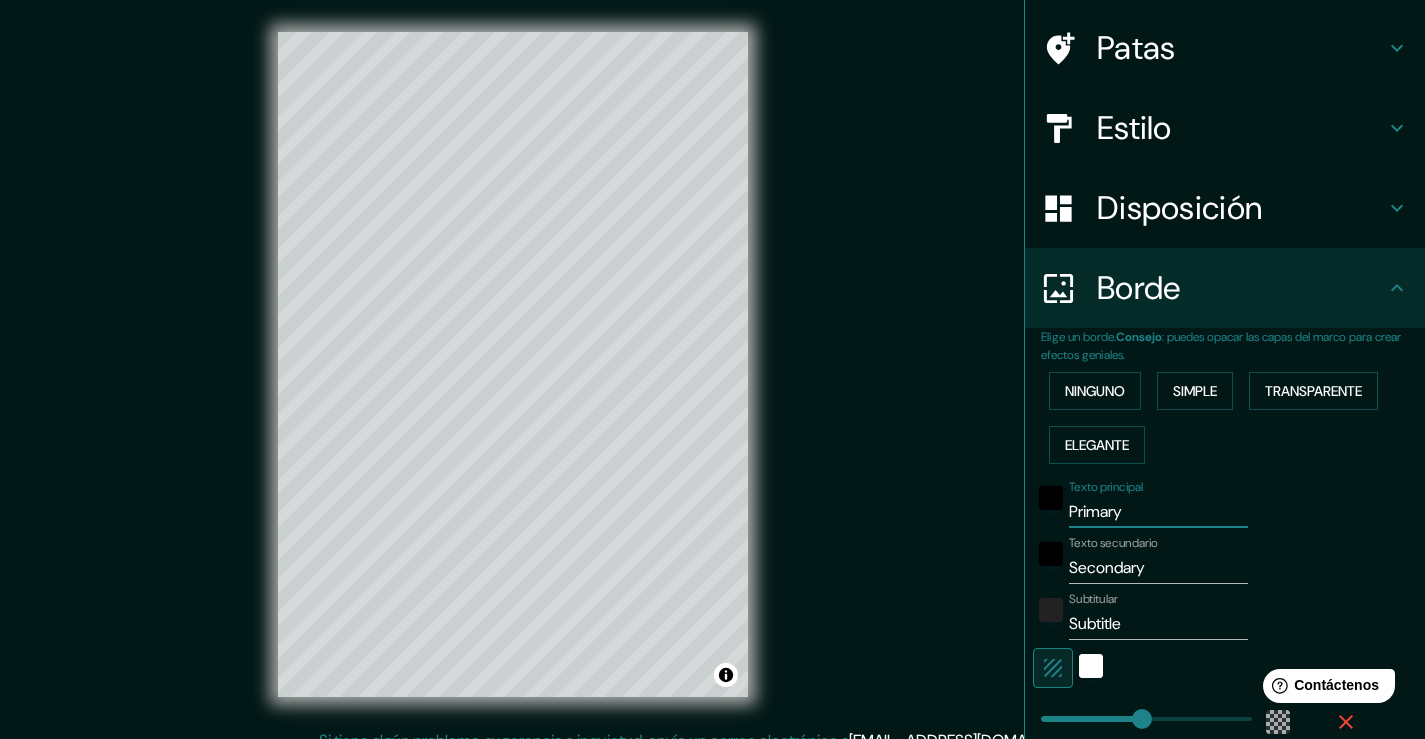 click on "Primary" at bounding box center (1158, 512) 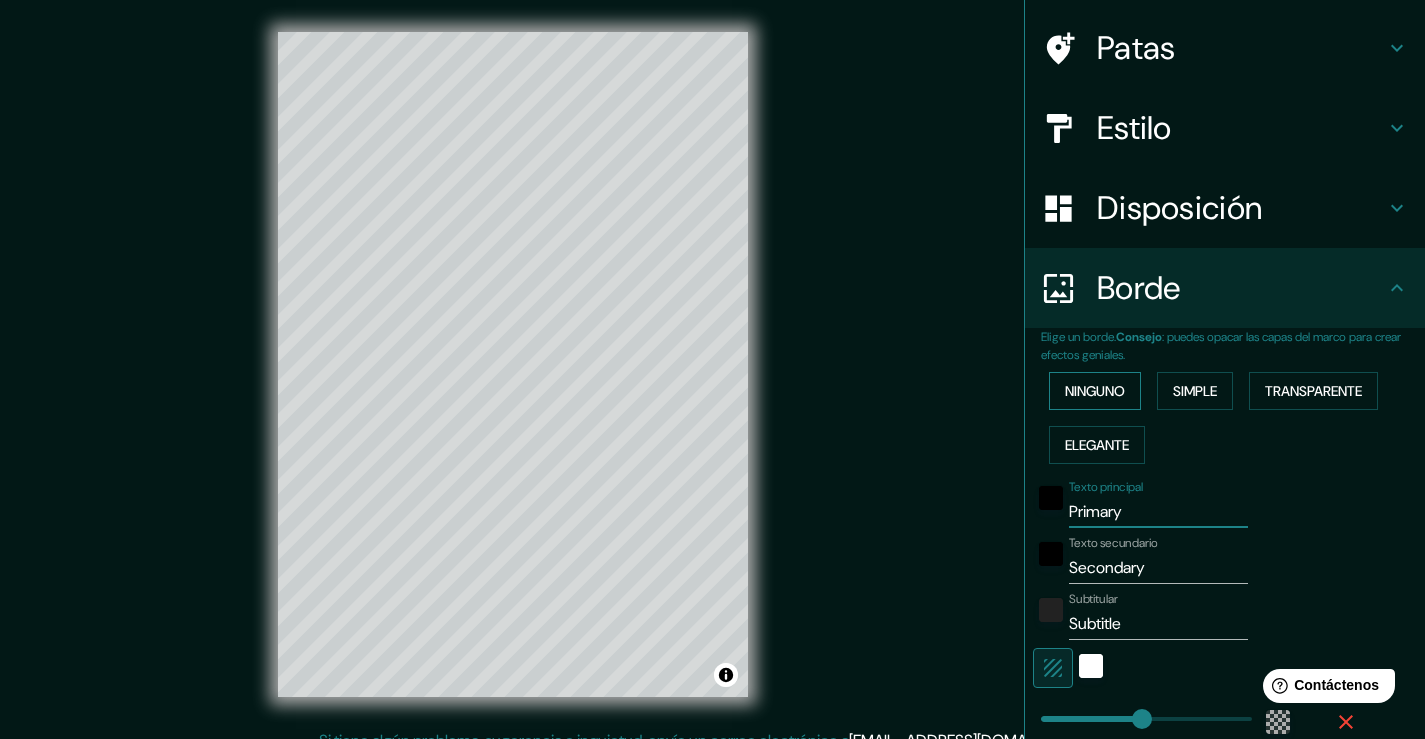 click on "Ninguno" at bounding box center [1095, 391] 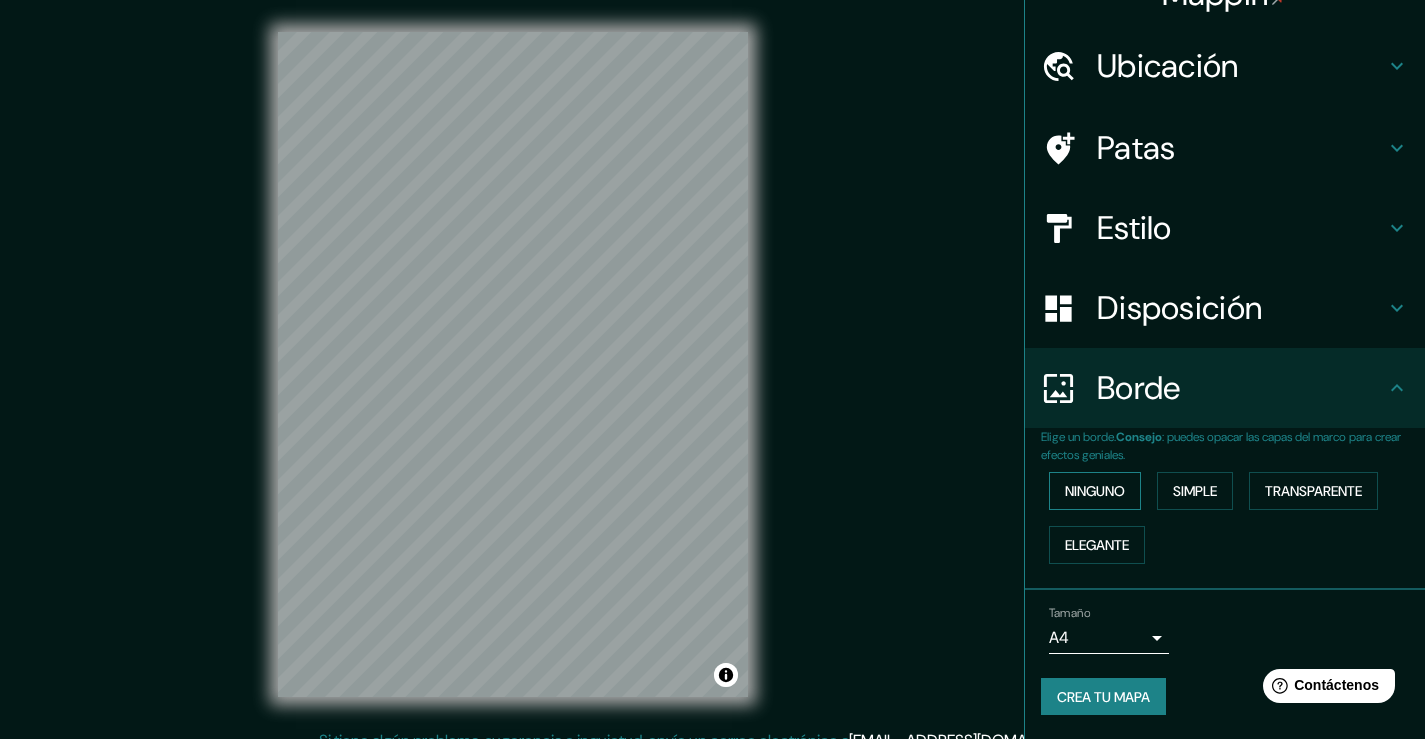 scroll, scrollTop: 38, scrollLeft: 0, axis: vertical 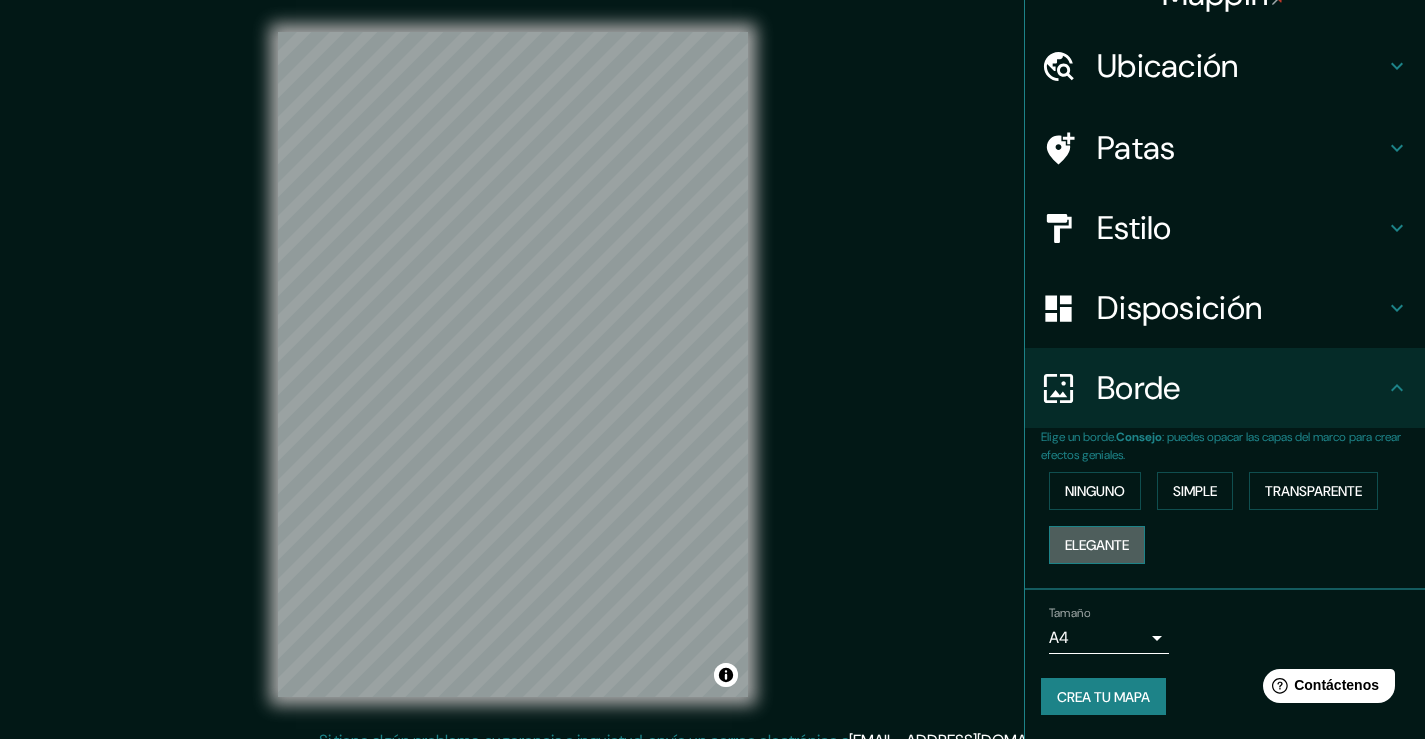 click on "Elegante" at bounding box center (1097, 545) 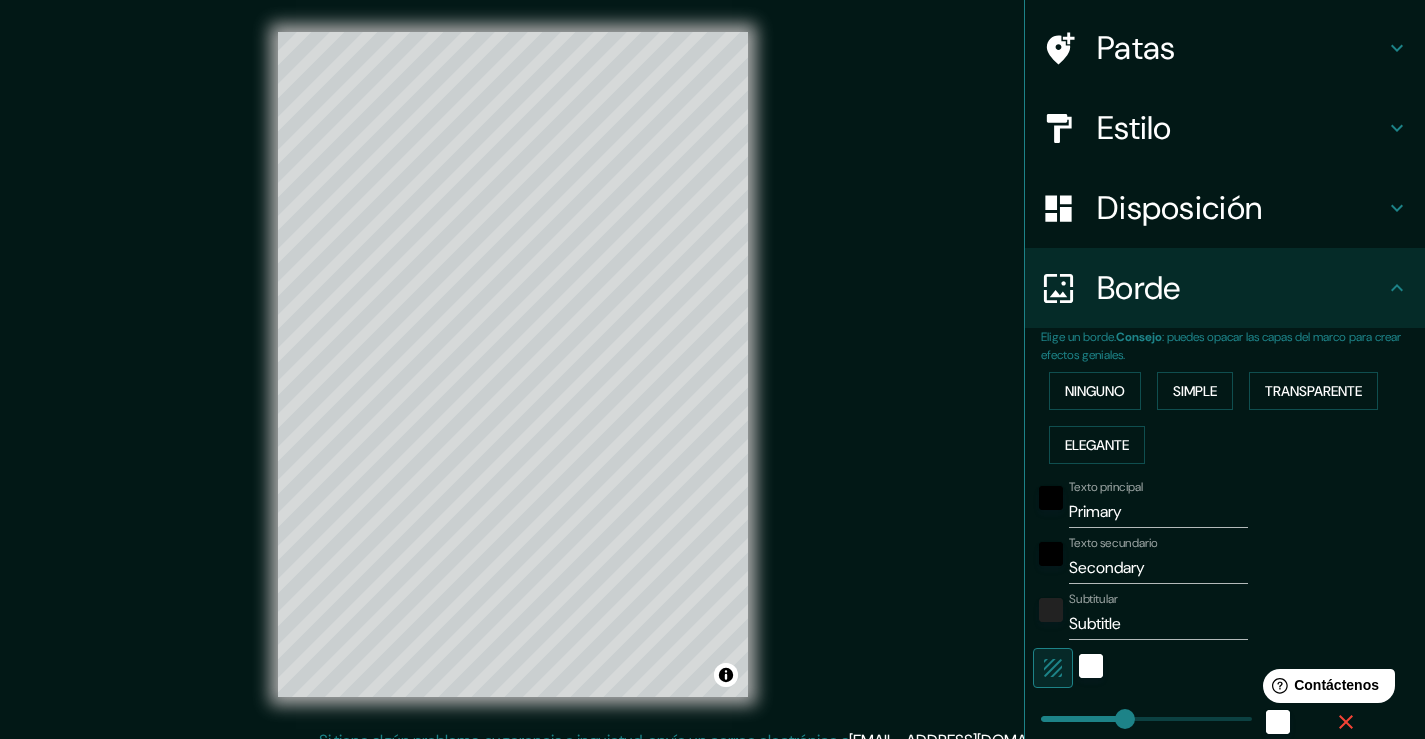 scroll, scrollTop: 238, scrollLeft: 0, axis: vertical 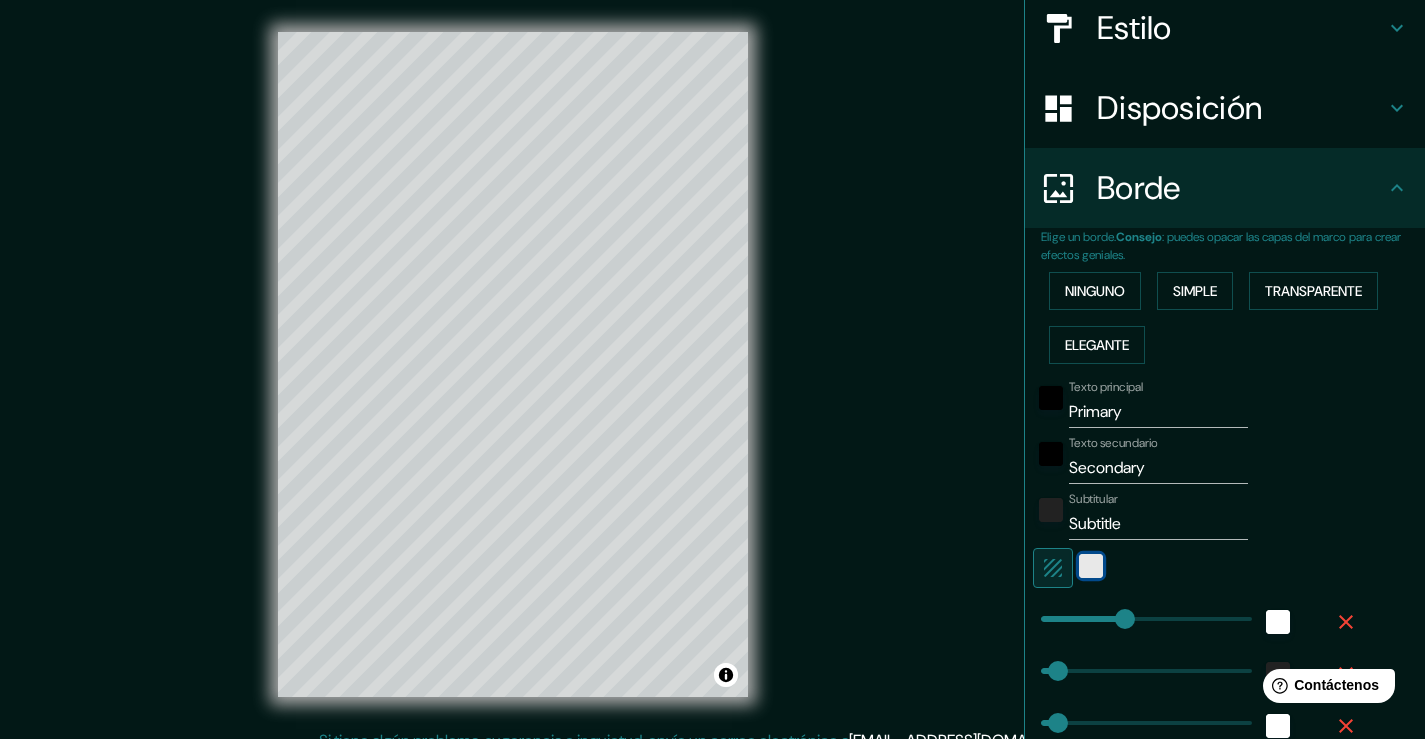click at bounding box center [1091, 566] 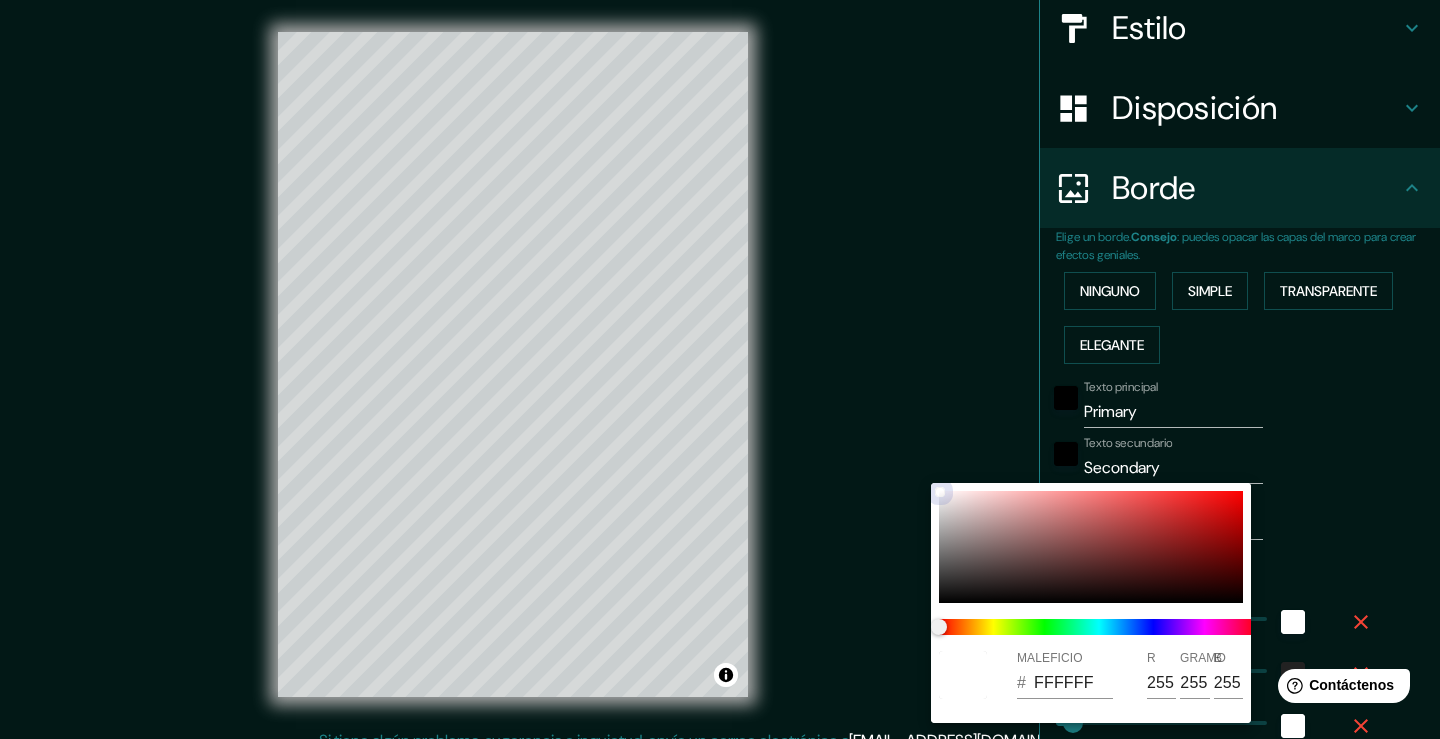 type on "38" 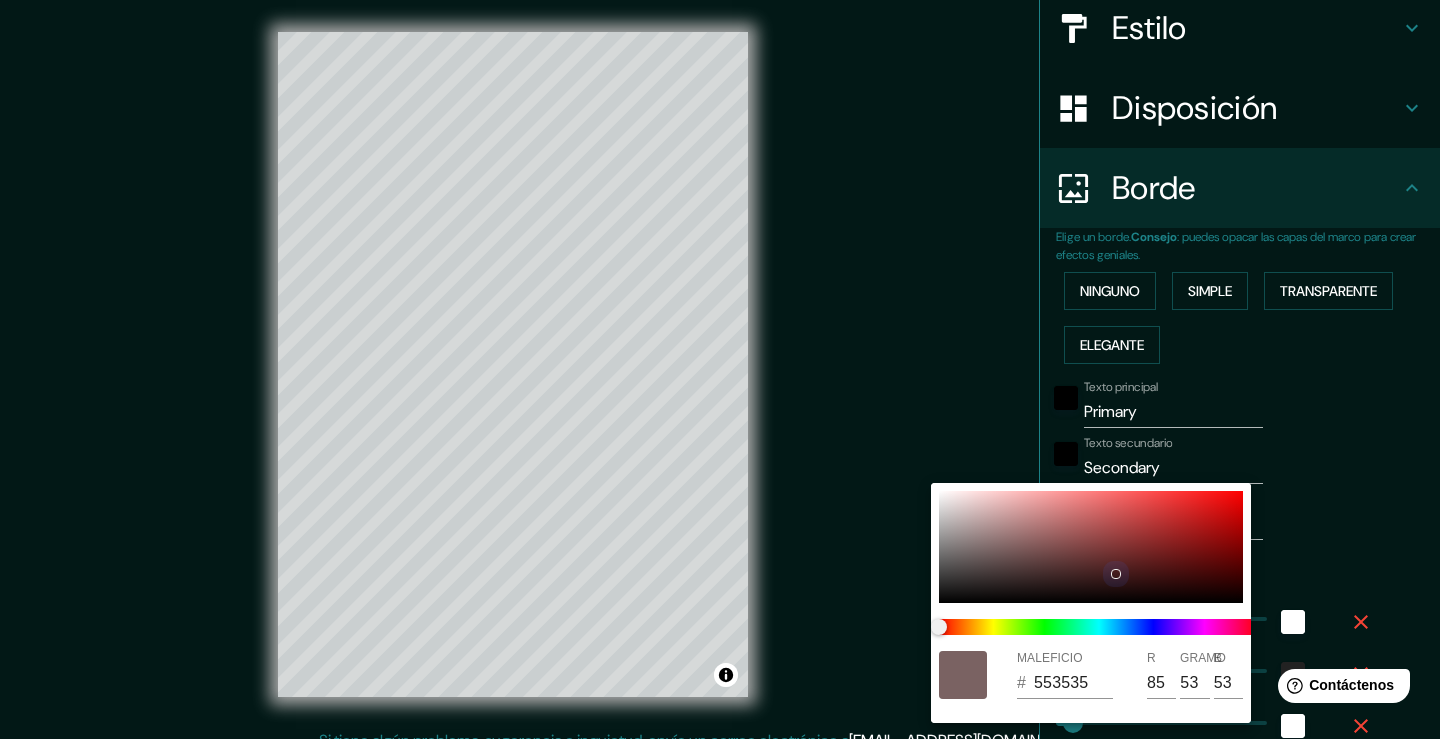 type on "38" 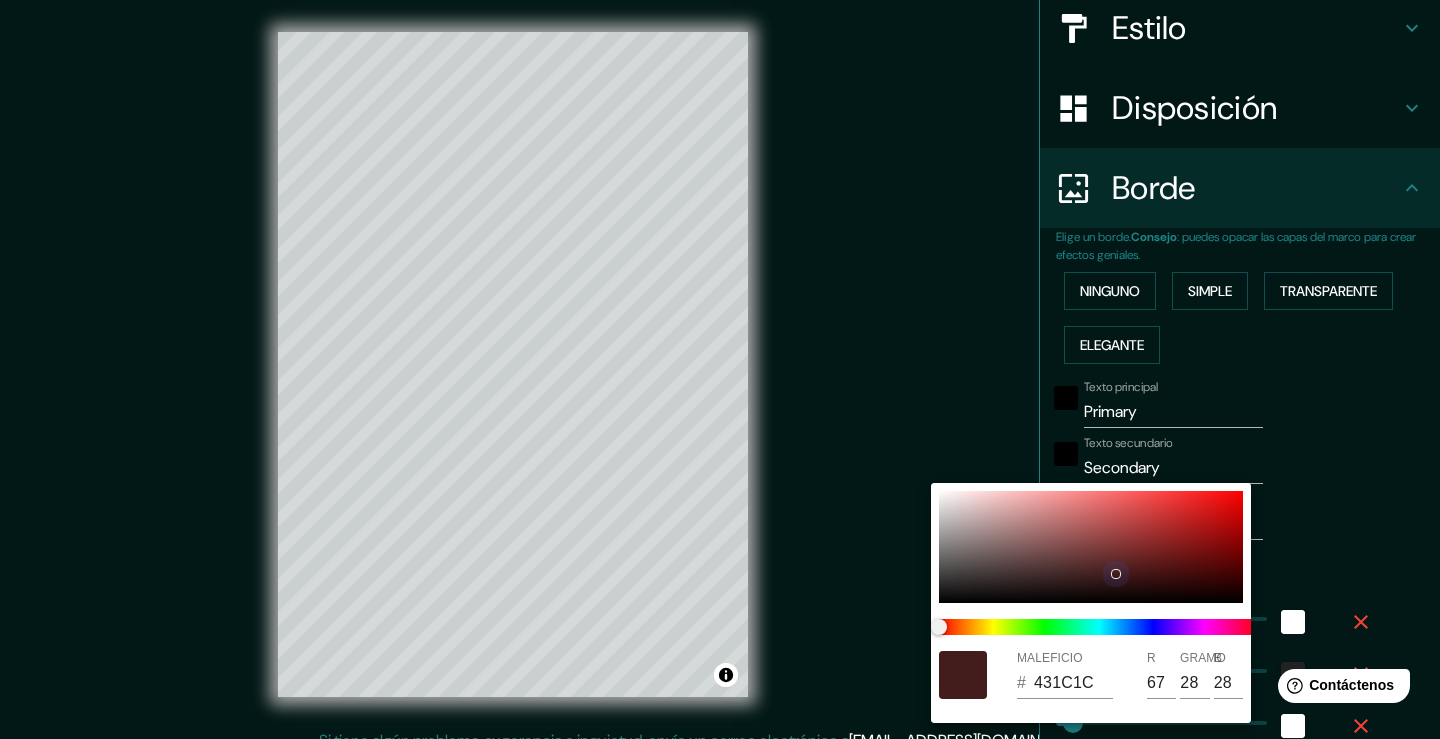 type on "38" 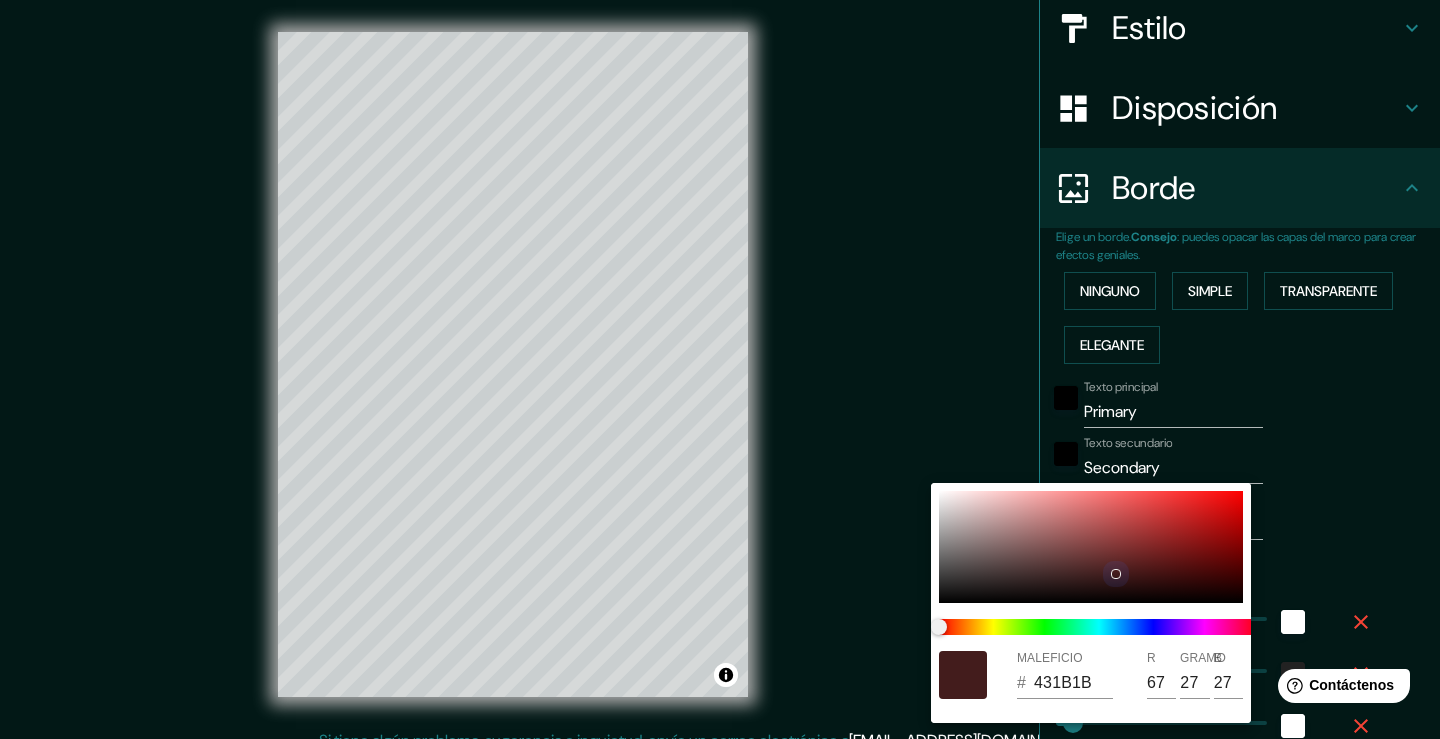 type on "38" 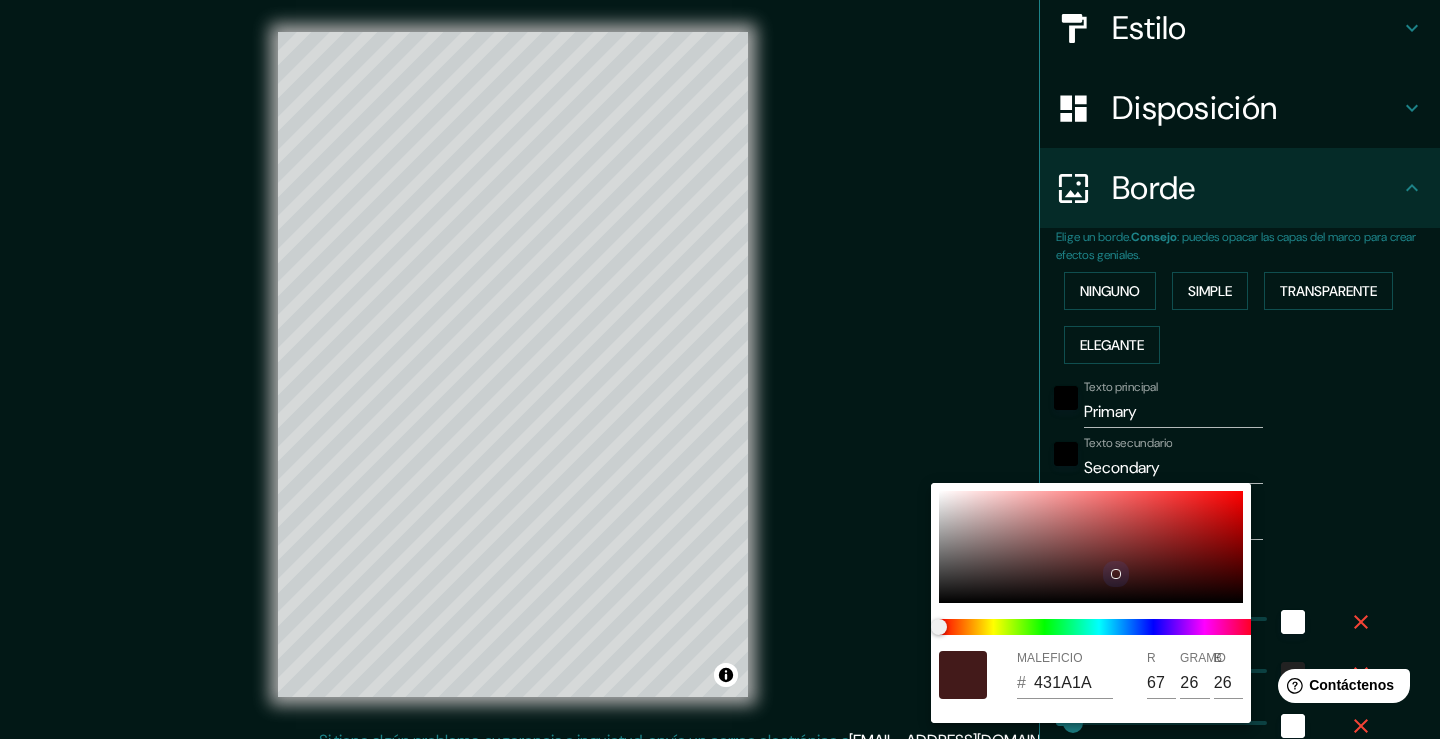 type on "38" 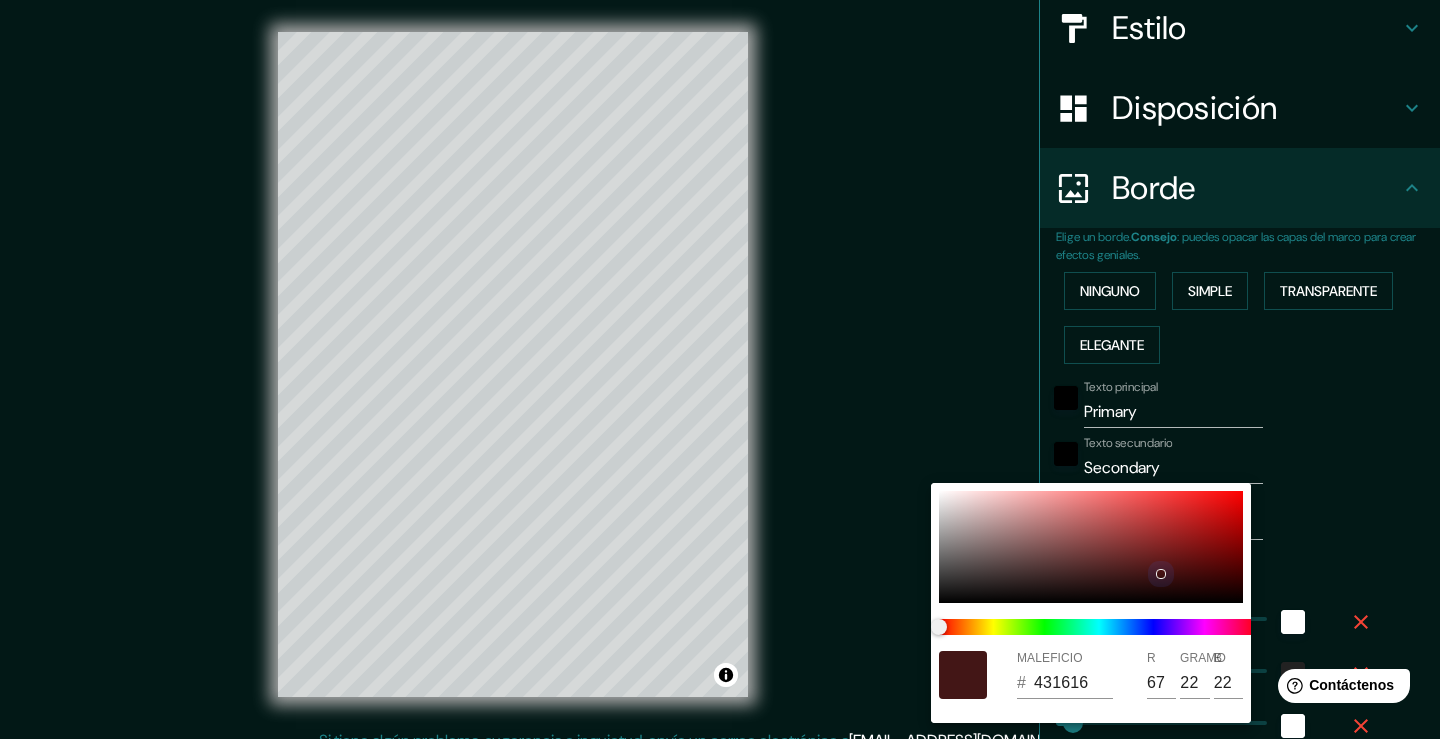 type on "38" 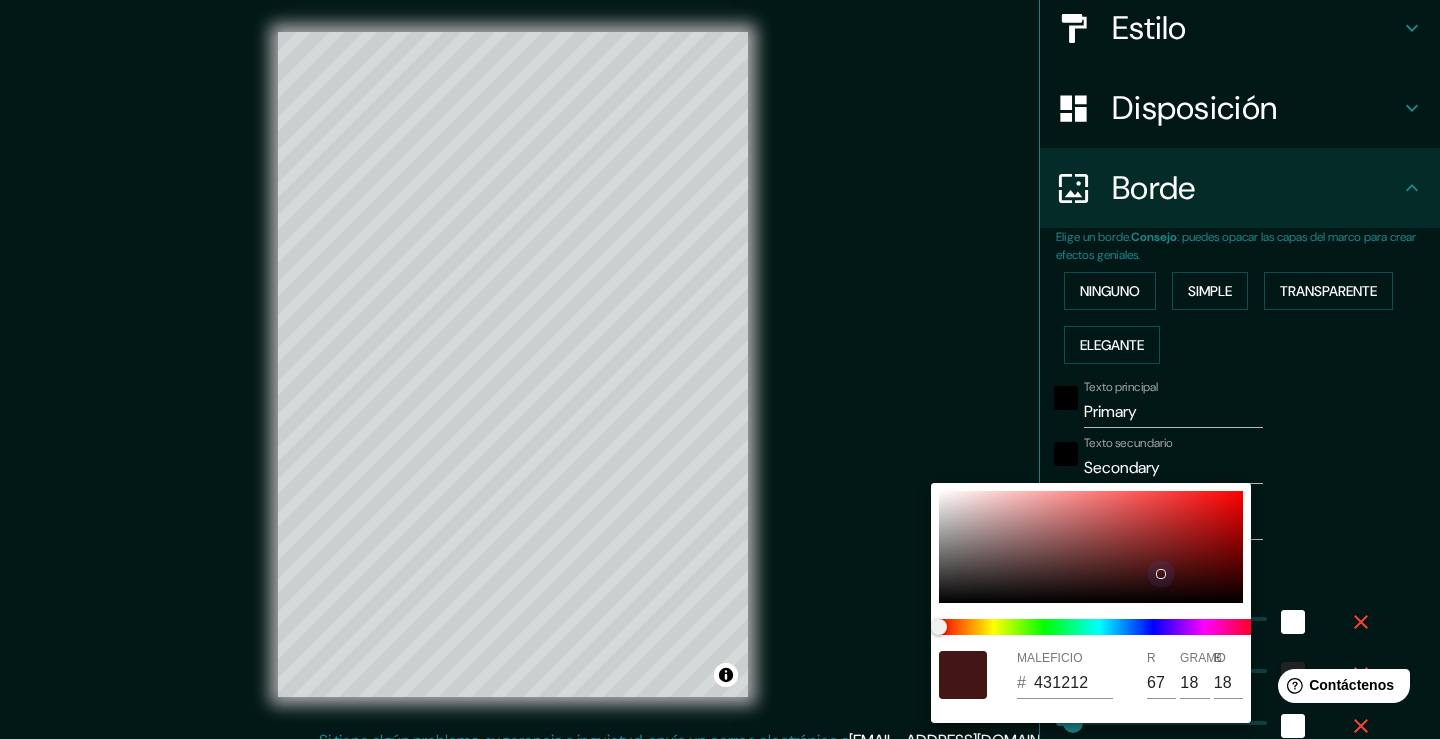 type on "38" 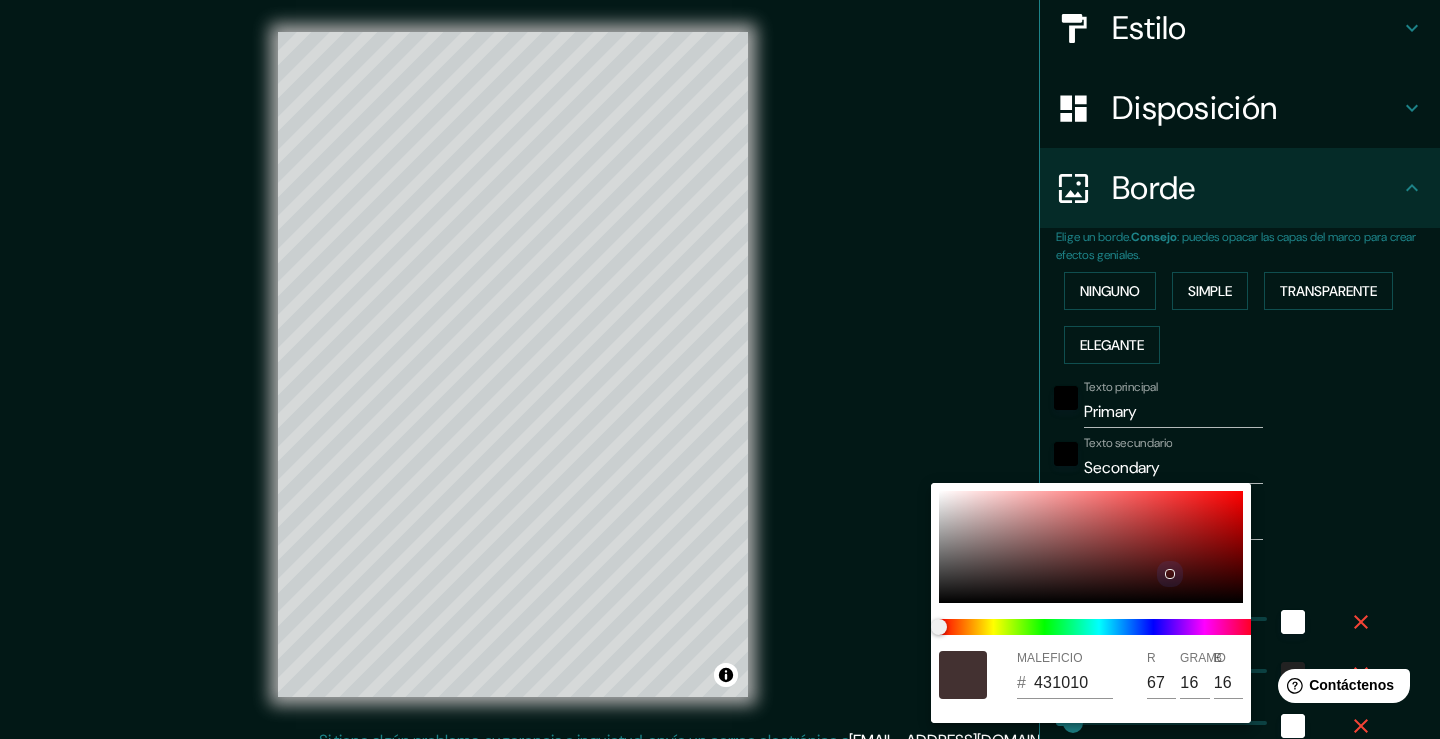 type on "38" 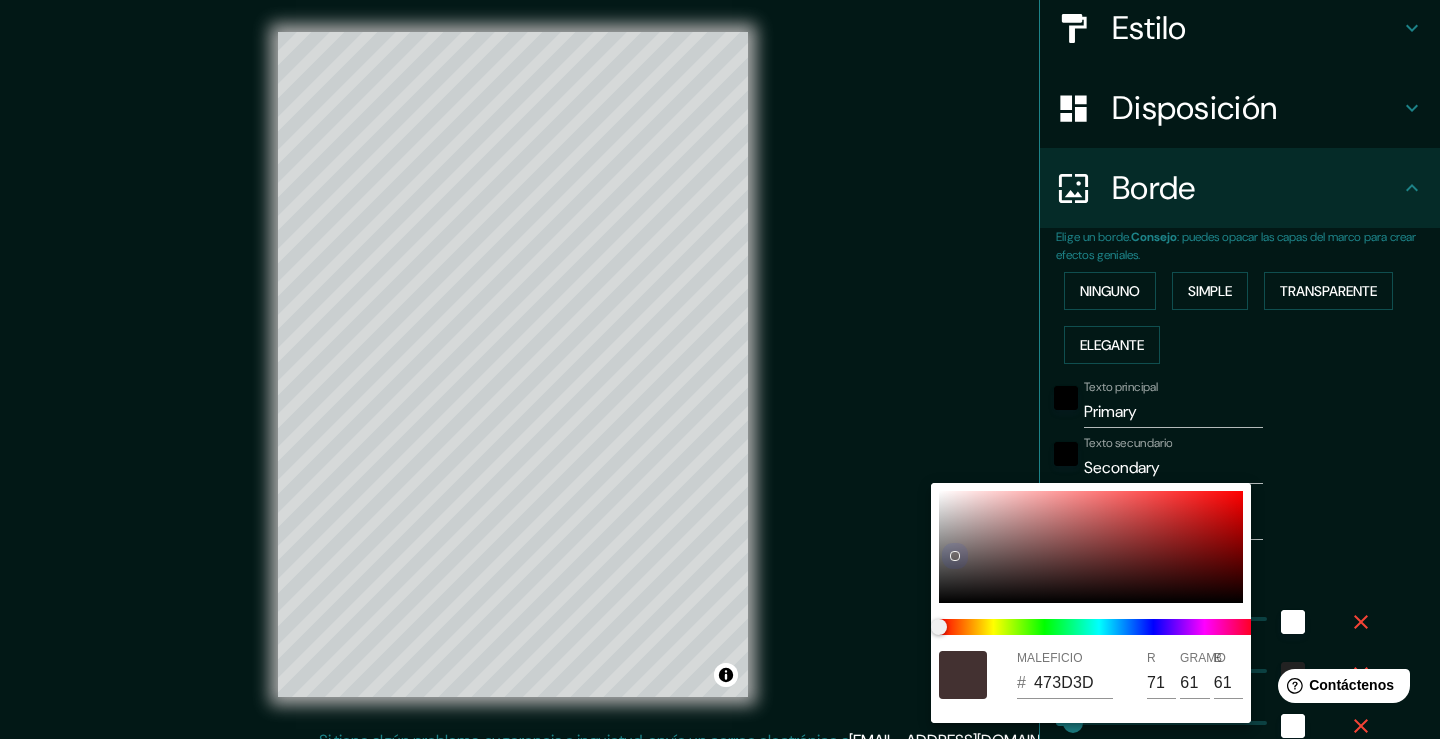 type on "38" 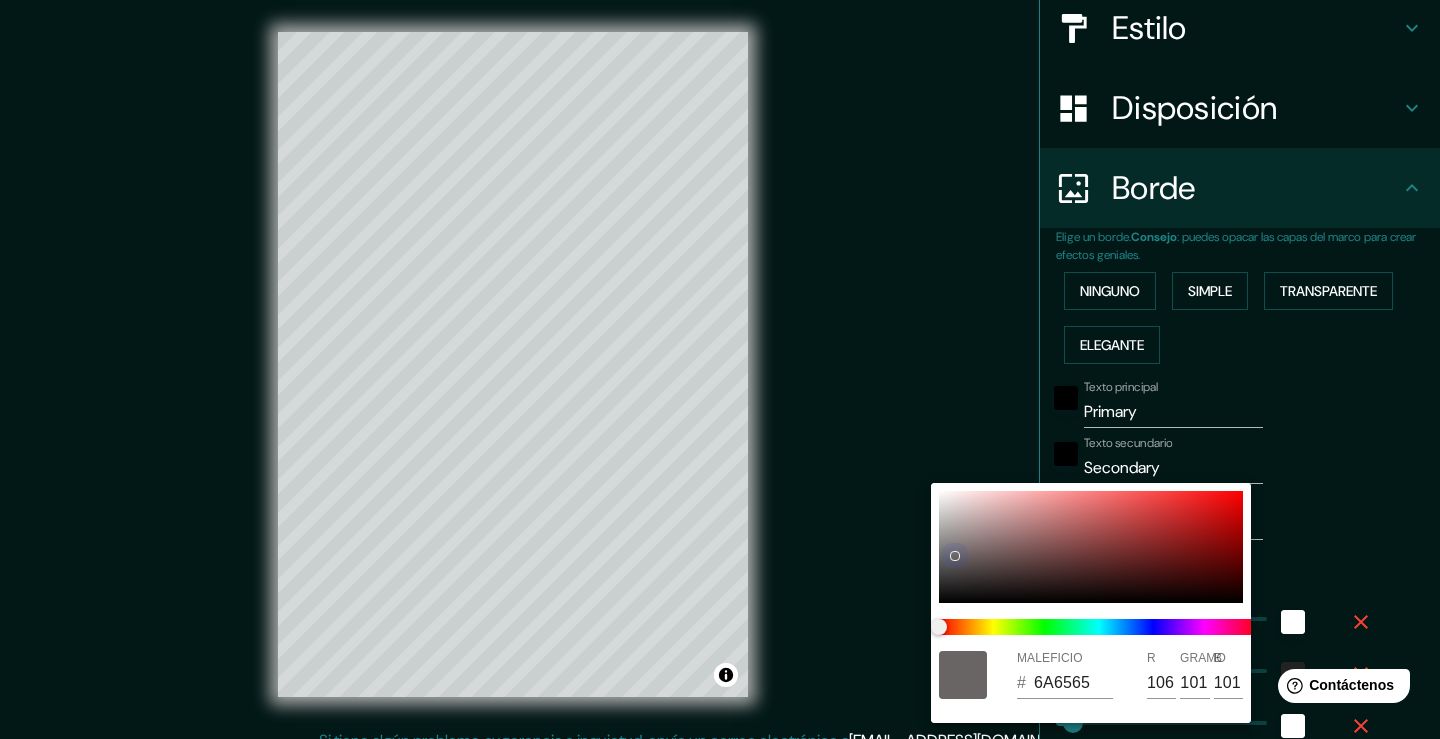 type on "38" 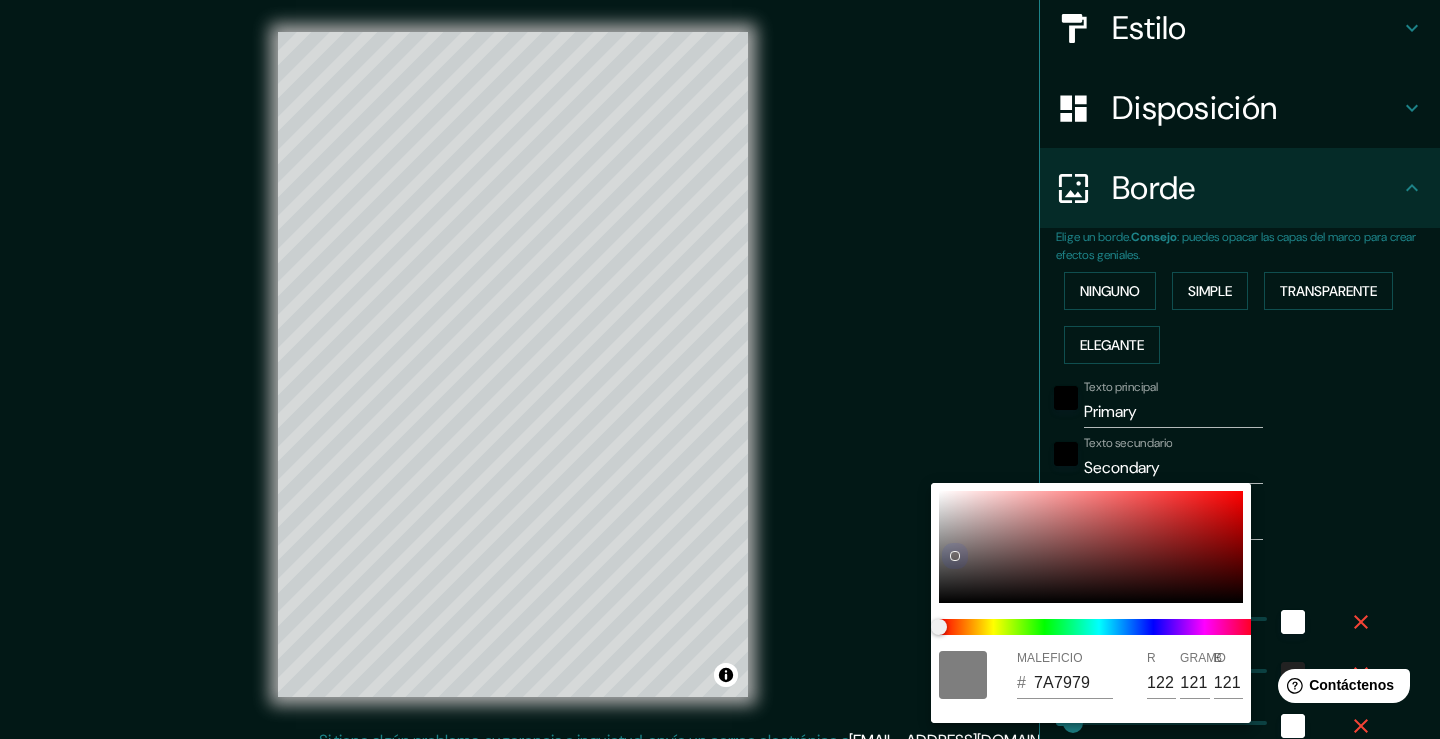 type on "38" 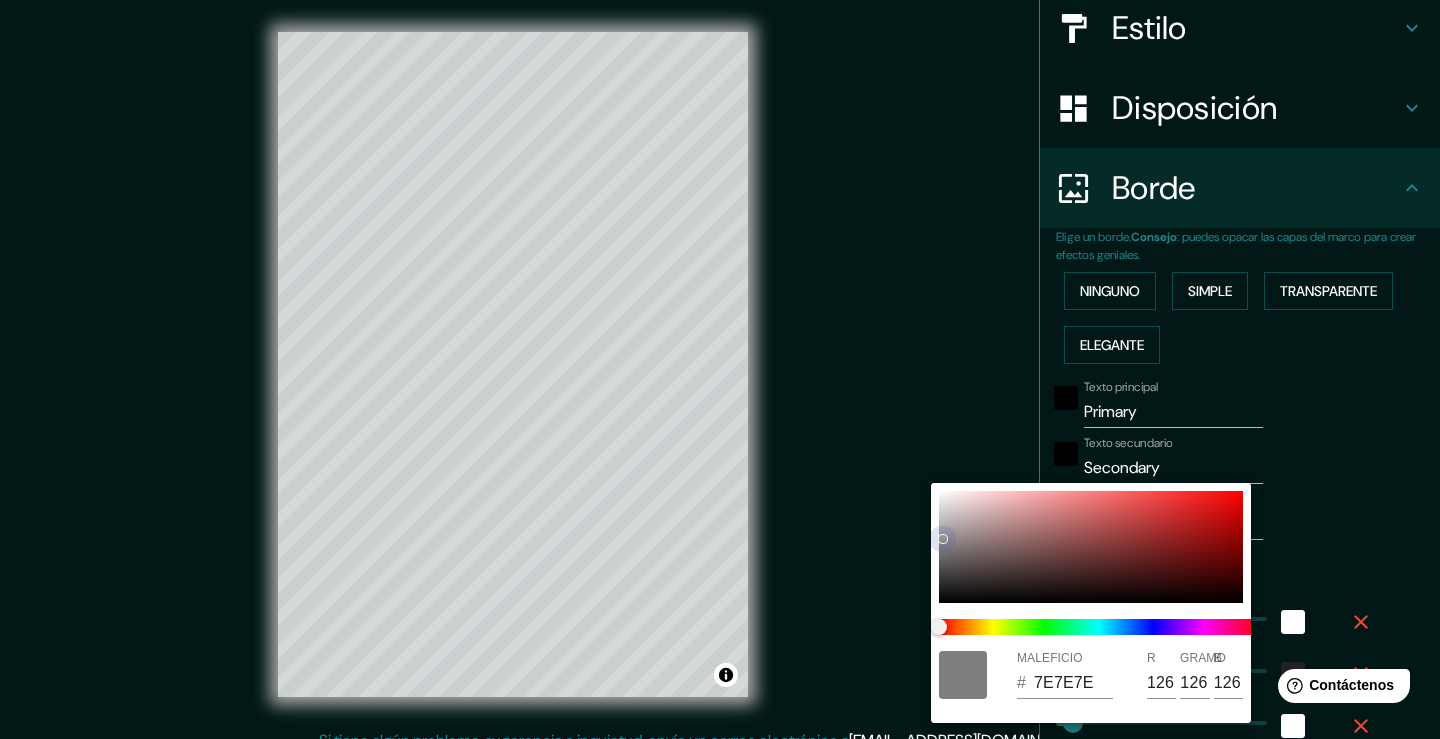 type on "38" 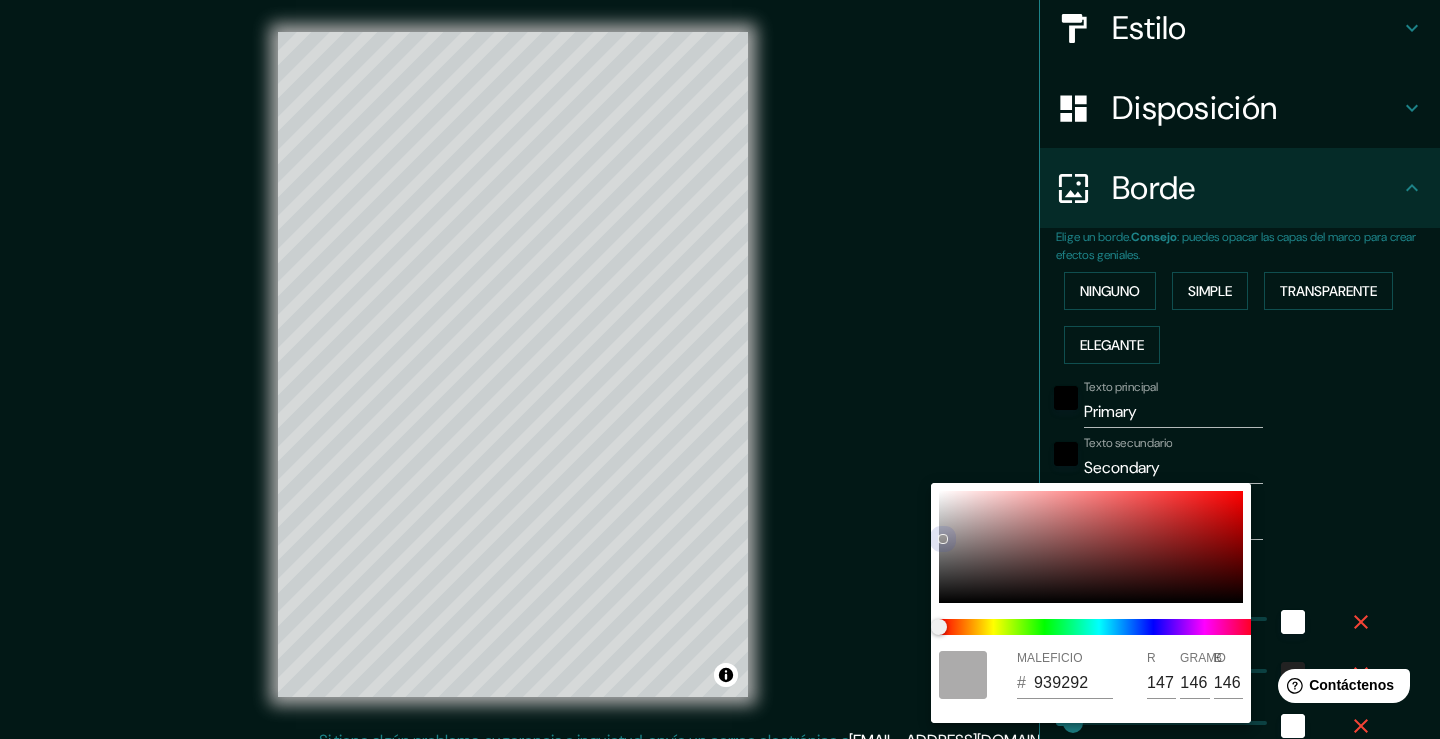 type on "38" 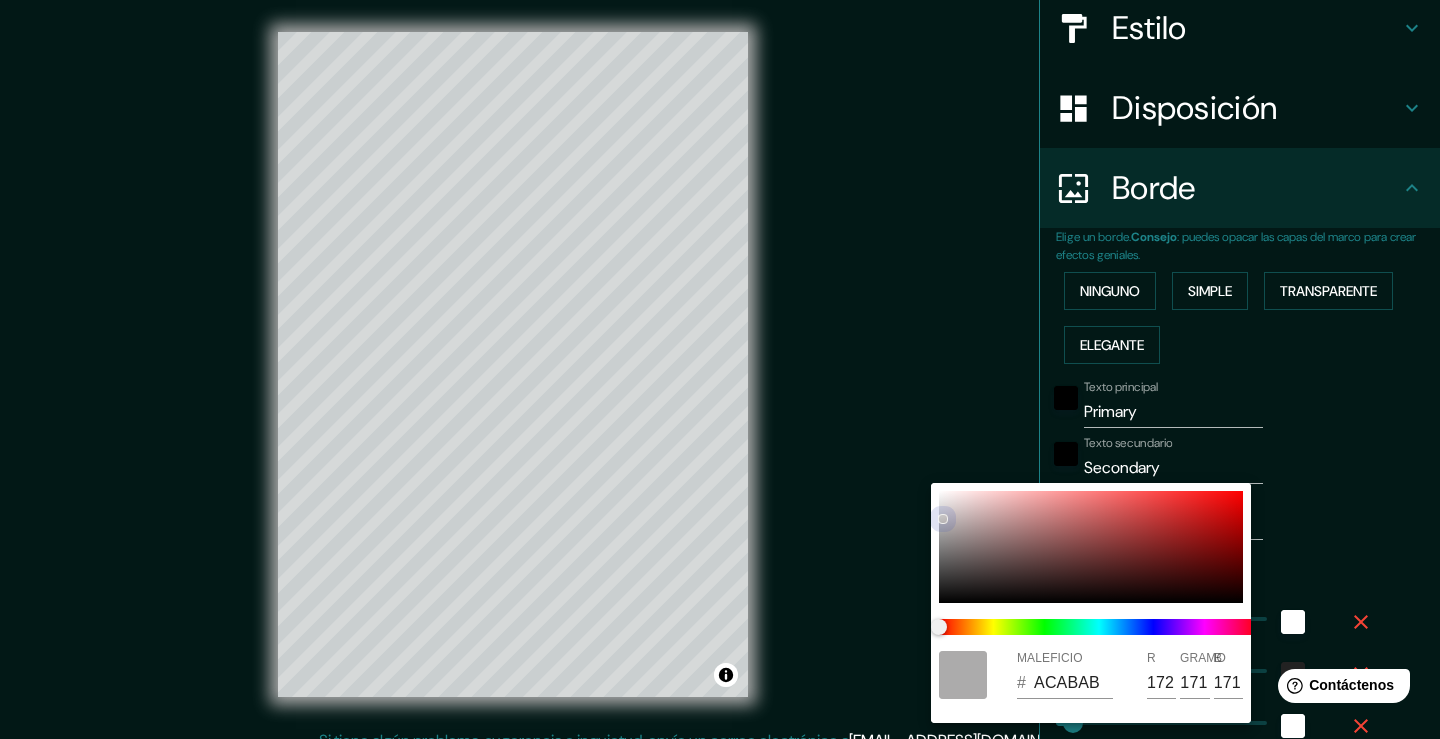 type on "38" 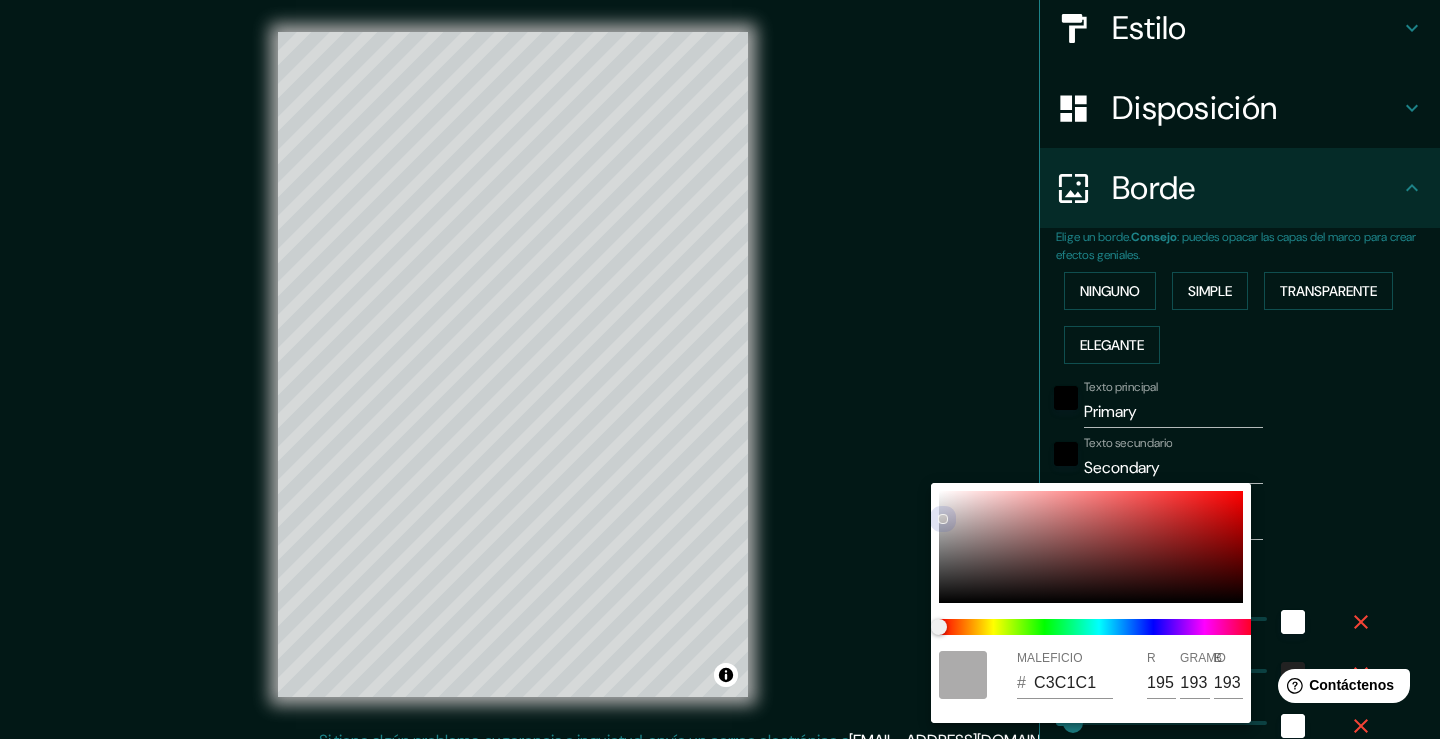 type on "38" 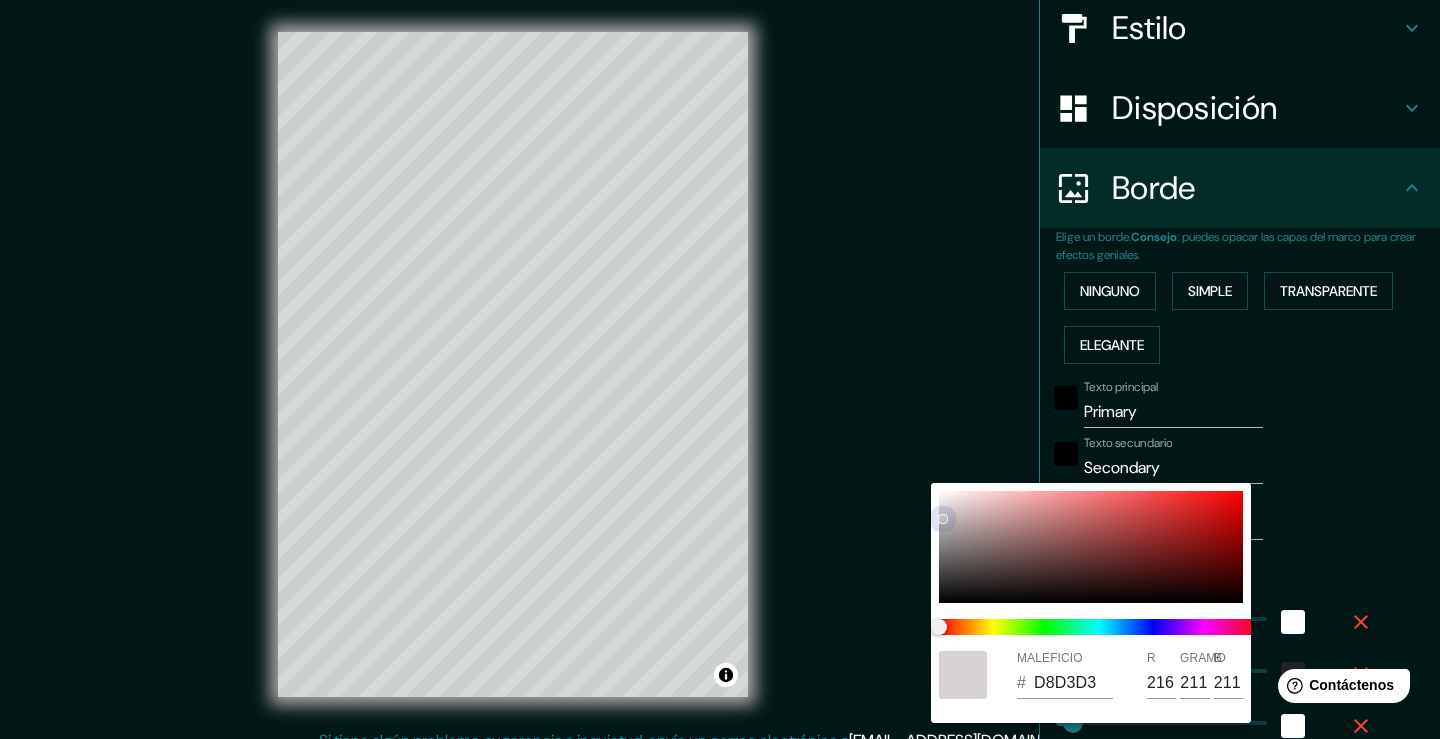 type on "38" 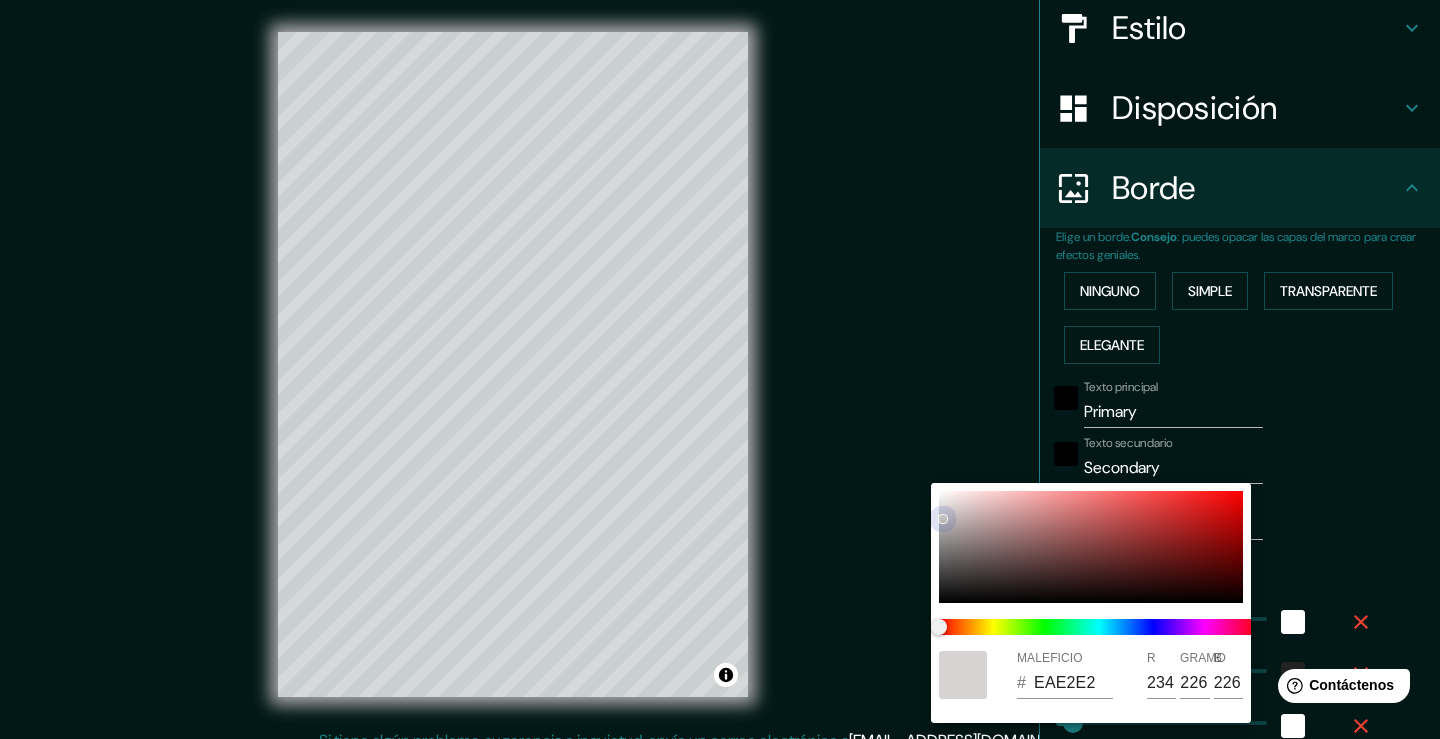 drag, startPoint x: 940, startPoint y: 490, endPoint x: 952, endPoint y: 494, distance: 12.649111 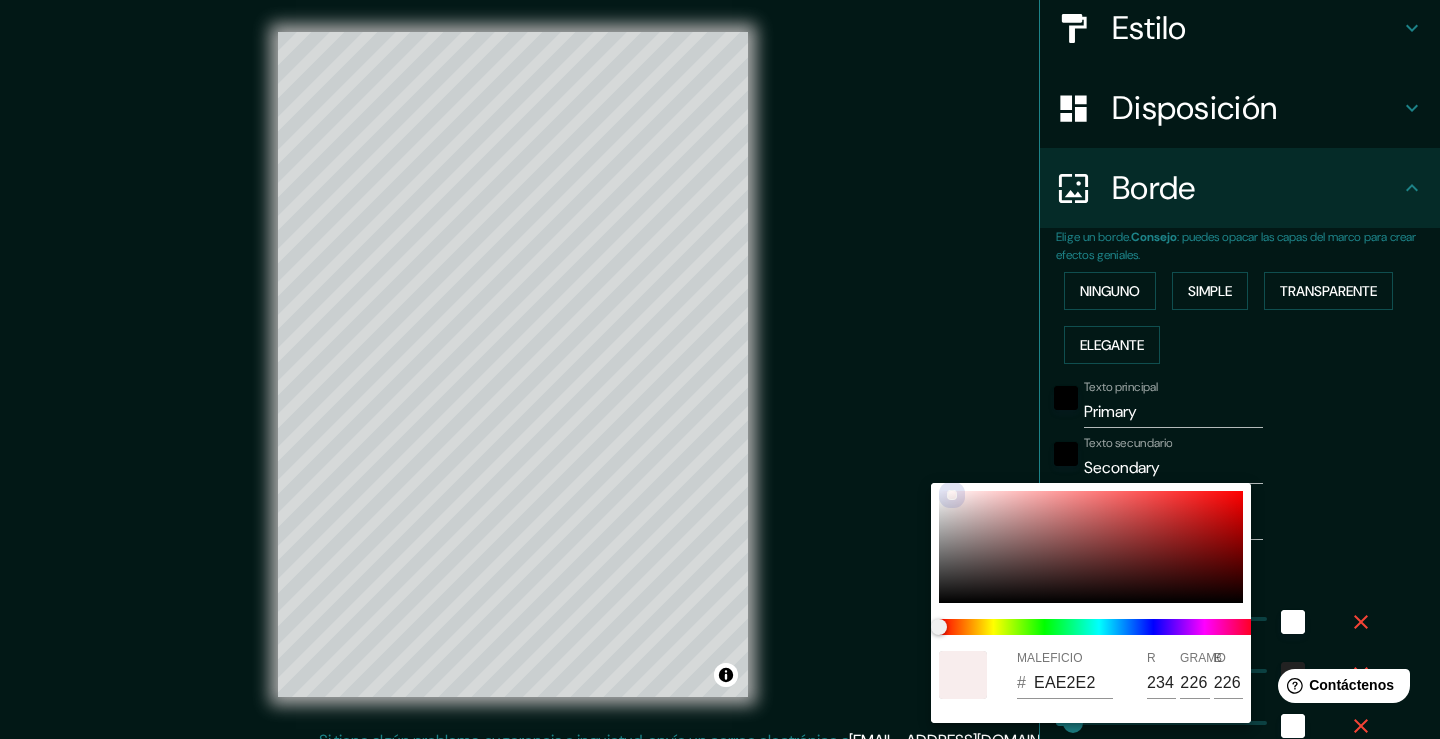 type on "38" 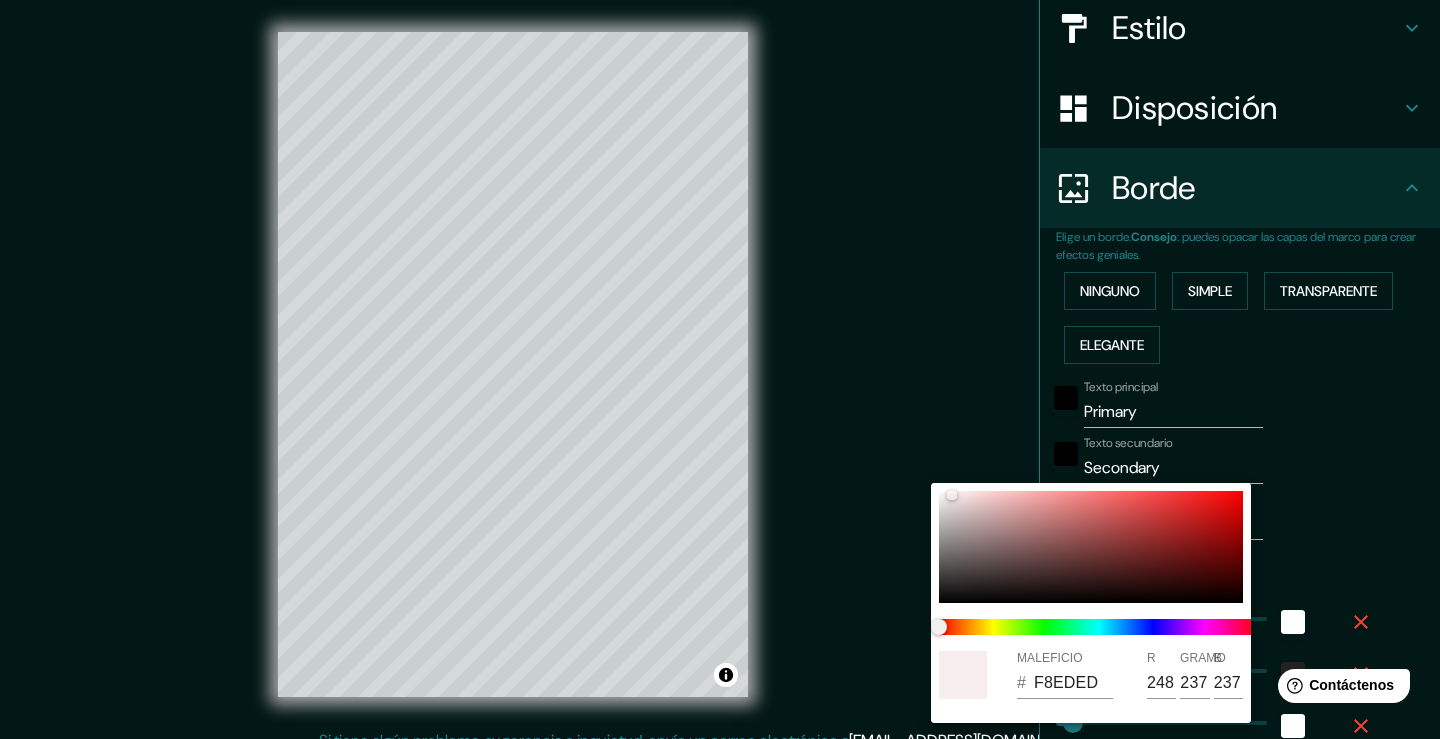 drag, startPoint x: 953, startPoint y: 488, endPoint x: 926, endPoint y: 480, distance: 28.160255 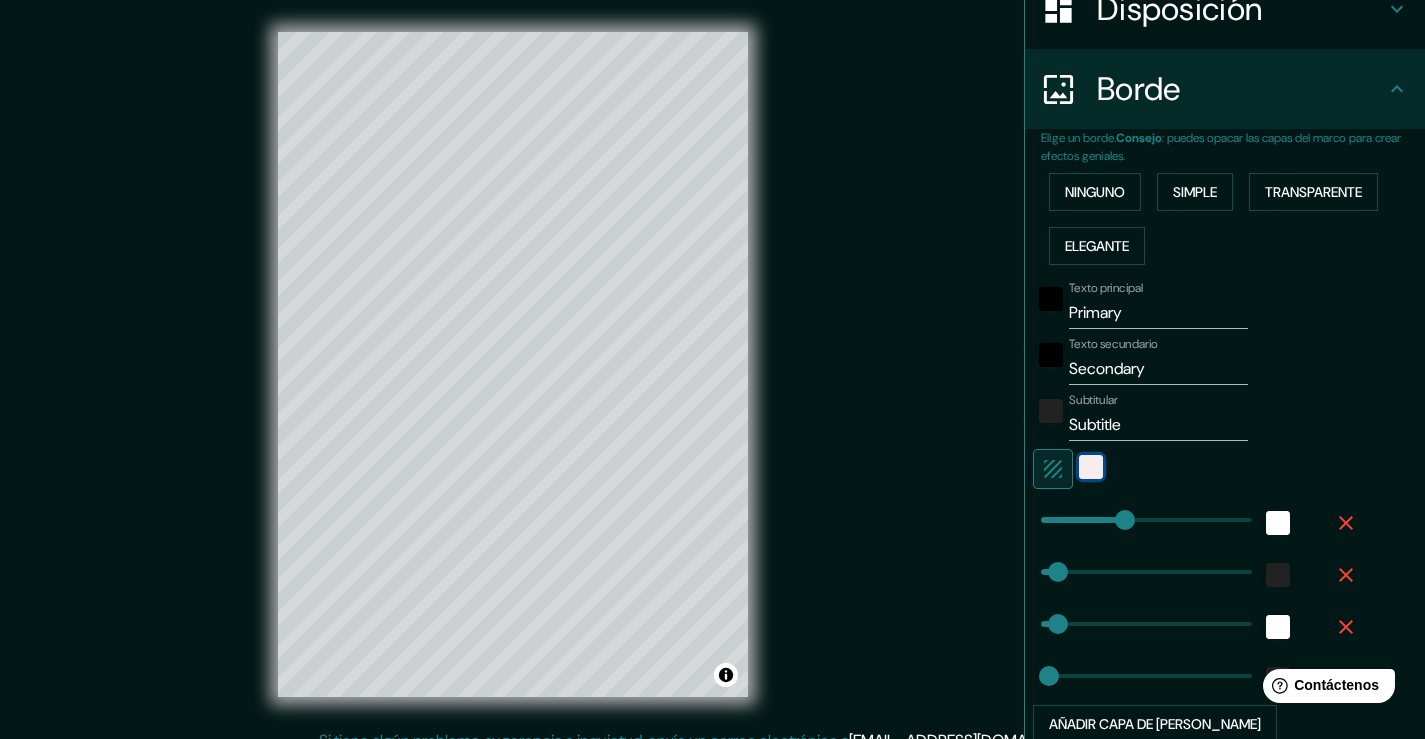 scroll, scrollTop: 338, scrollLeft: 0, axis: vertical 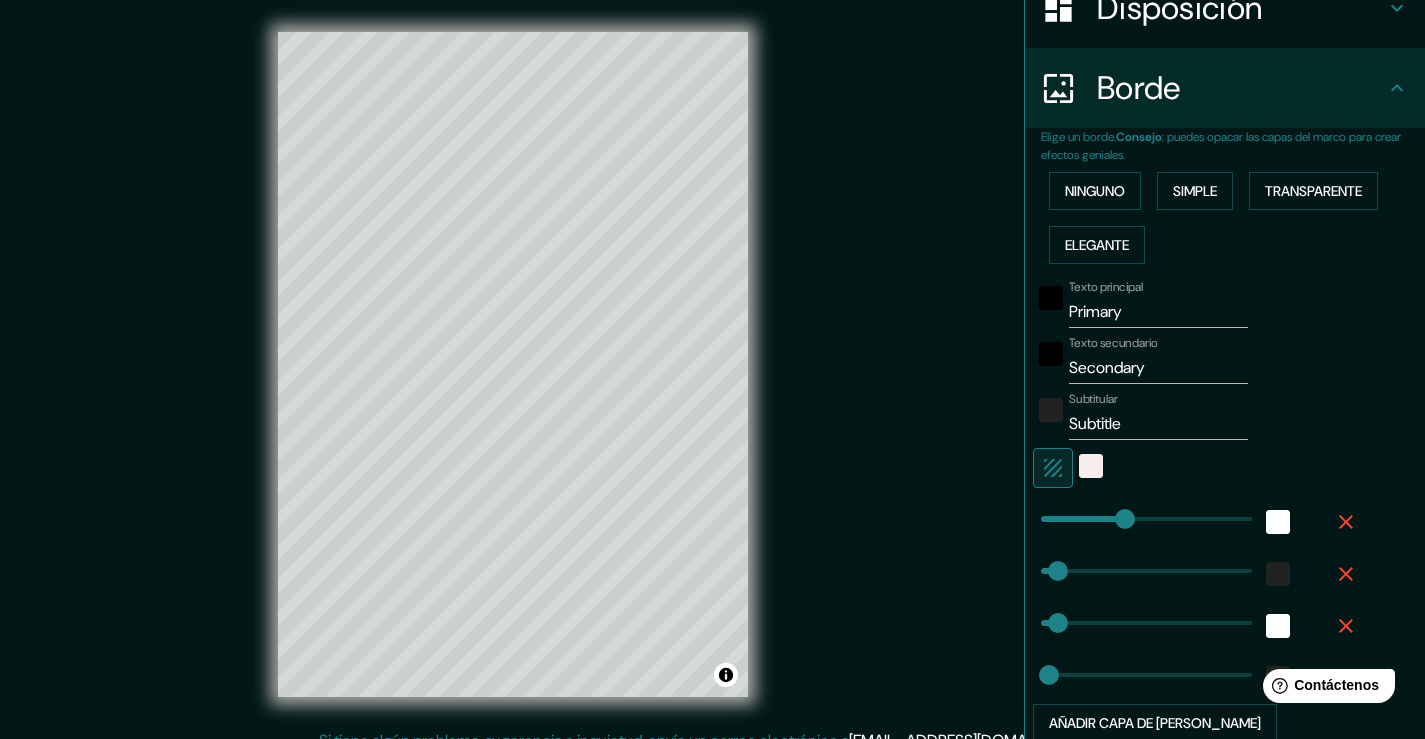 click 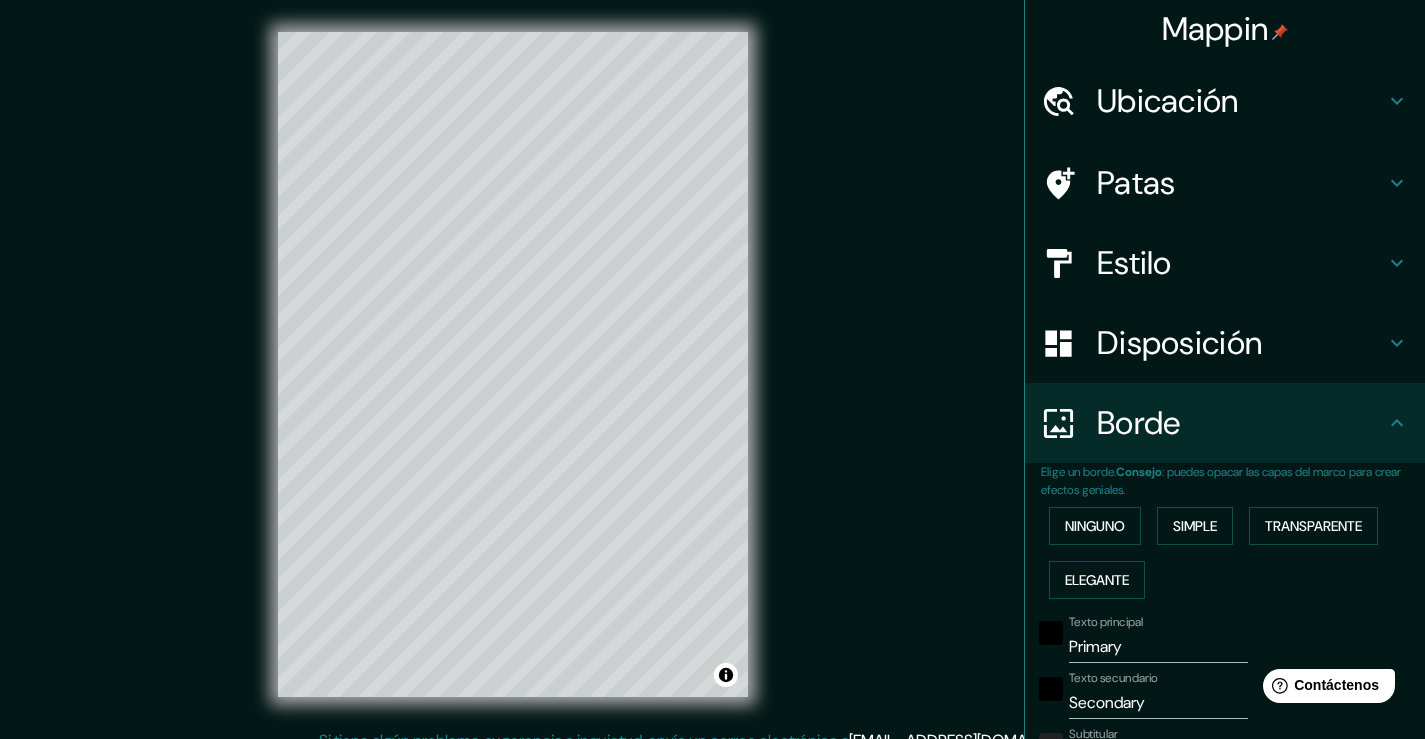 scroll, scrollTop: 0, scrollLeft: 0, axis: both 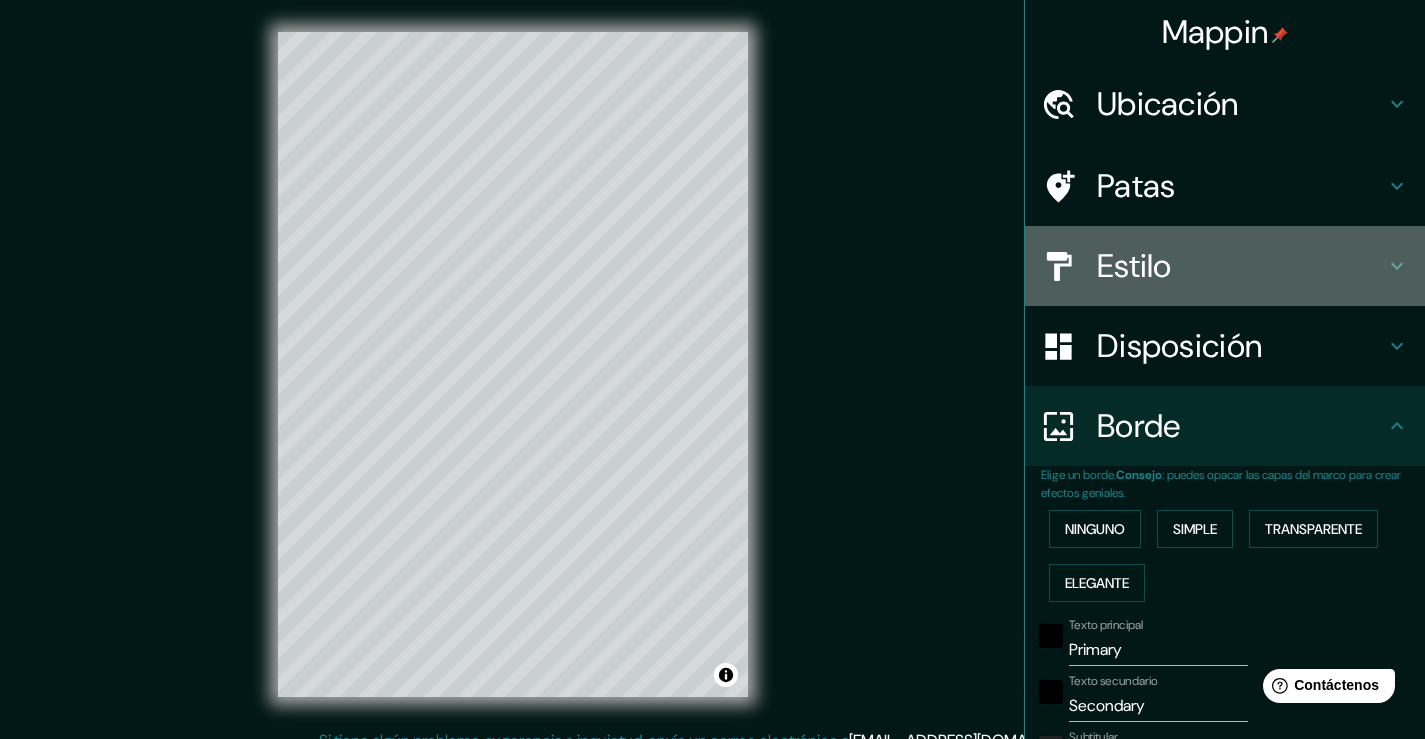 click on "Estilo" at bounding box center [1134, 266] 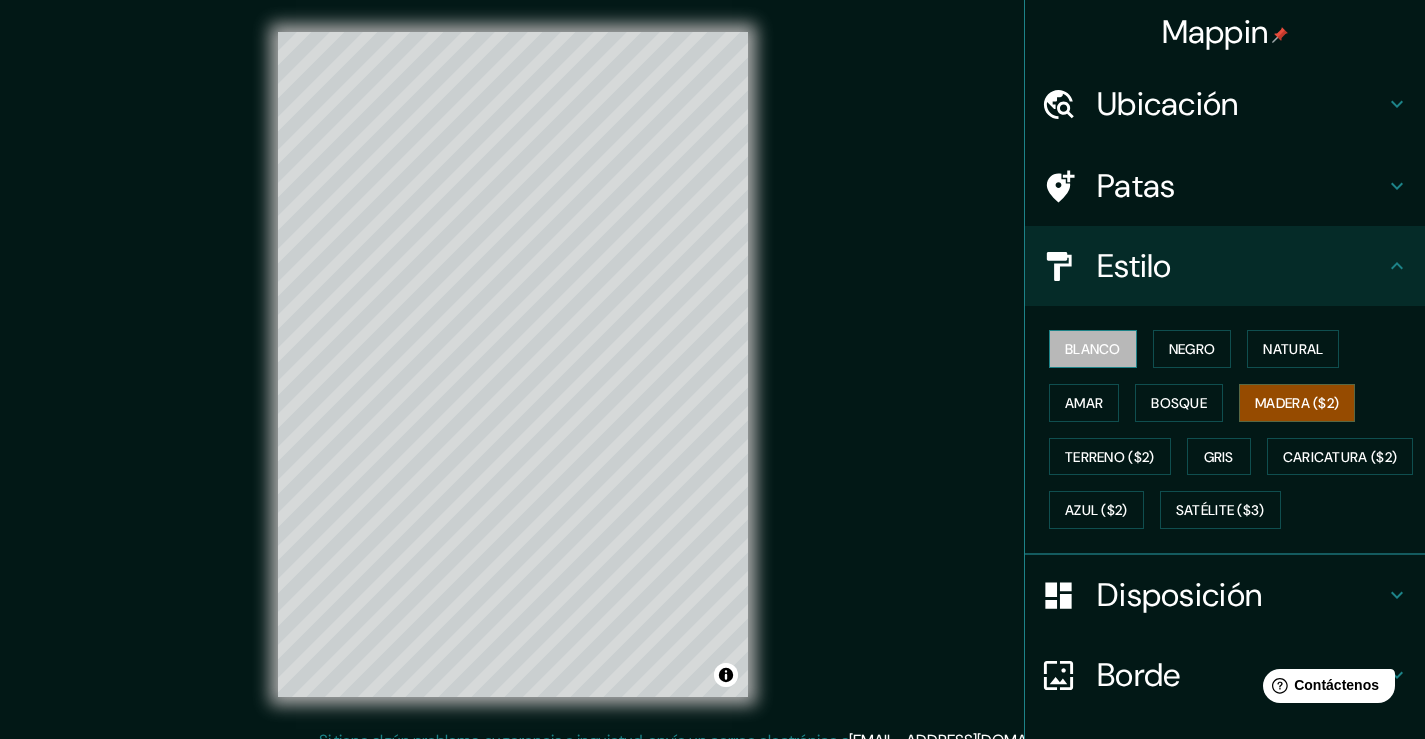 click on "Blanco" at bounding box center [1093, 349] 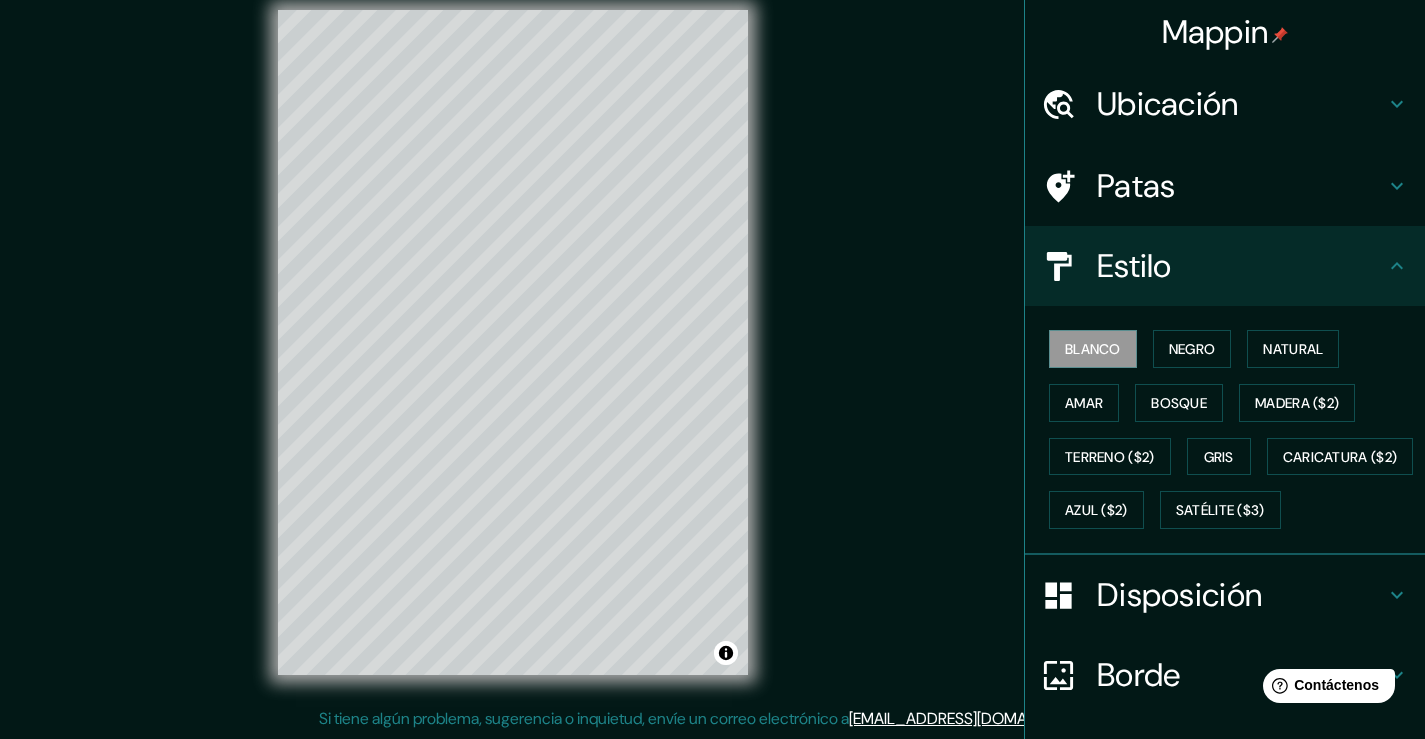 scroll, scrollTop: 0, scrollLeft: 0, axis: both 